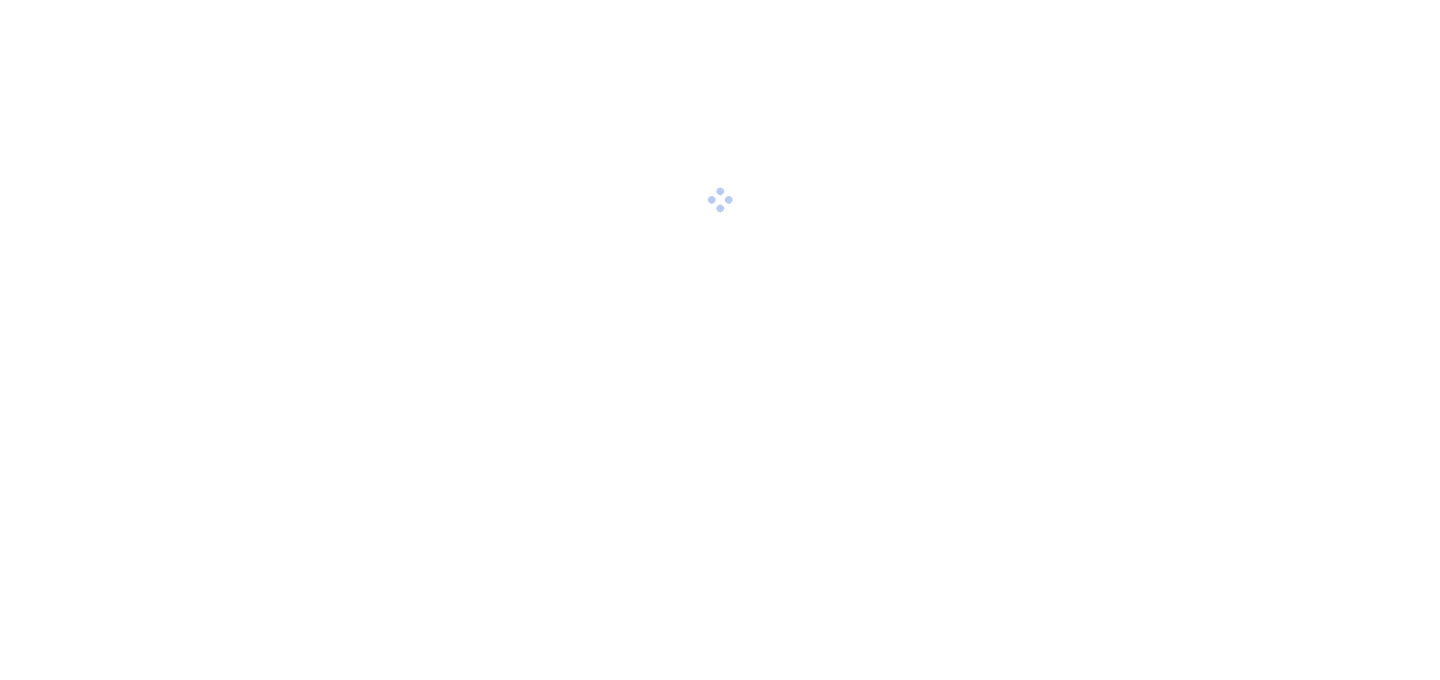 scroll, scrollTop: 0, scrollLeft: 0, axis: both 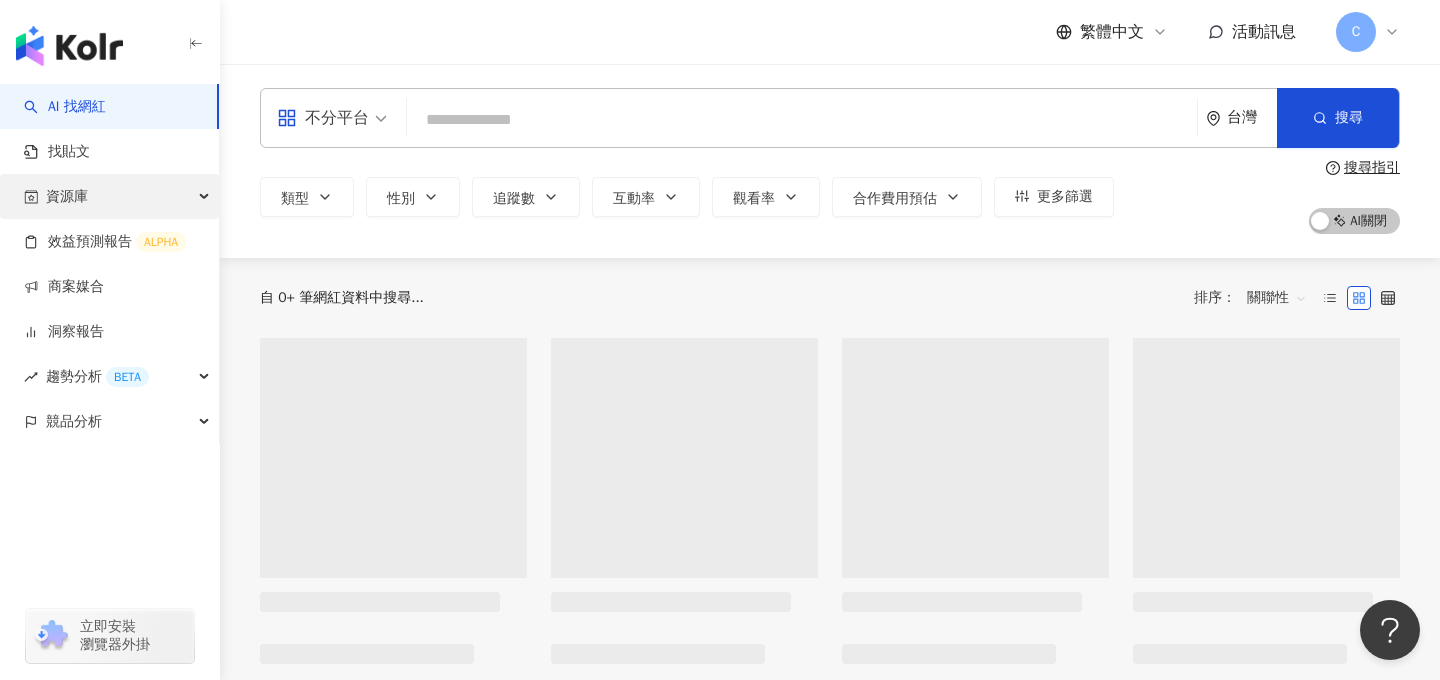 click on "資源庫" at bounding box center (109, 196) 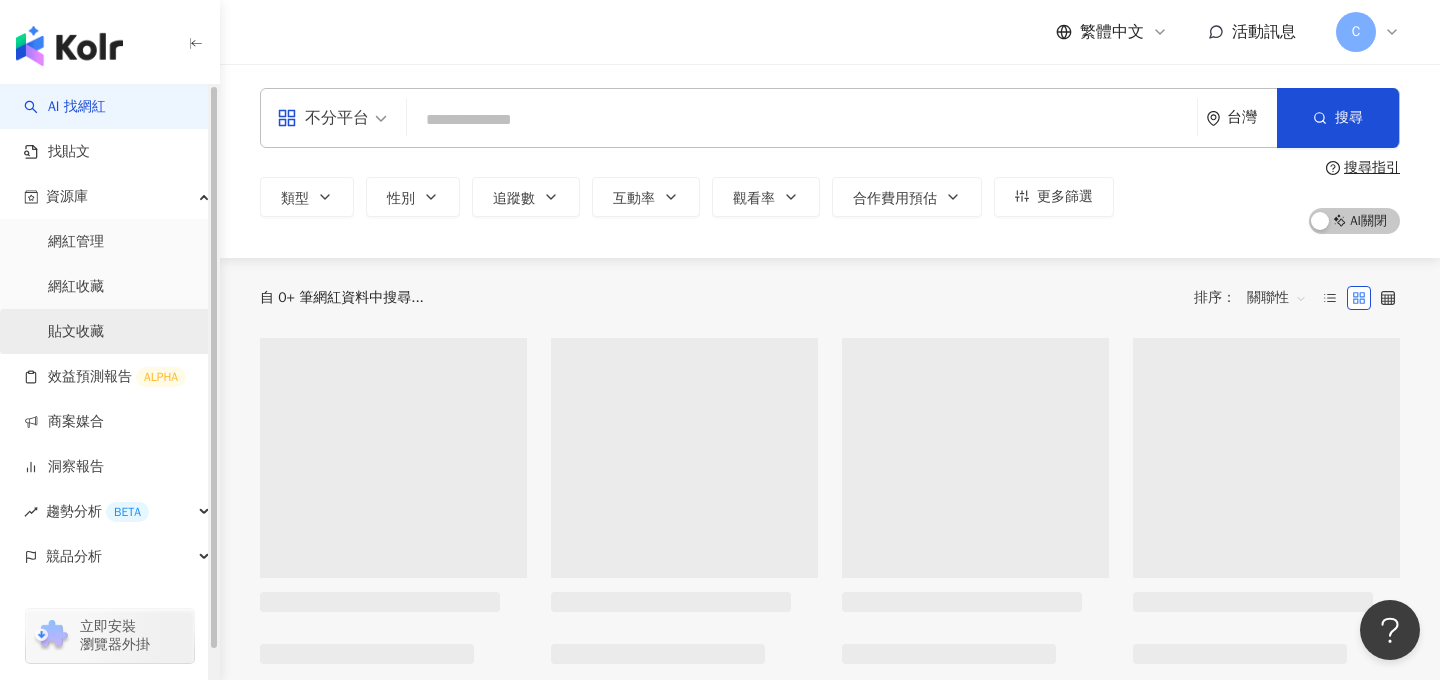 click on "貼文收藏" at bounding box center [76, 332] 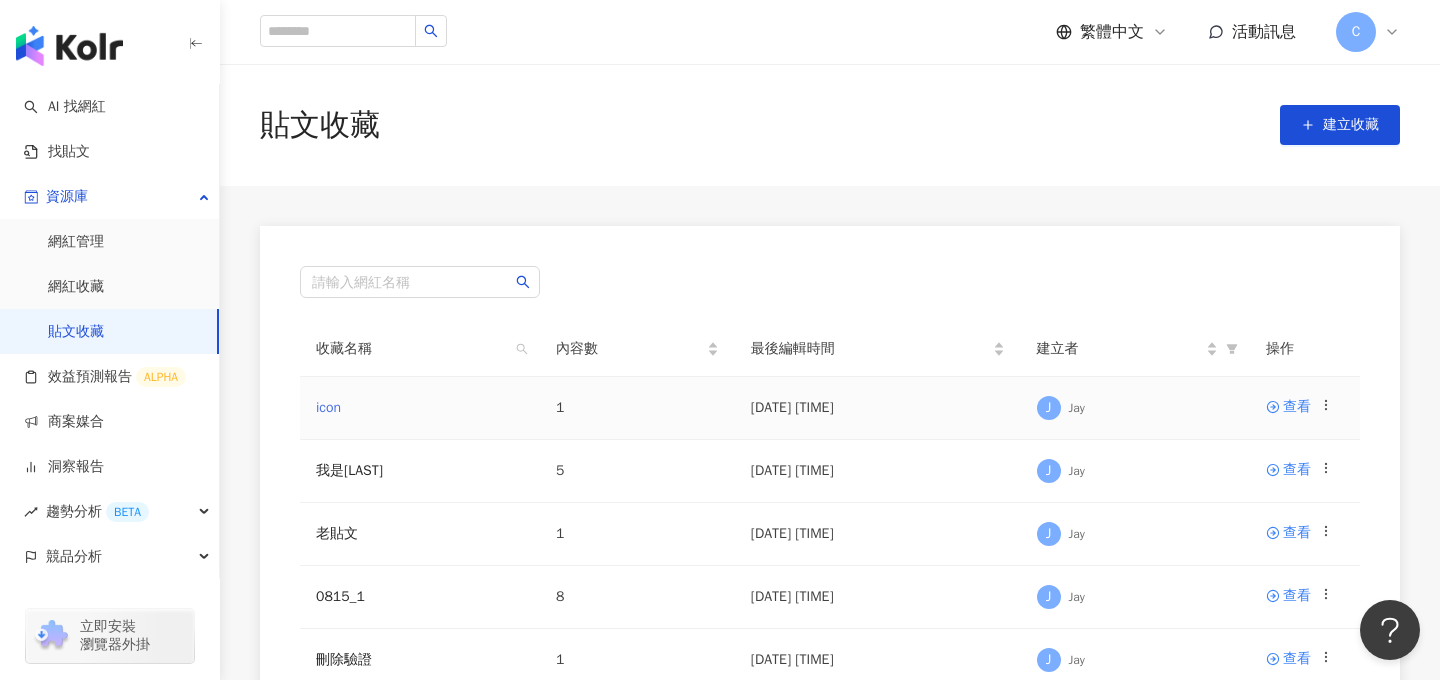 click on "icon" at bounding box center [328, 407] 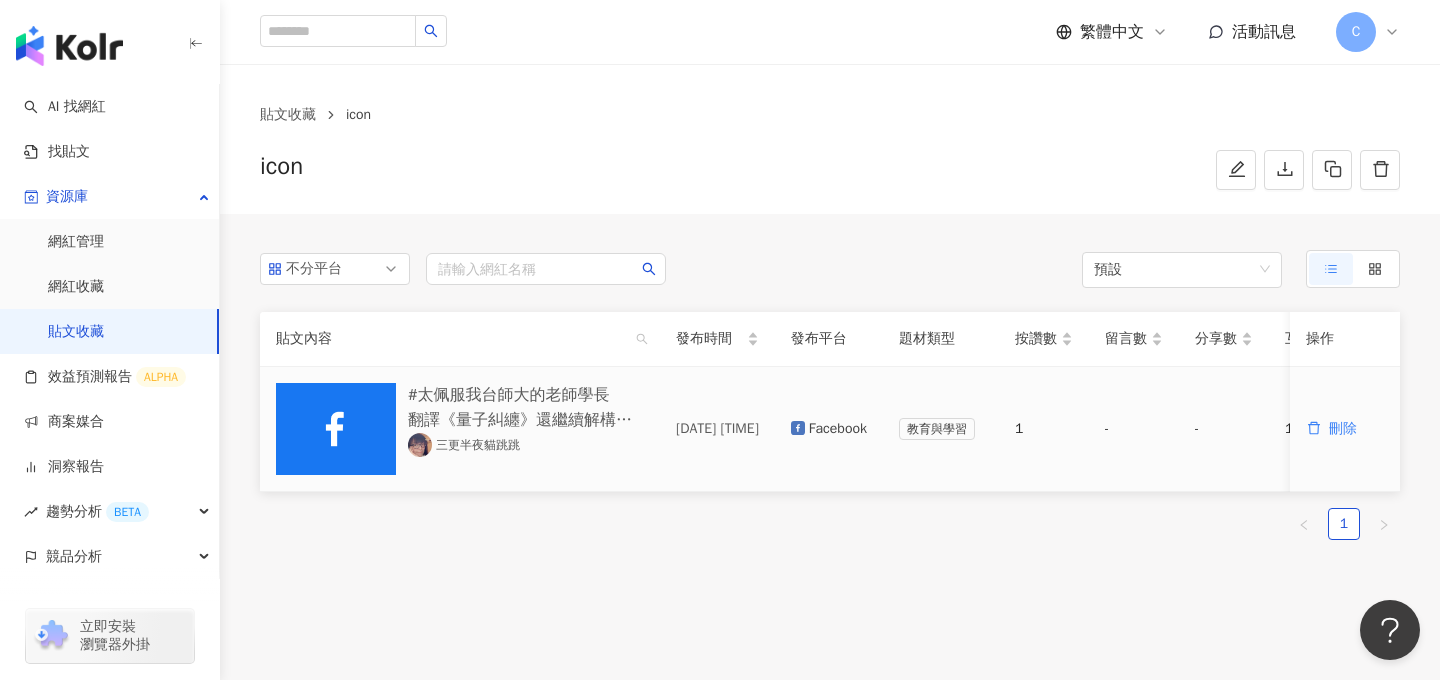 click on "三更半夜貓跳跳" at bounding box center (464, 445) 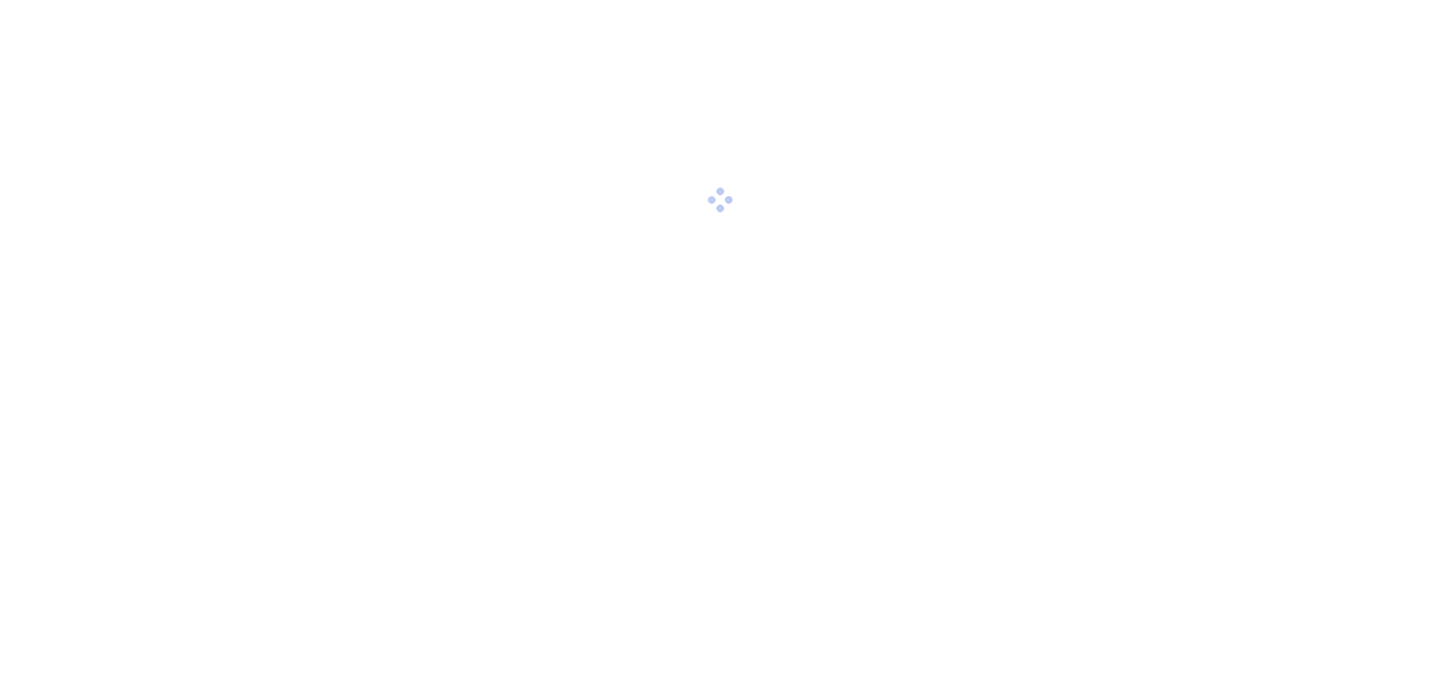 scroll, scrollTop: 0, scrollLeft: 0, axis: both 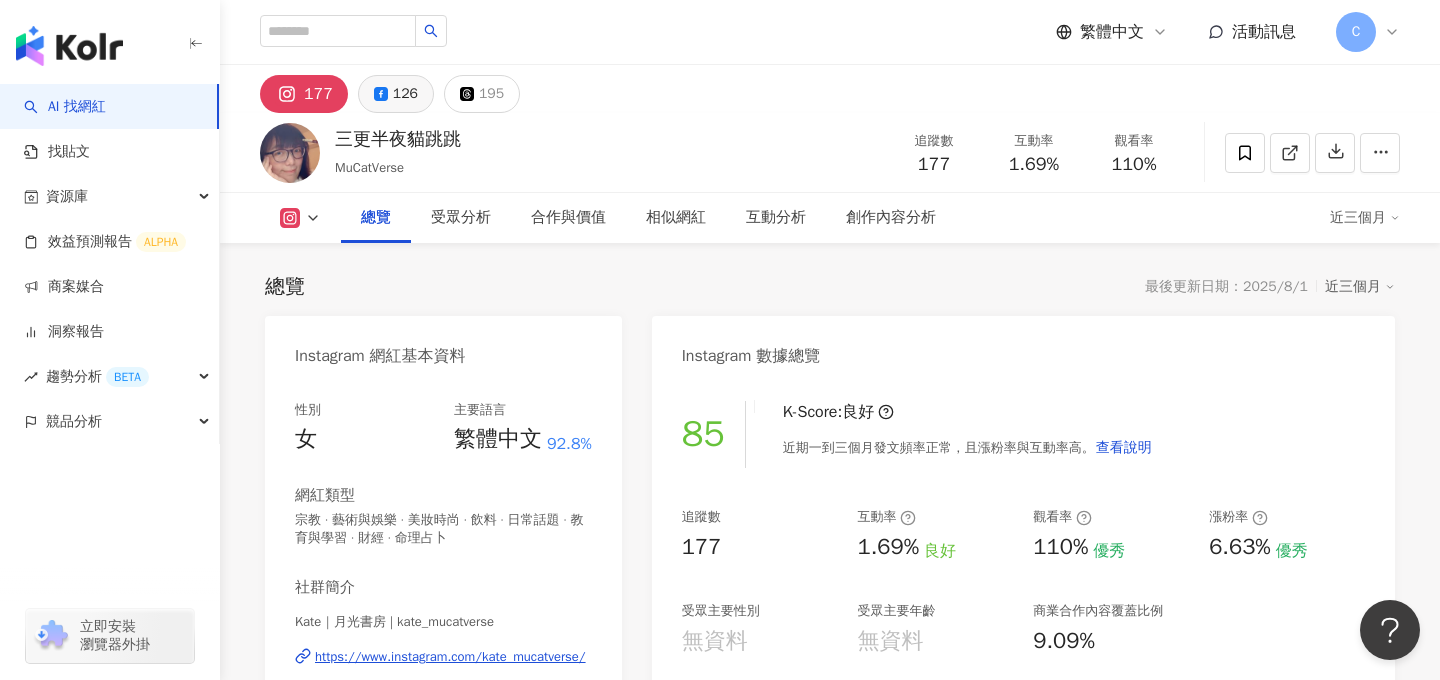 click on "126" at bounding box center [405, 94] 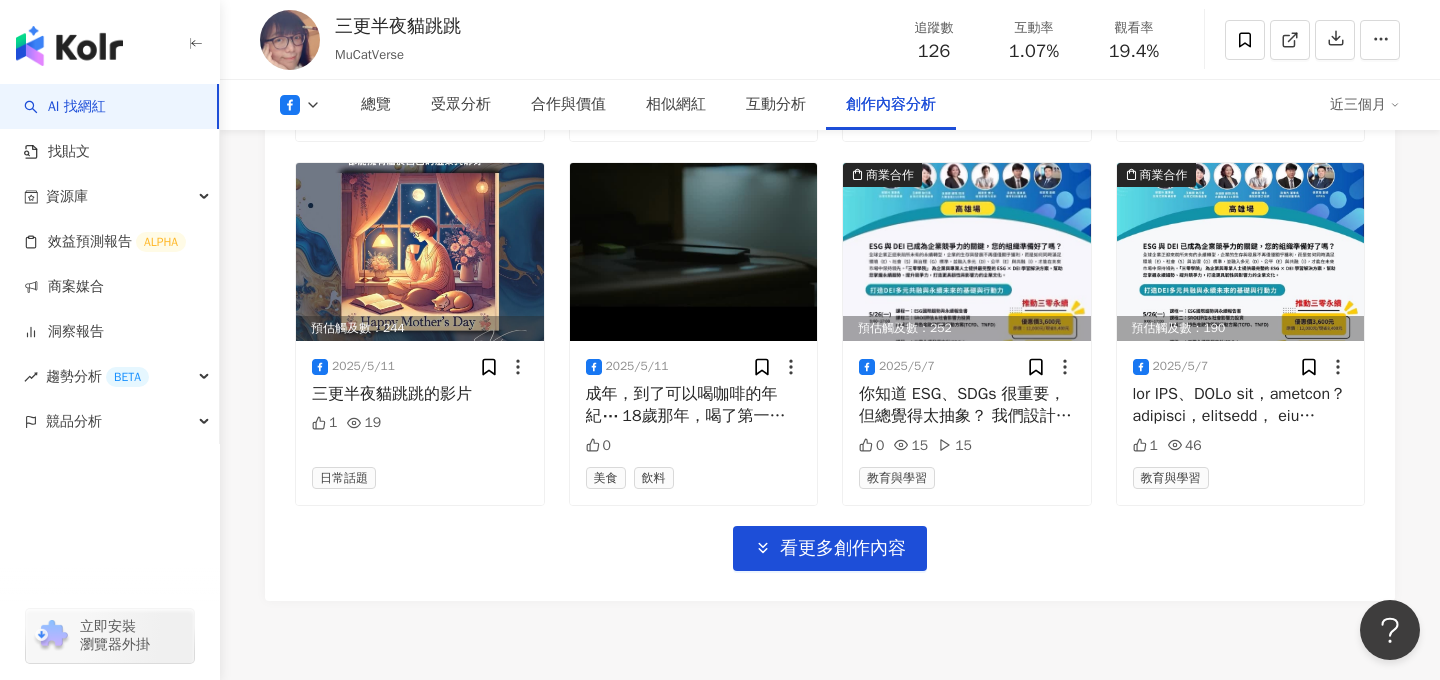 scroll, scrollTop: 6214, scrollLeft: 0, axis: vertical 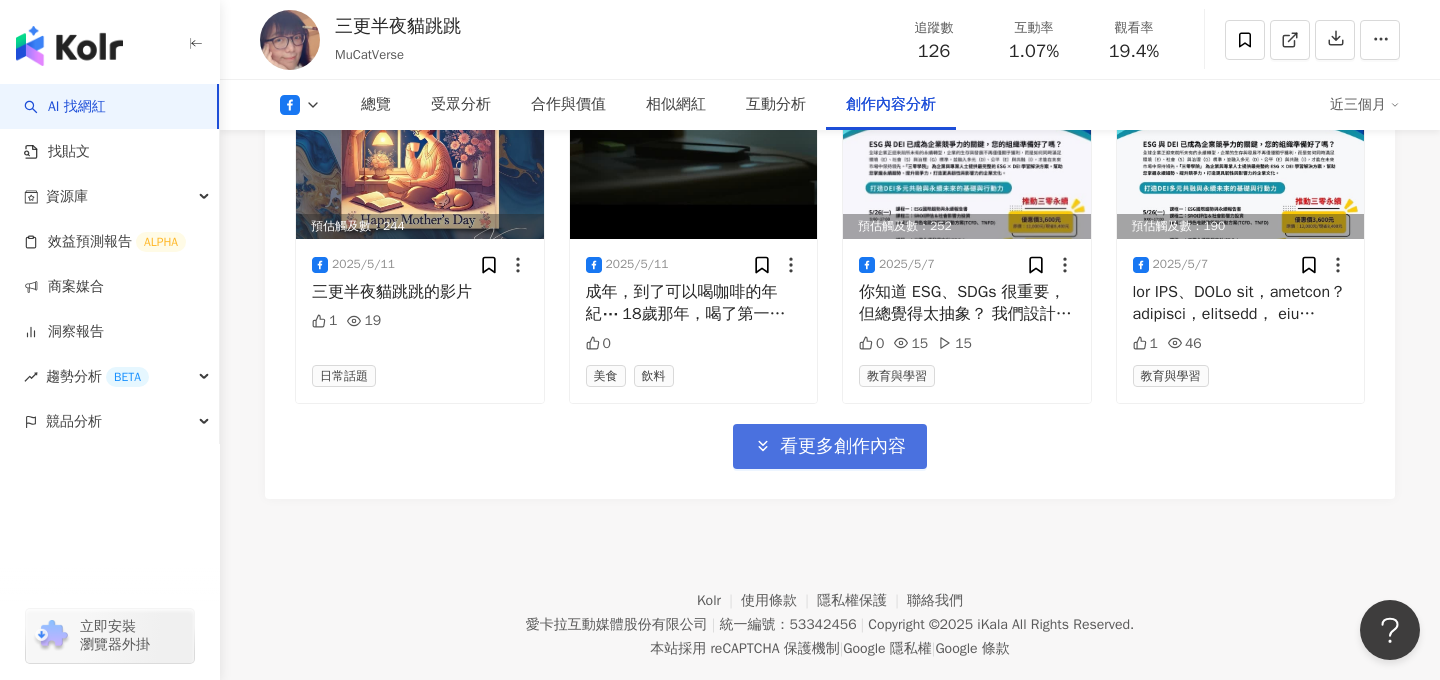 click 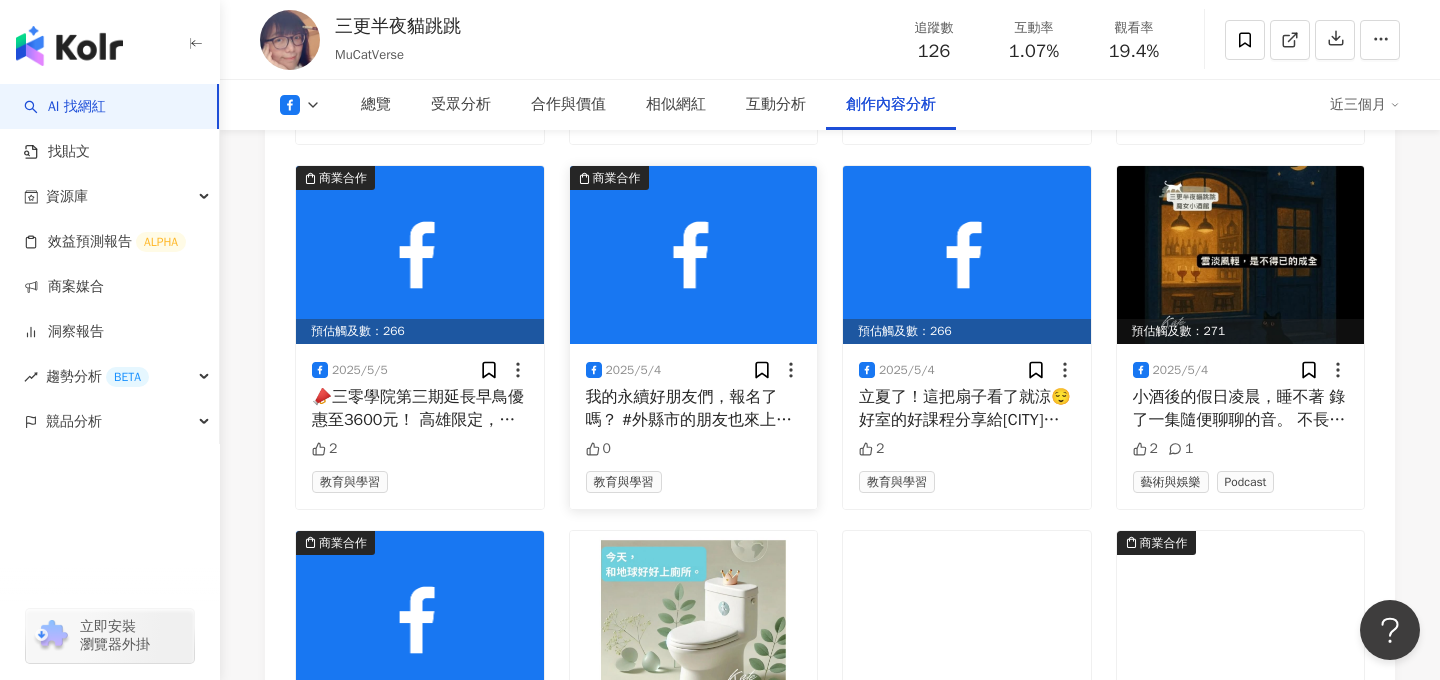 scroll, scrollTop: 6452, scrollLeft: 0, axis: vertical 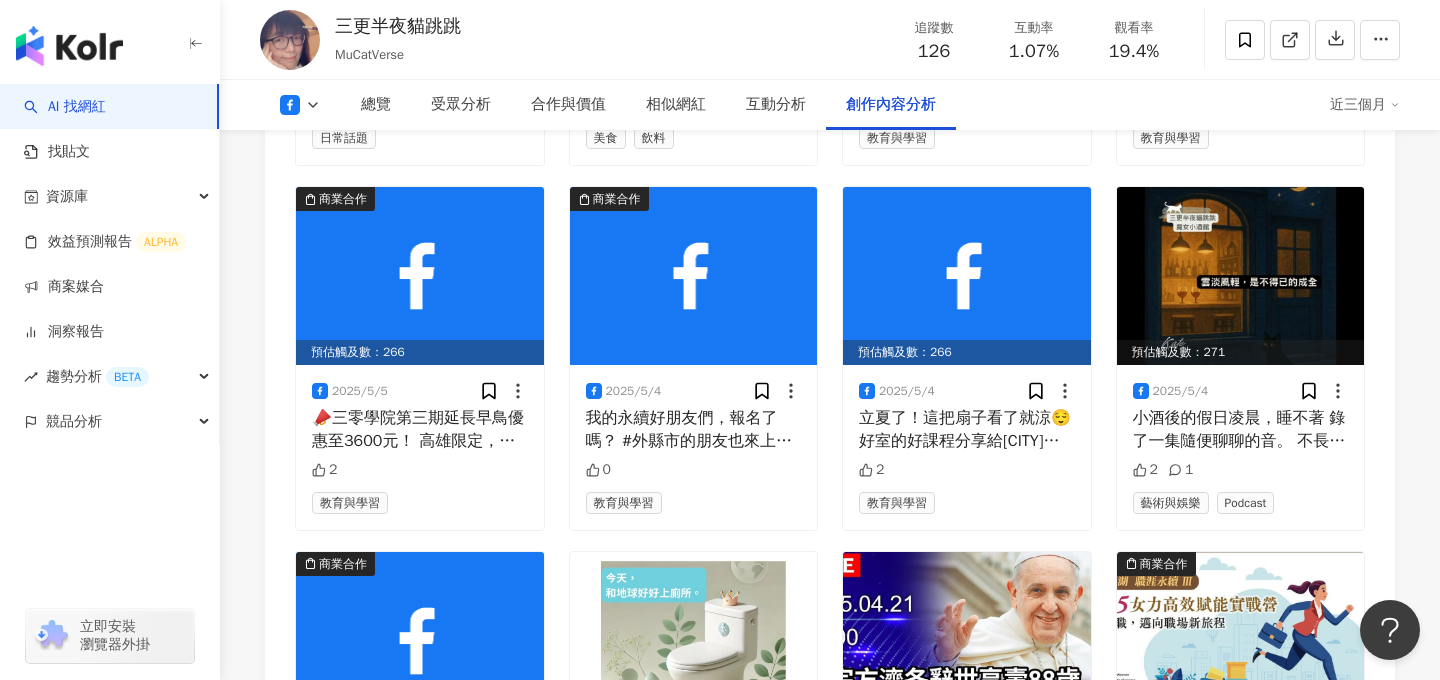 click at bounding box center (69, 46) 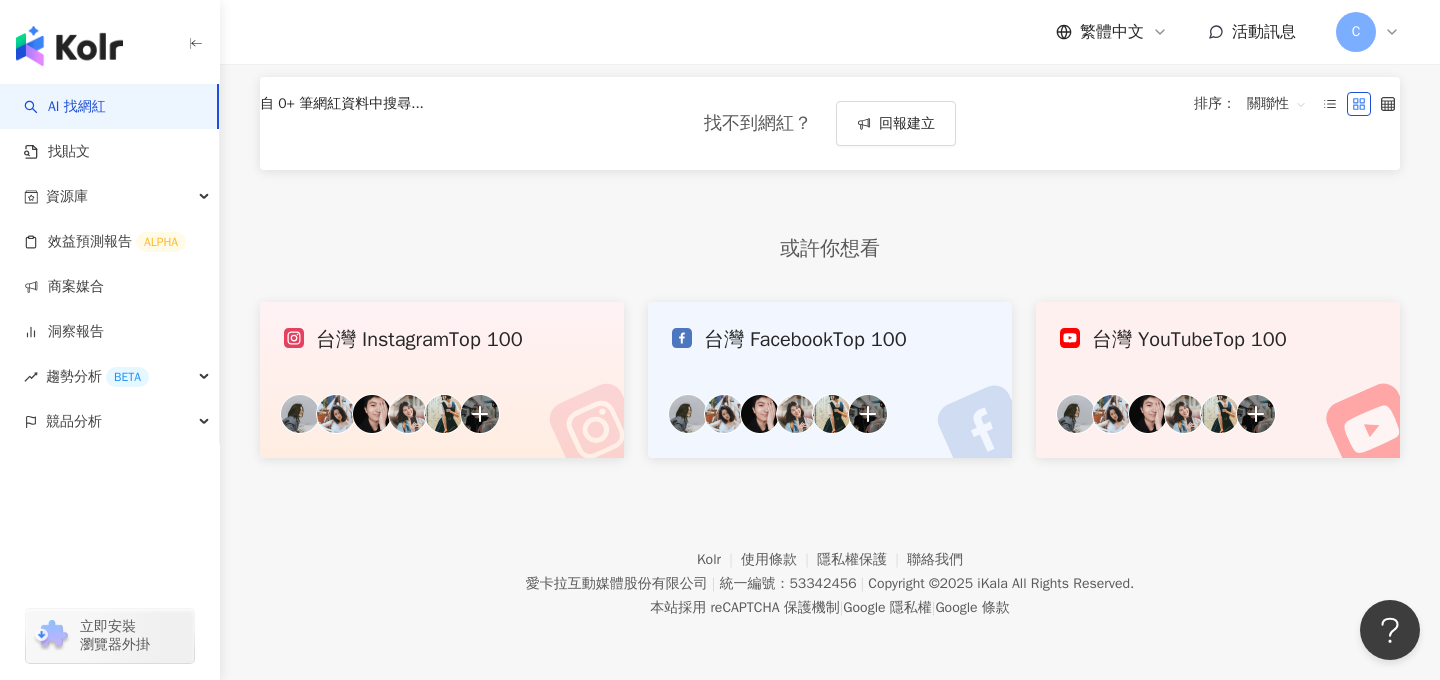 scroll, scrollTop: 0, scrollLeft: 0, axis: both 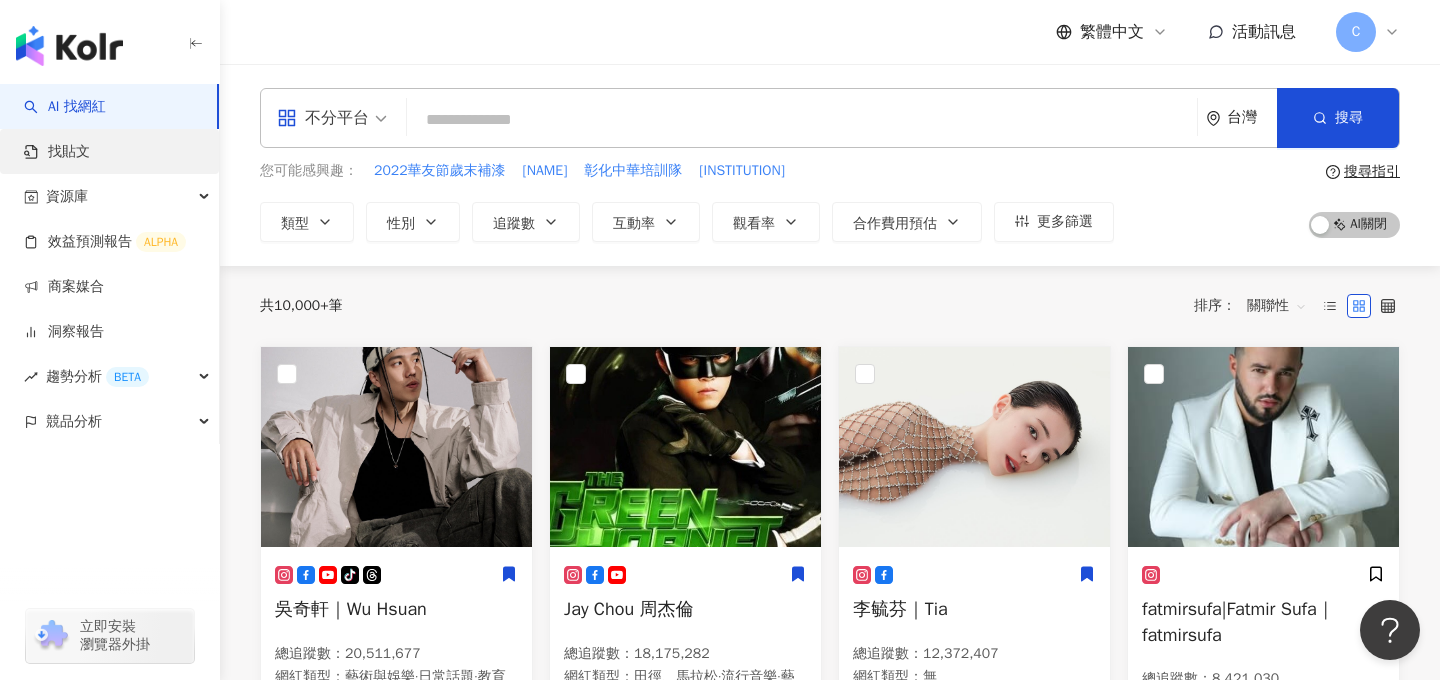 click on "找貼文" at bounding box center [57, 152] 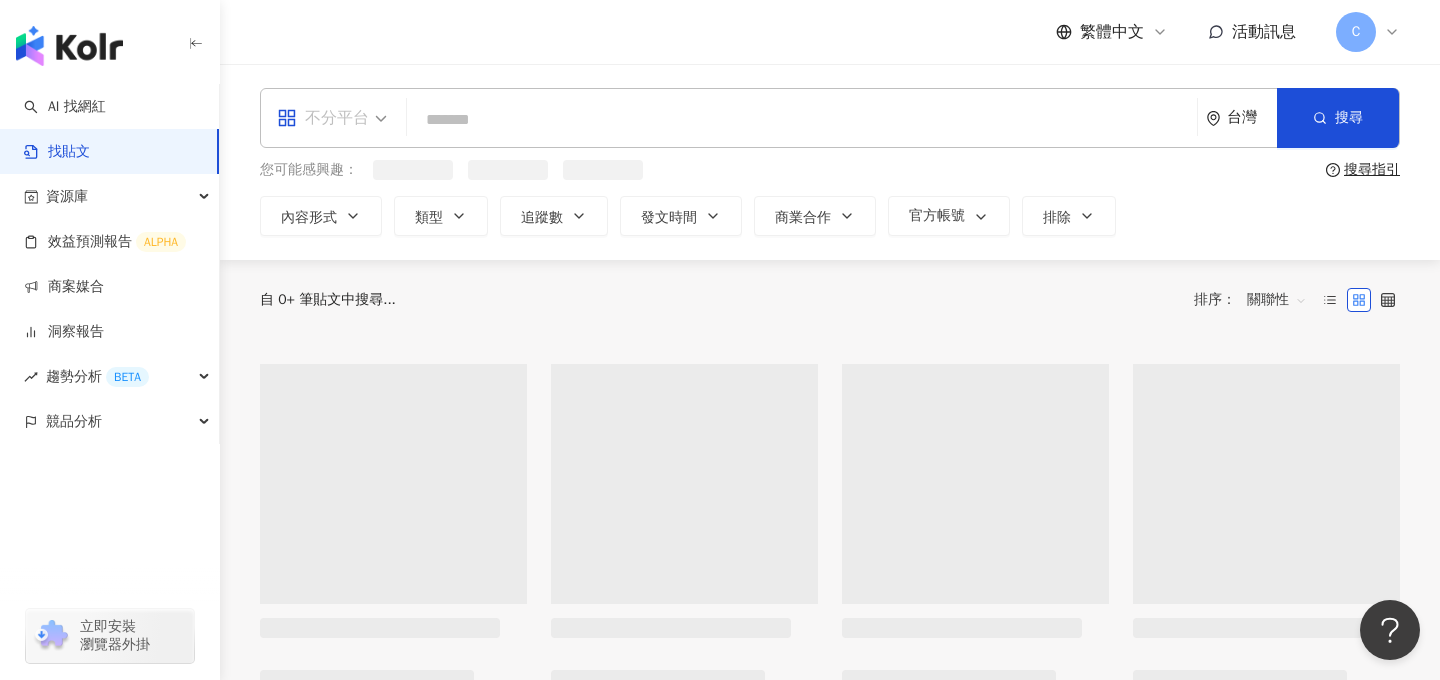 click on "不分平台" at bounding box center [323, 118] 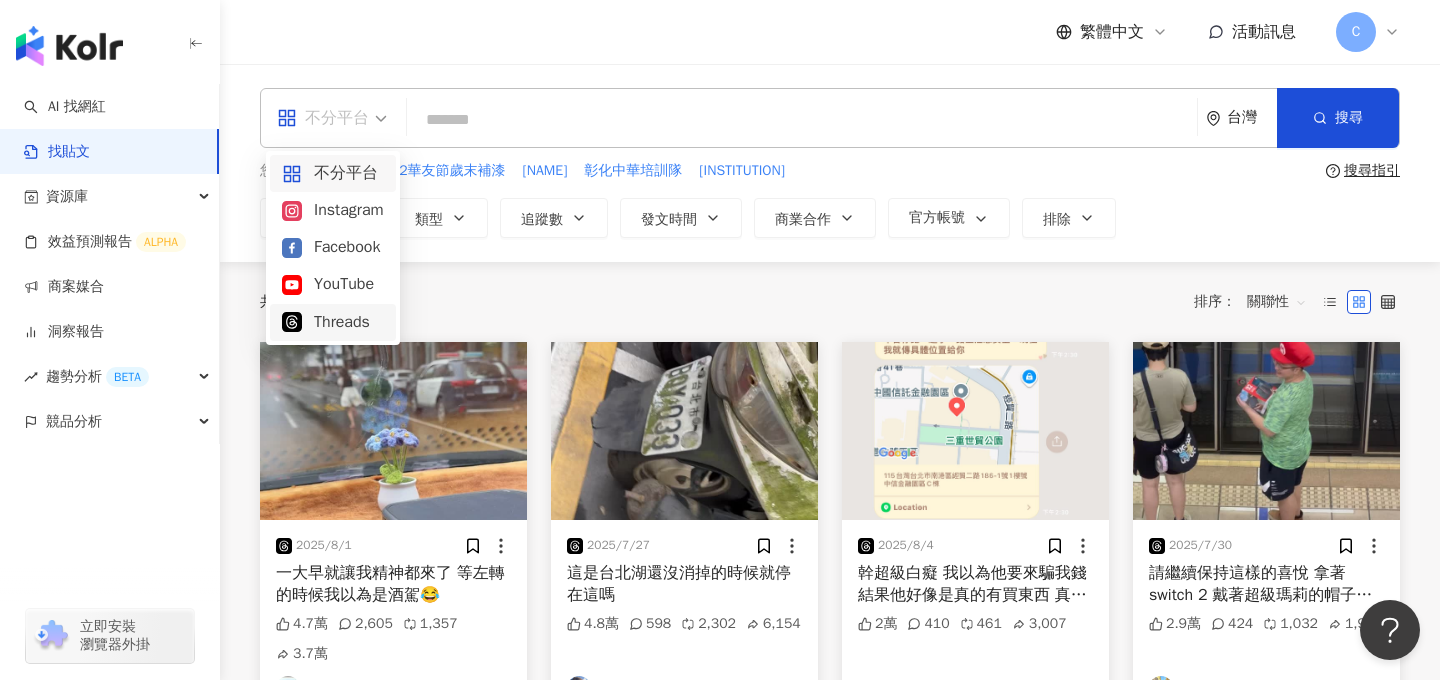 click on "Threads" at bounding box center (333, 322) 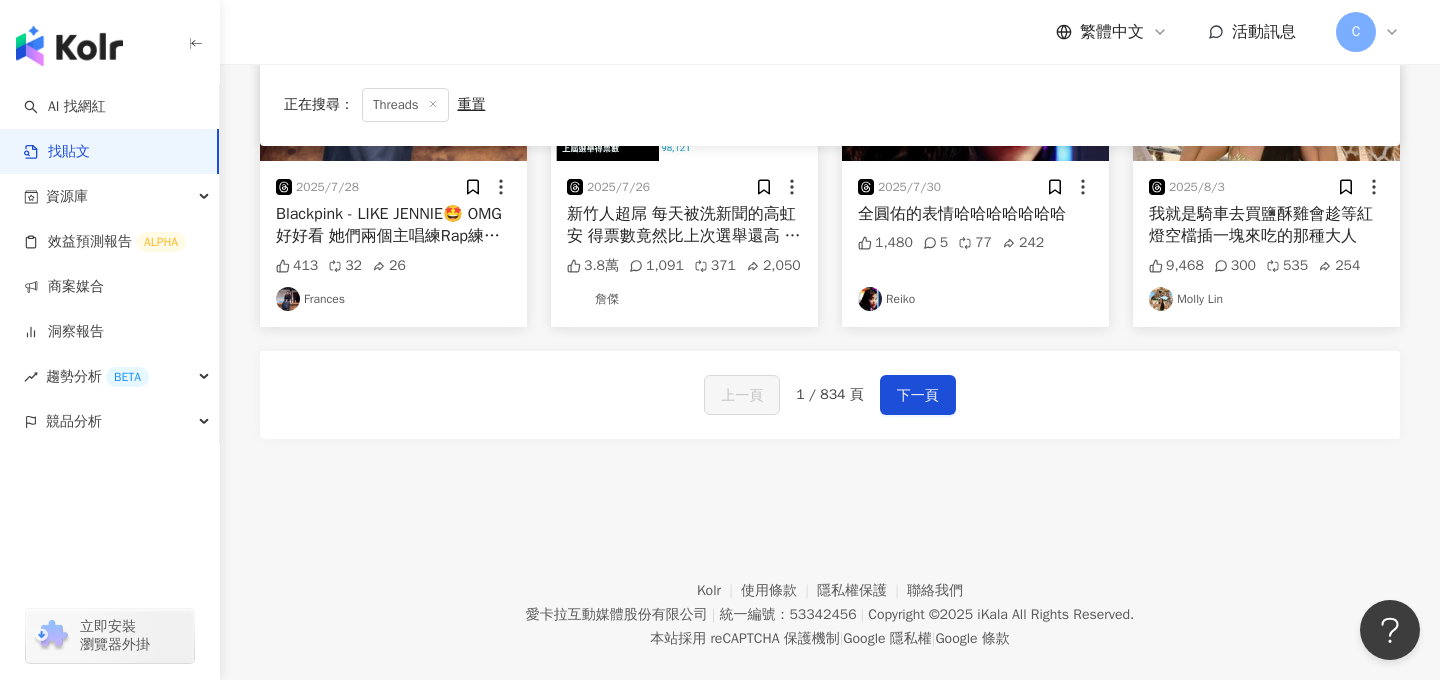 scroll, scrollTop: 1129, scrollLeft: 0, axis: vertical 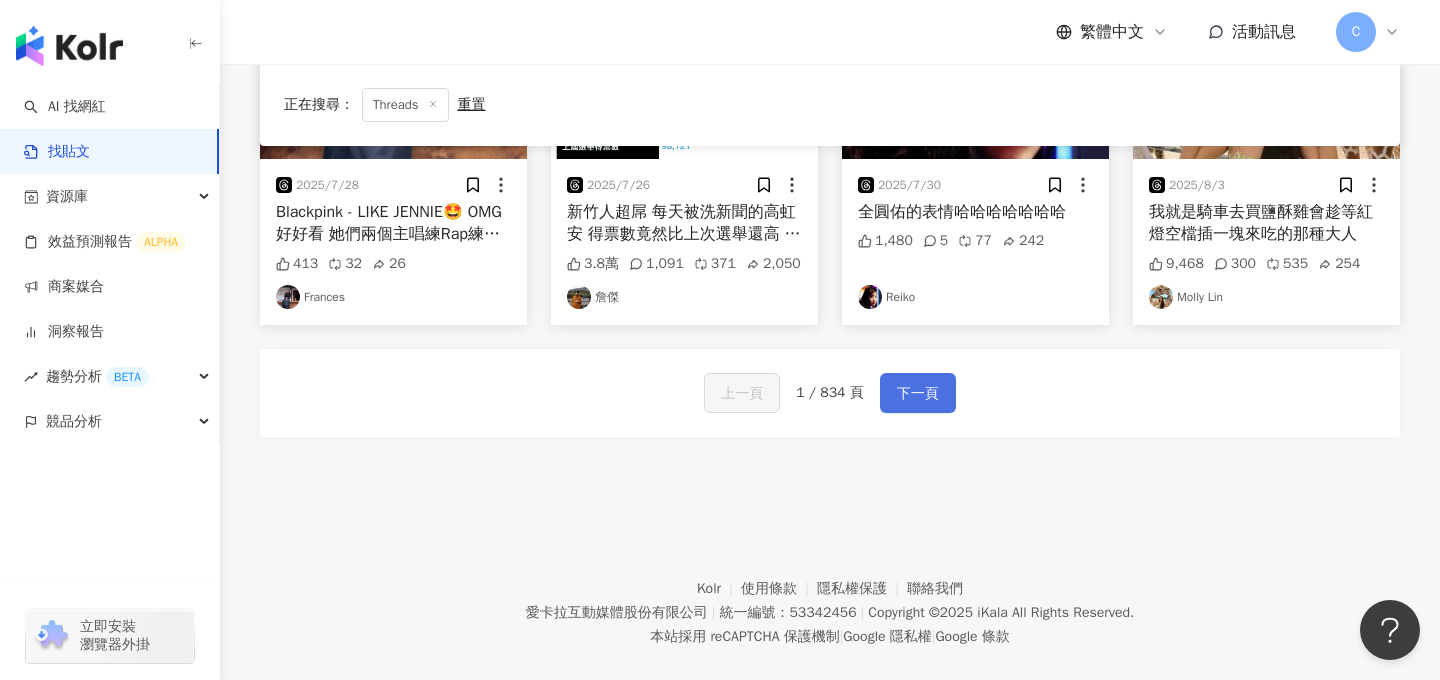 click on "下一頁" at bounding box center (918, 394) 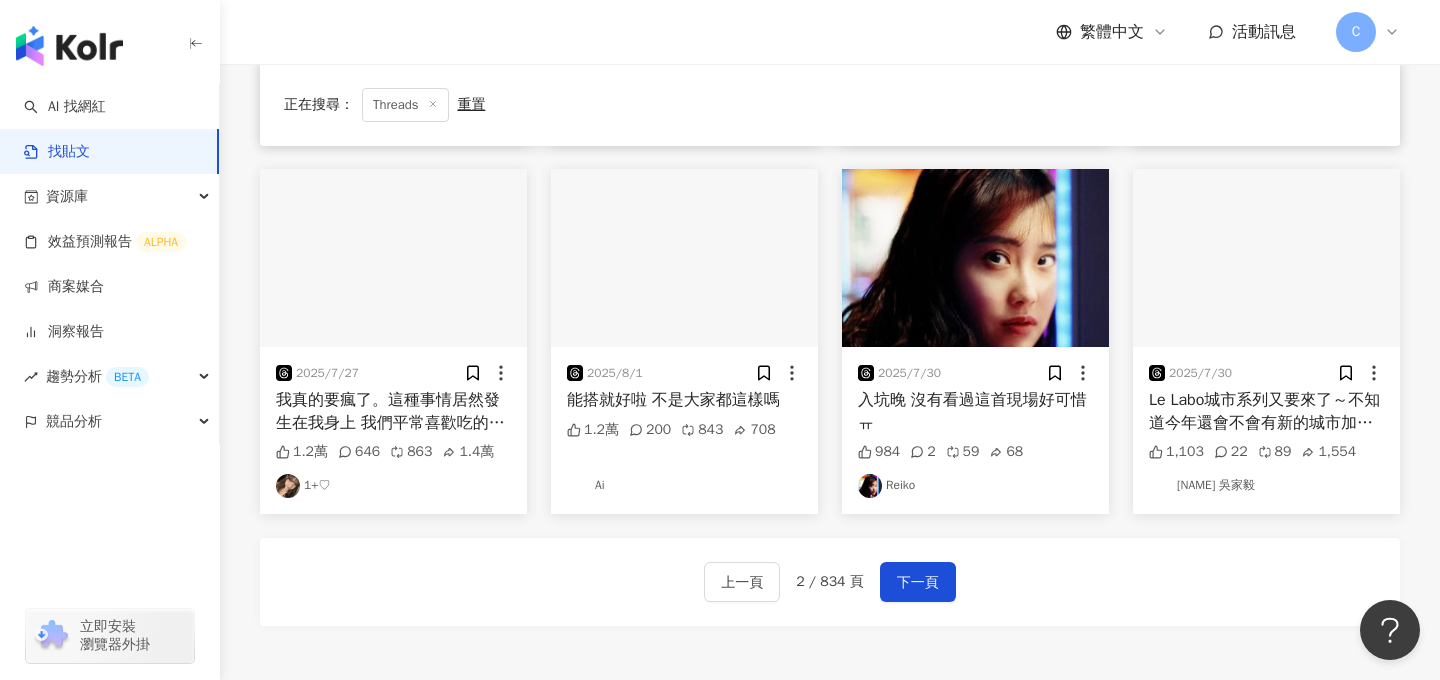 scroll, scrollTop: 1129, scrollLeft: 0, axis: vertical 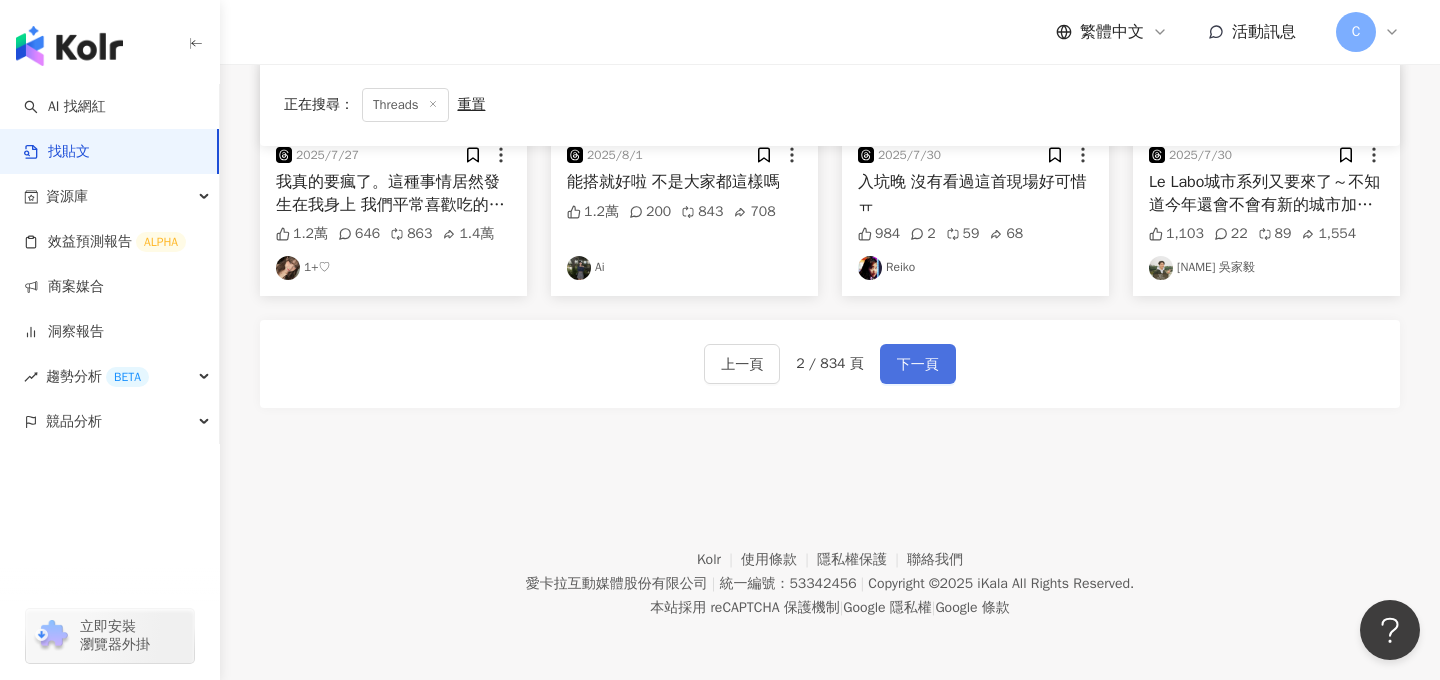 click on "下一頁" at bounding box center [918, 365] 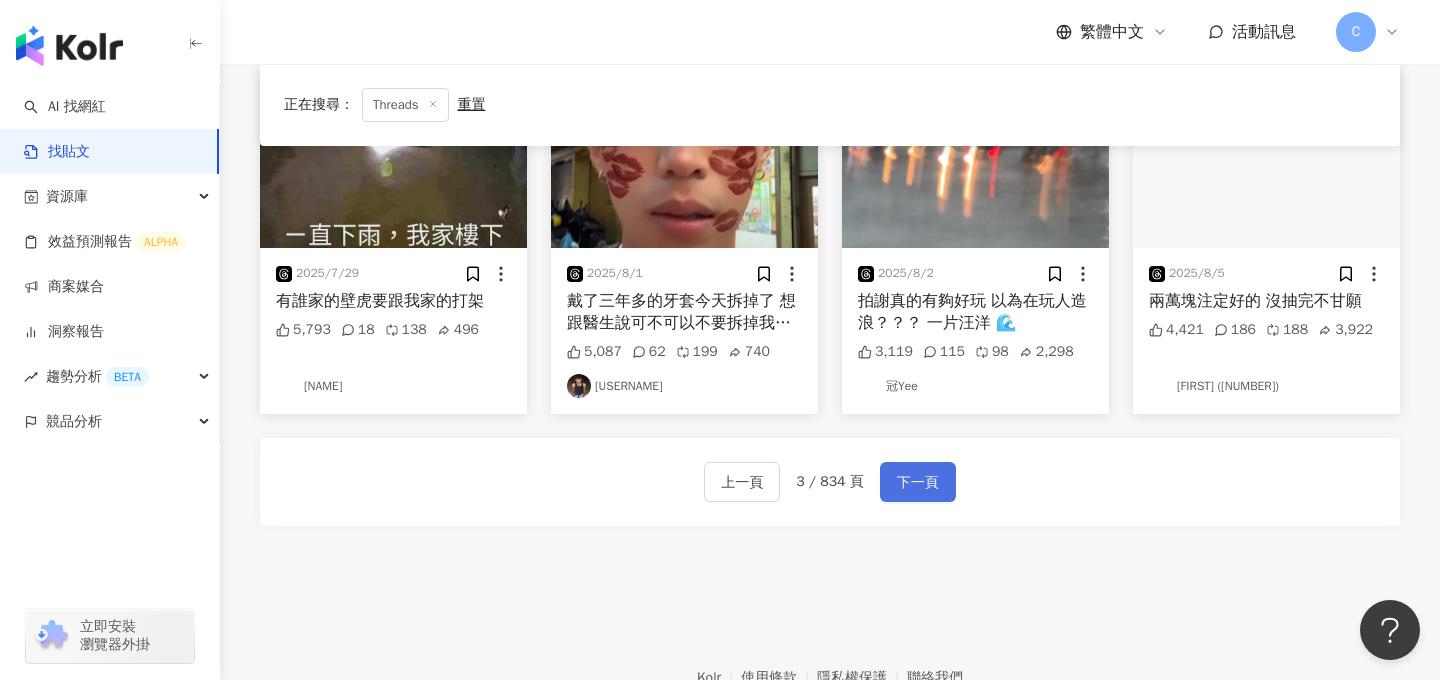 scroll, scrollTop: 1158, scrollLeft: 0, axis: vertical 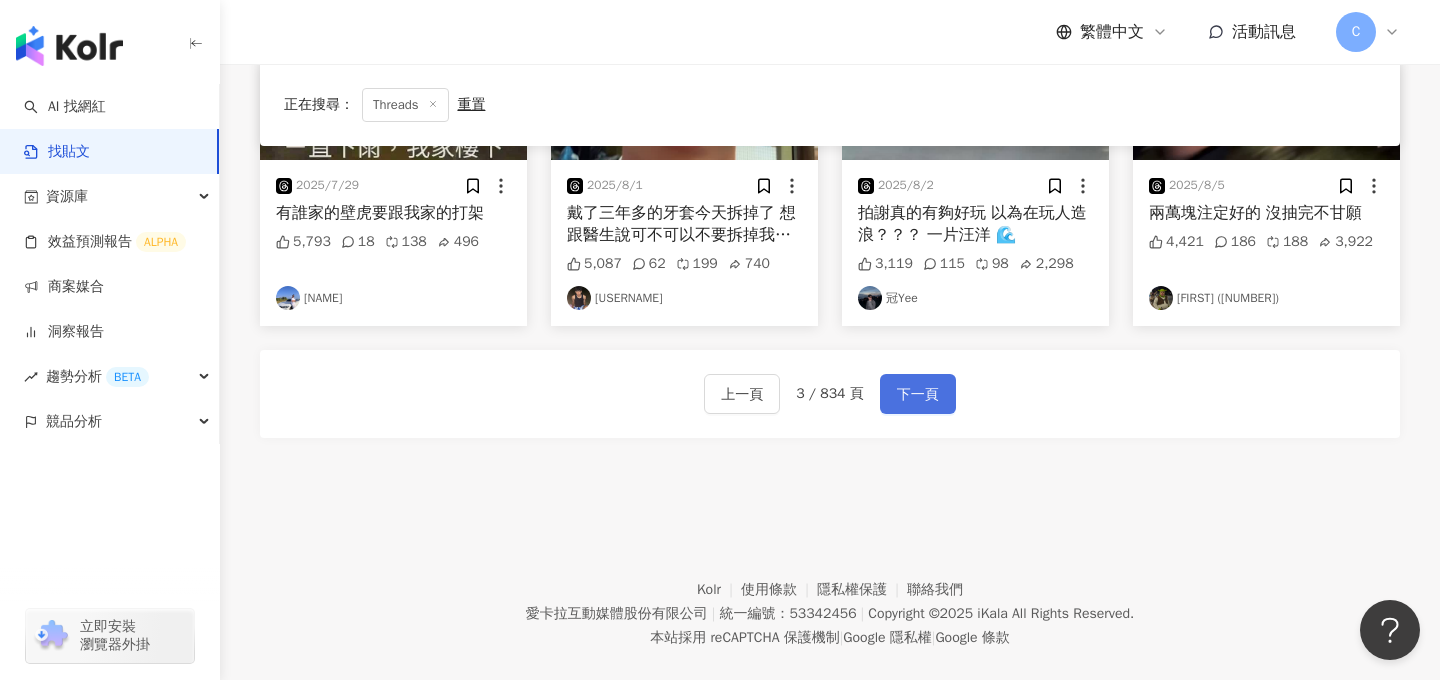 click on "下一頁" at bounding box center [918, 395] 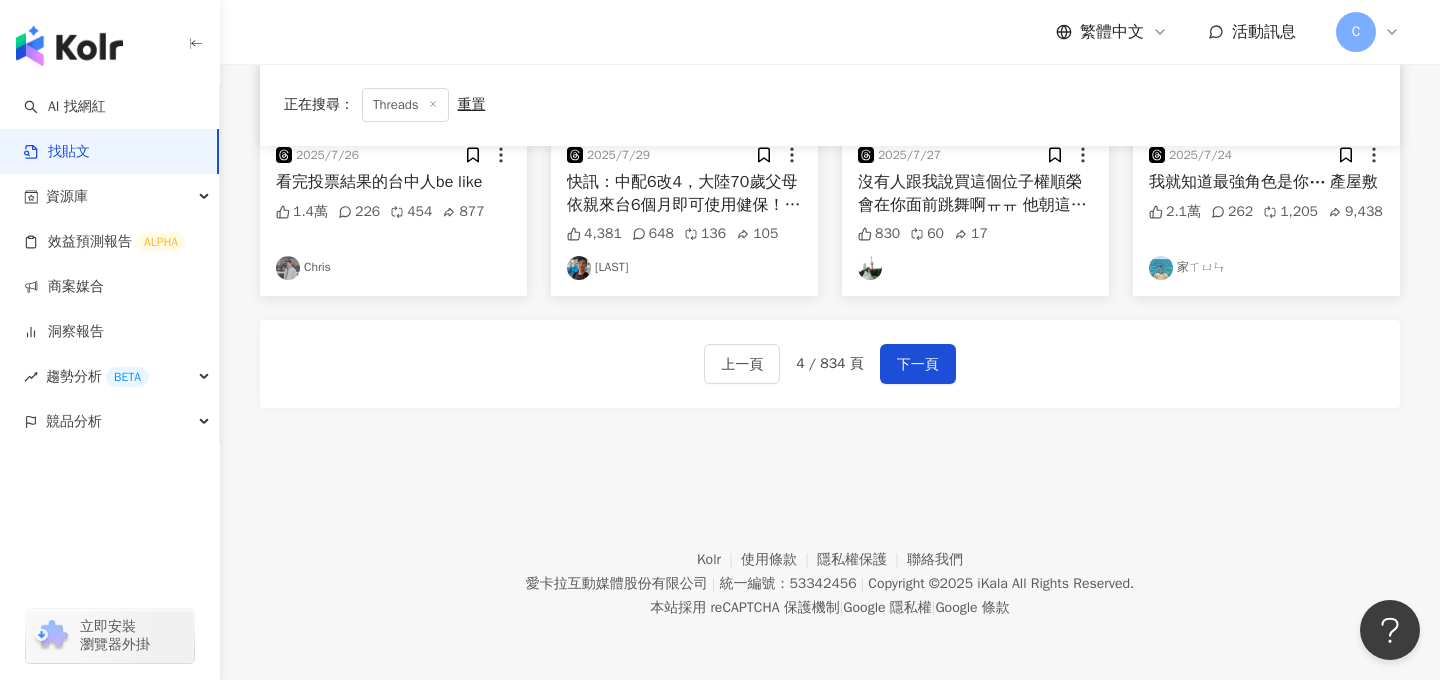 scroll, scrollTop: 0, scrollLeft: 0, axis: both 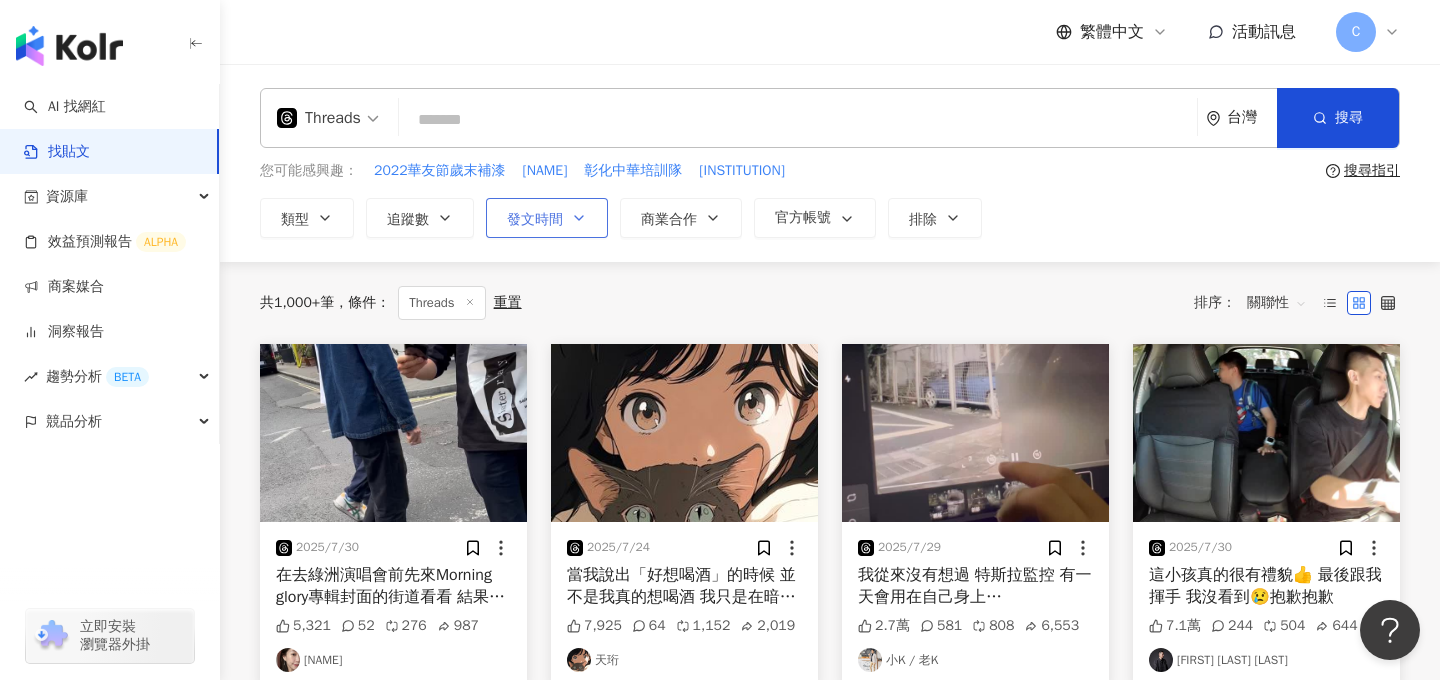 click on "發文時間" at bounding box center (535, 220) 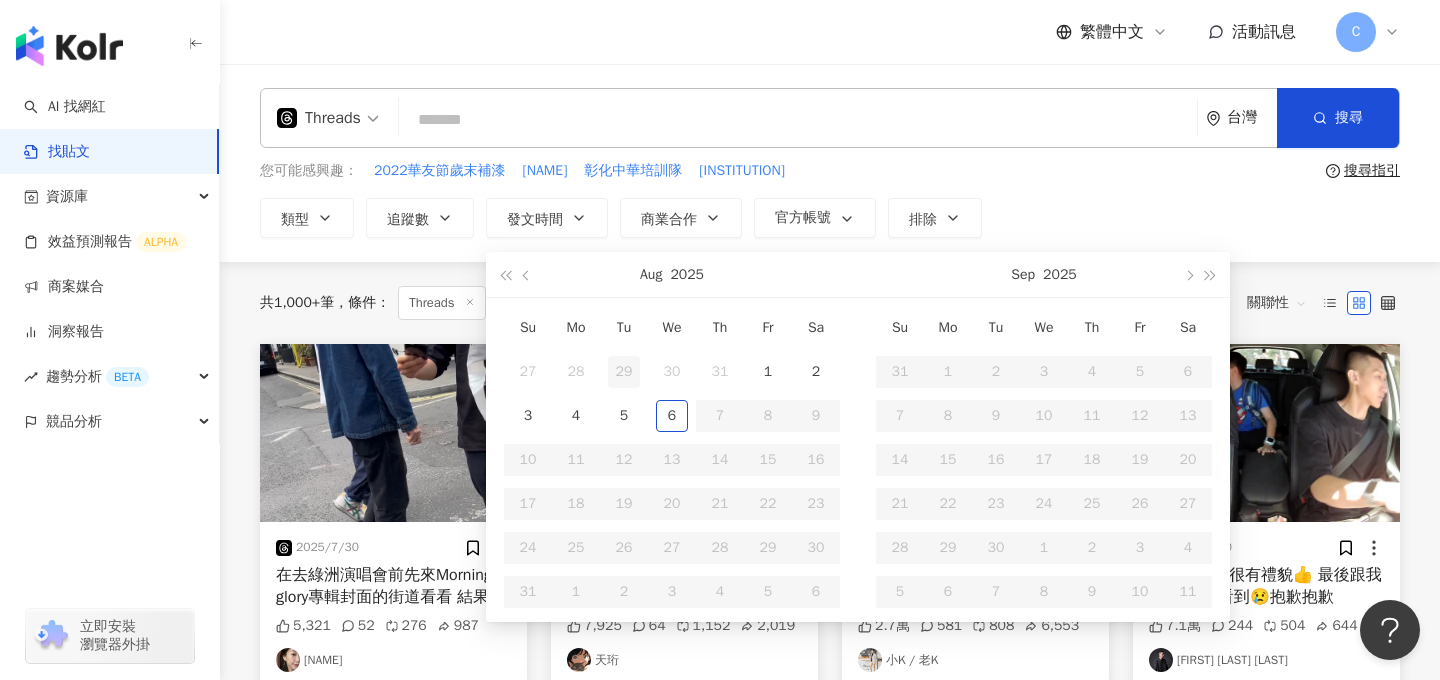 type on "**********" 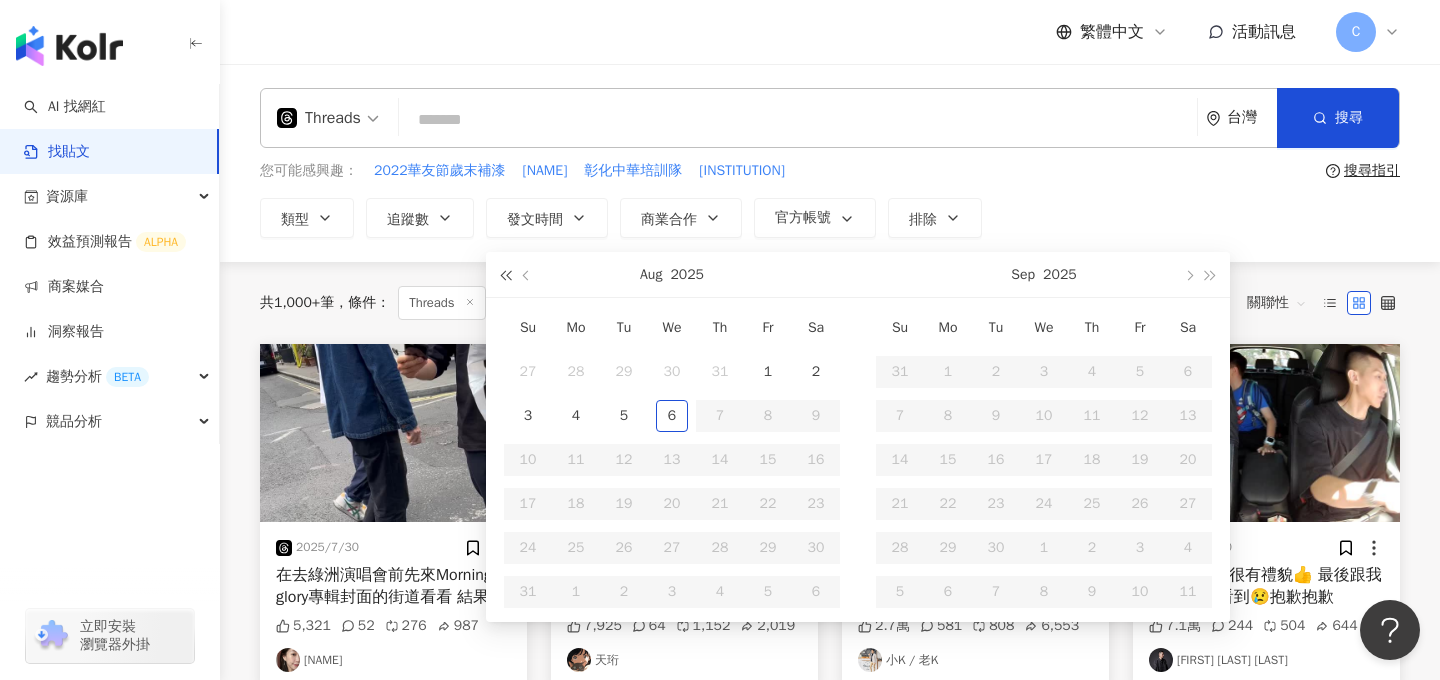 click at bounding box center [505, 276] 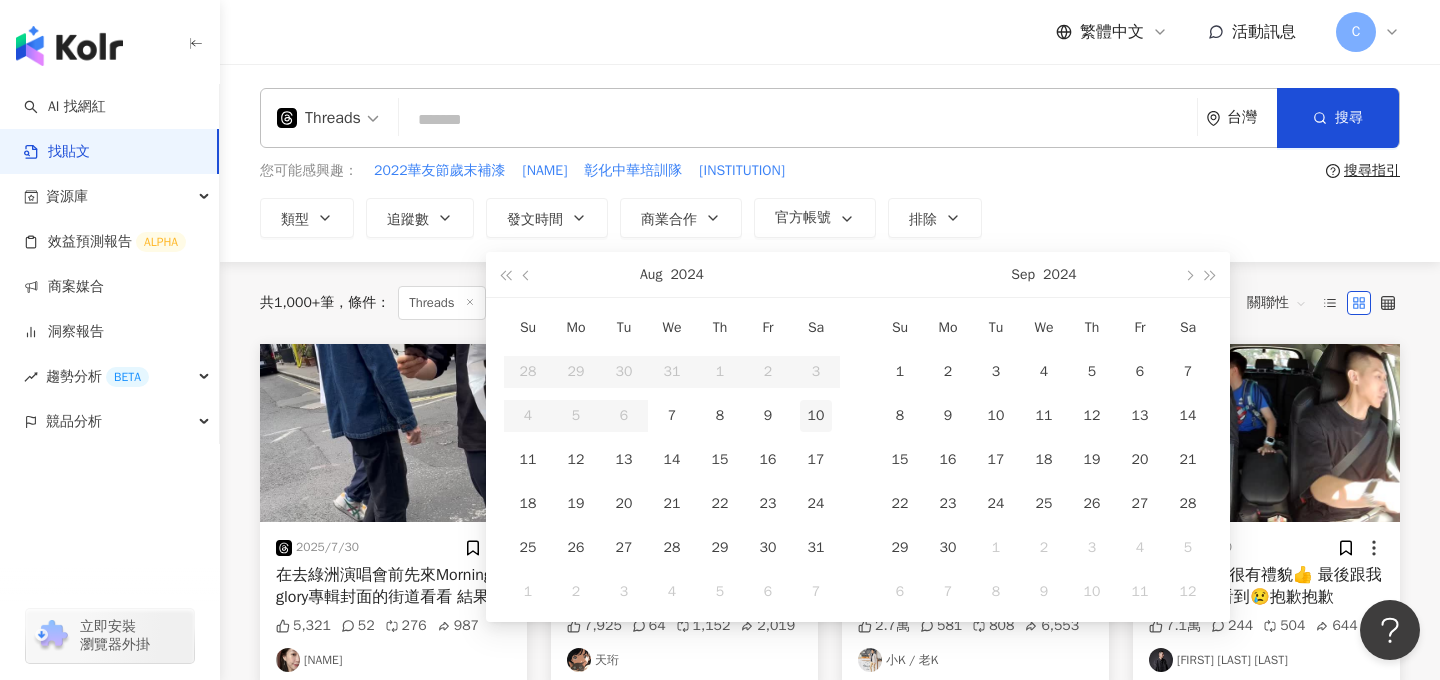 type on "**********" 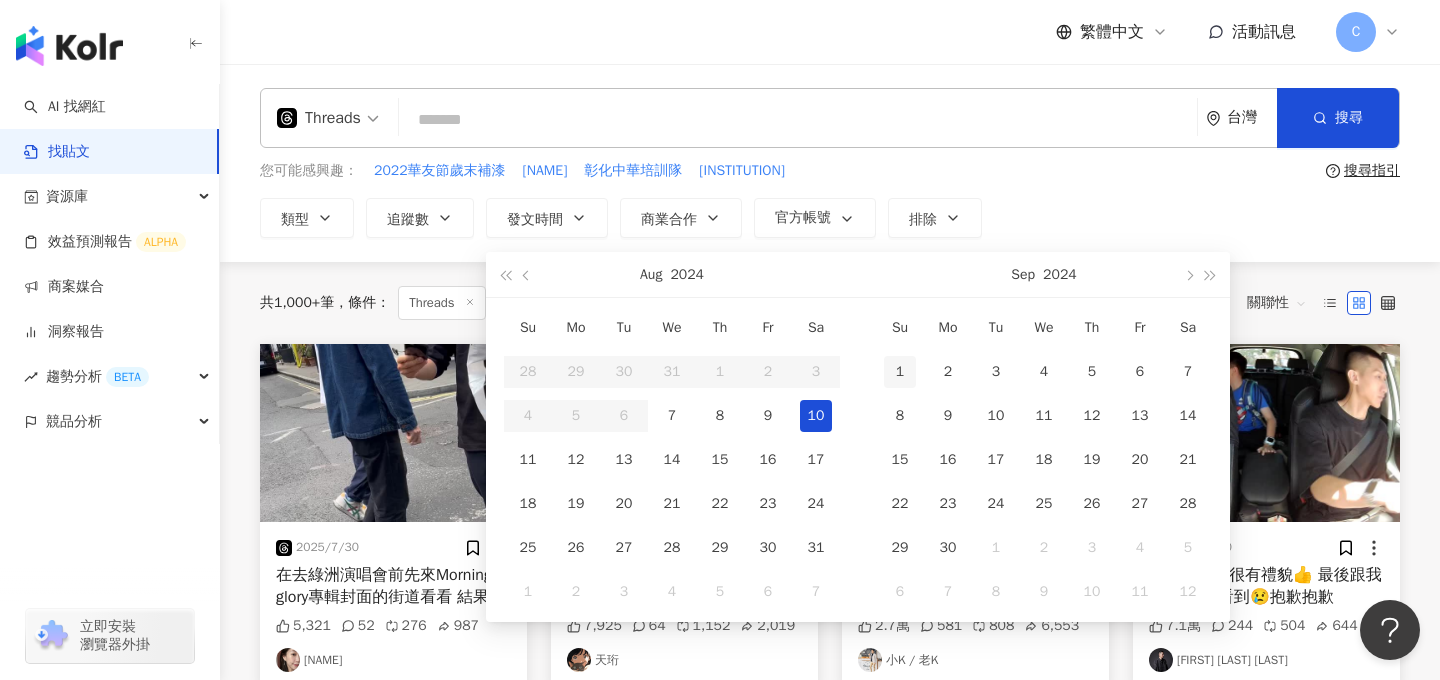 type on "**********" 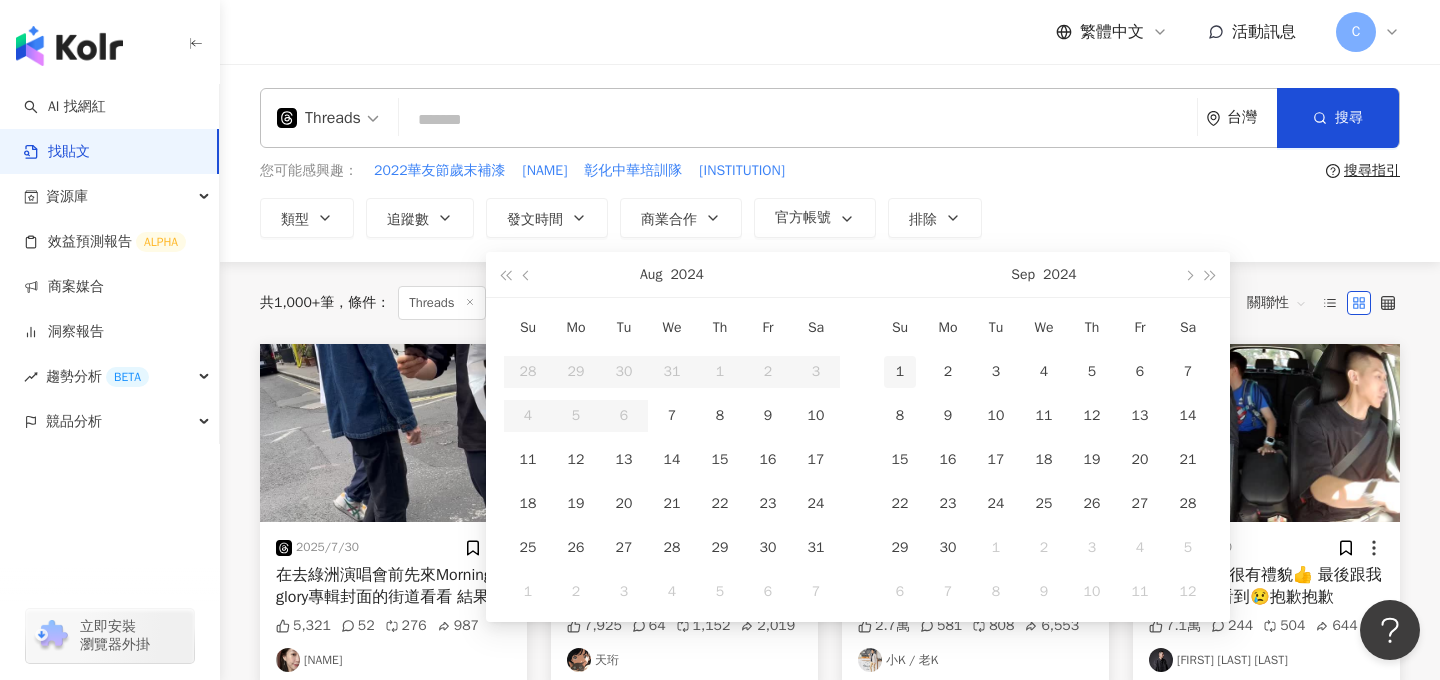 type on "**********" 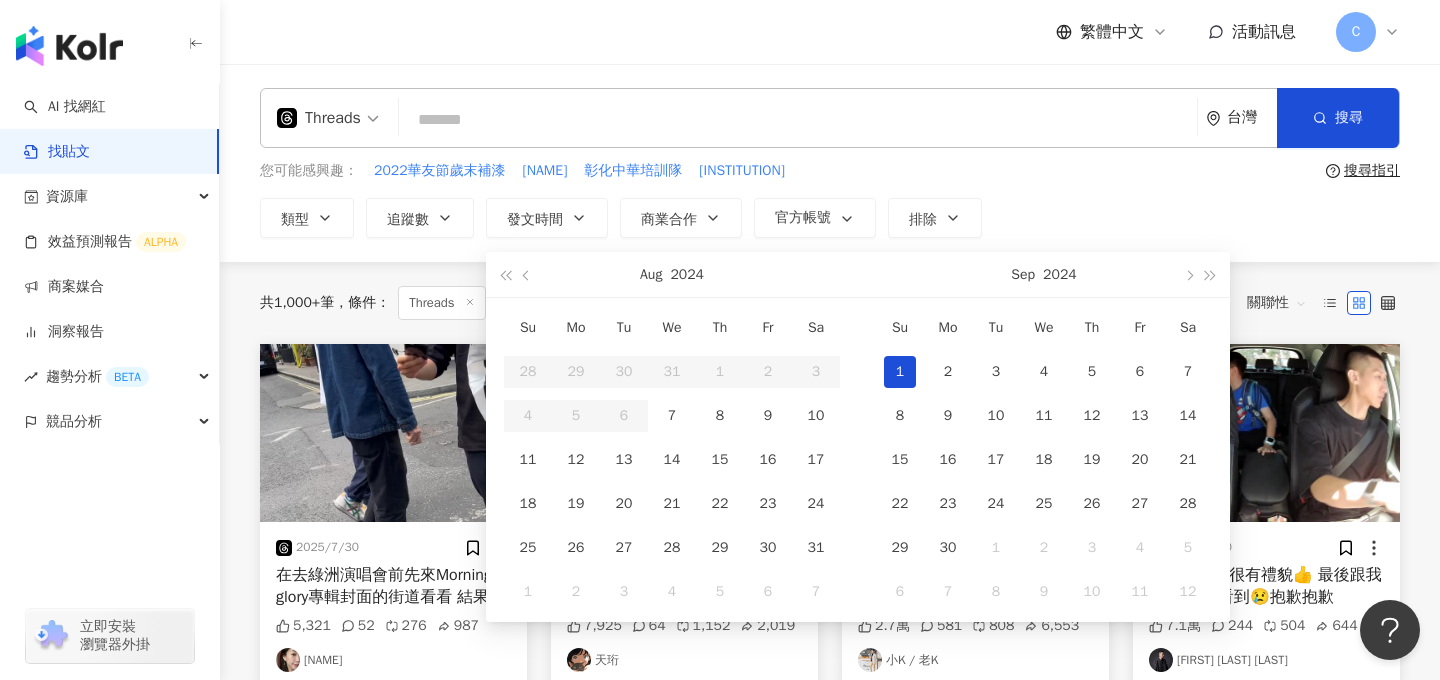 click on "1" at bounding box center [900, 372] 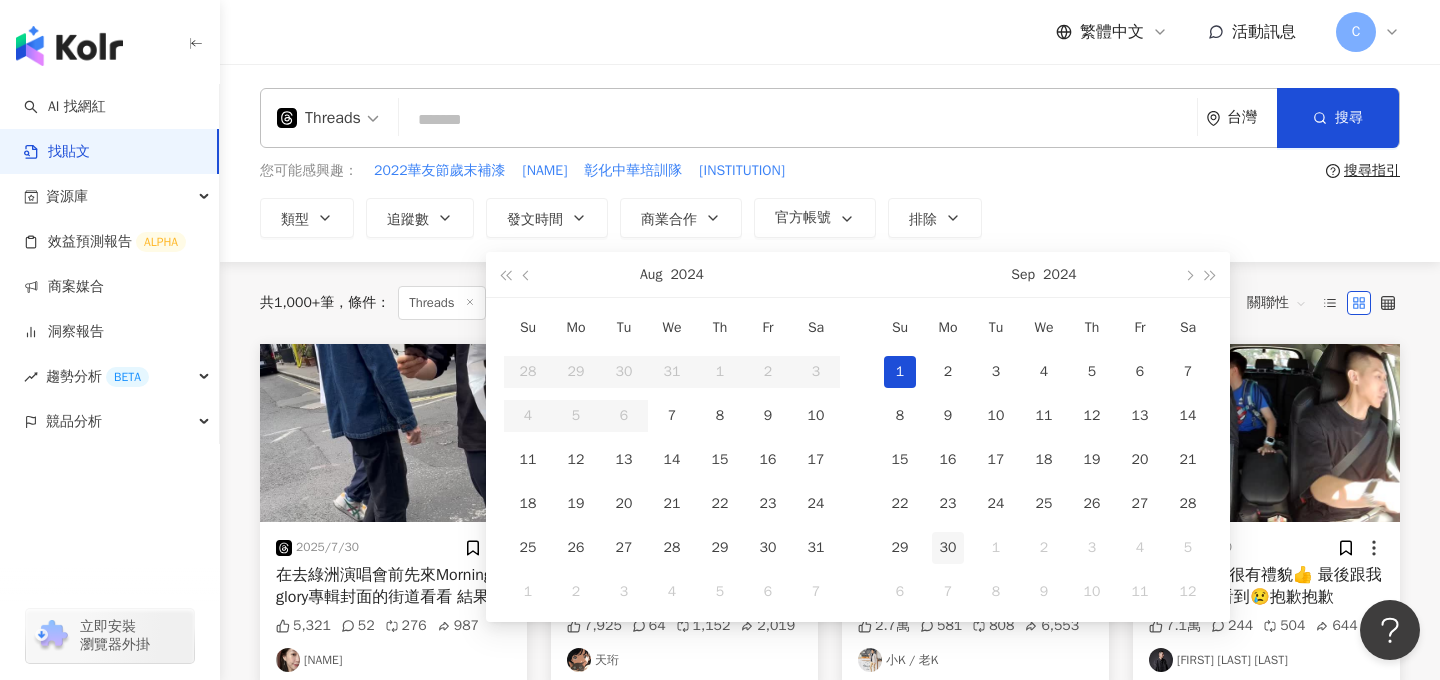 type on "**********" 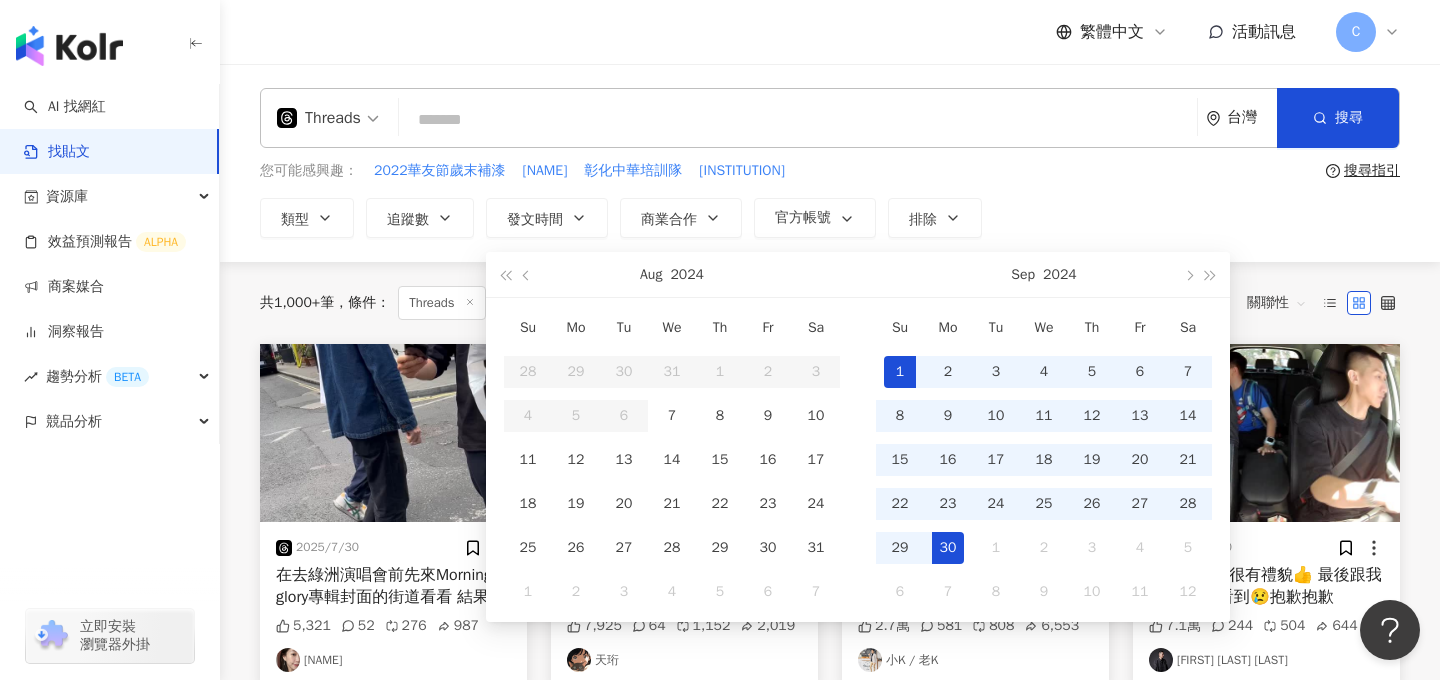 click on "30" at bounding box center (948, 548) 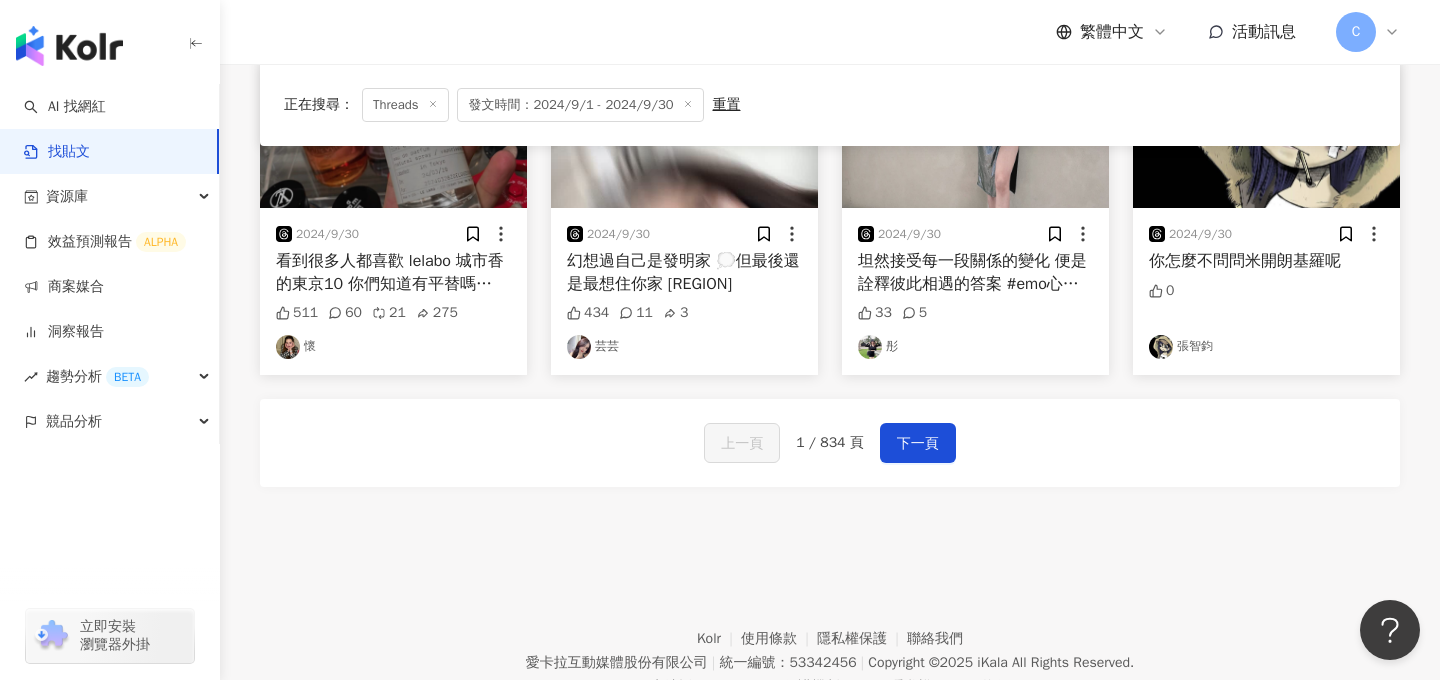 scroll, scrollTop: 1021, scrollLeft: 0, axis: vertical 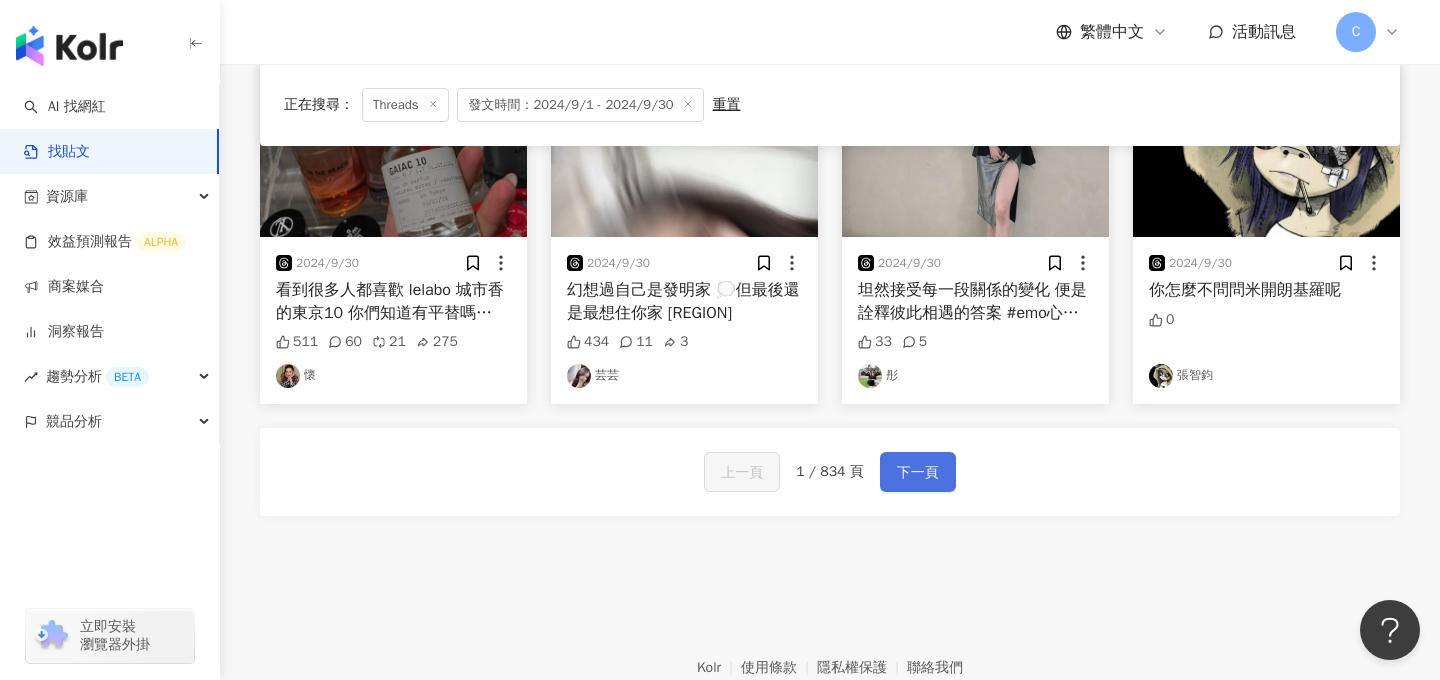 click on "下一頁" at bounding box center (918, 472) 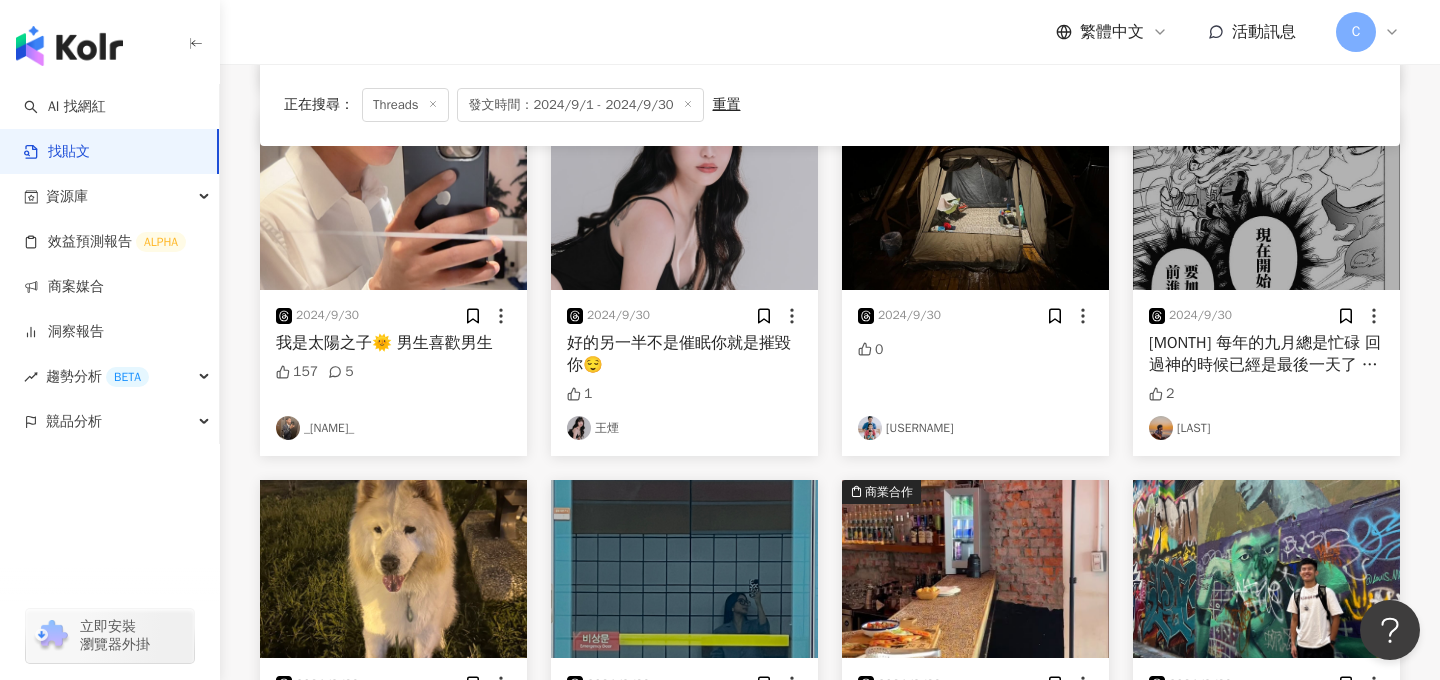 scroll, scrollTop: 1138, scrollLeft: 0, axis: vertical 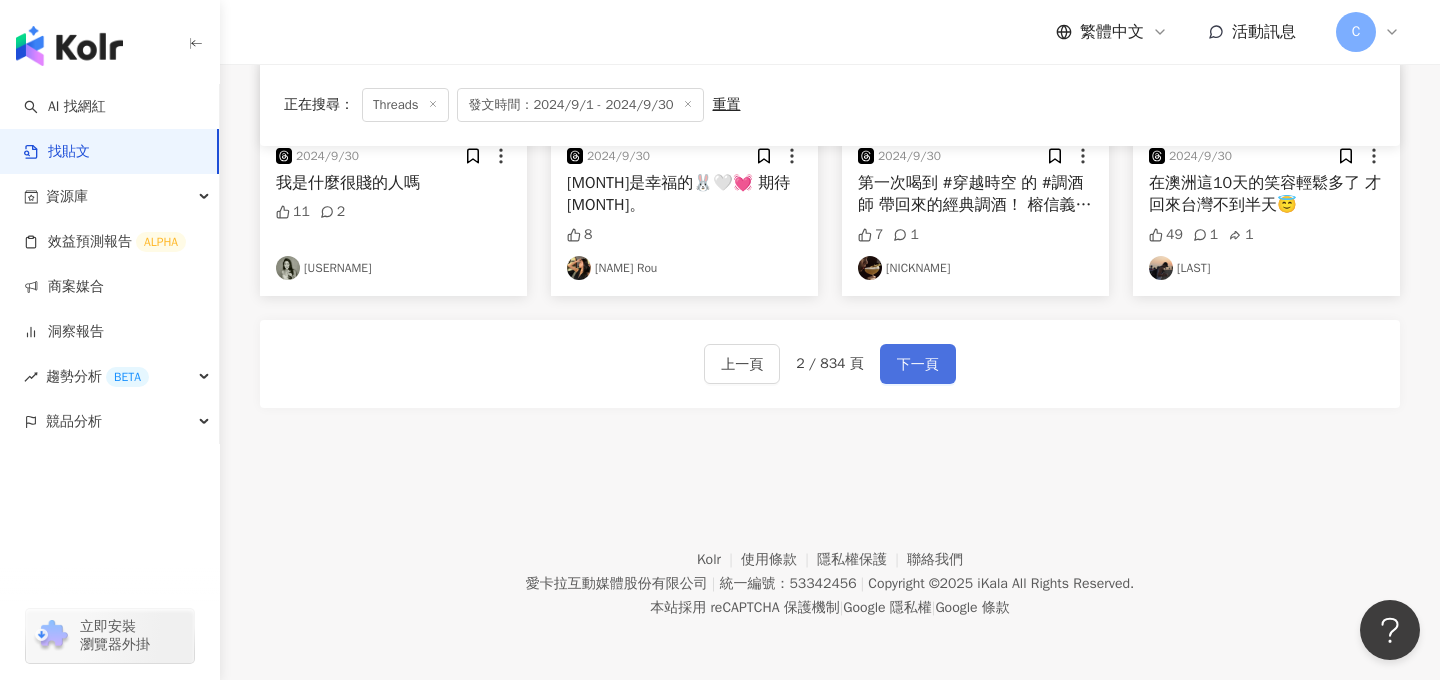 click on "下一頁" at bounding box center (918, 365) 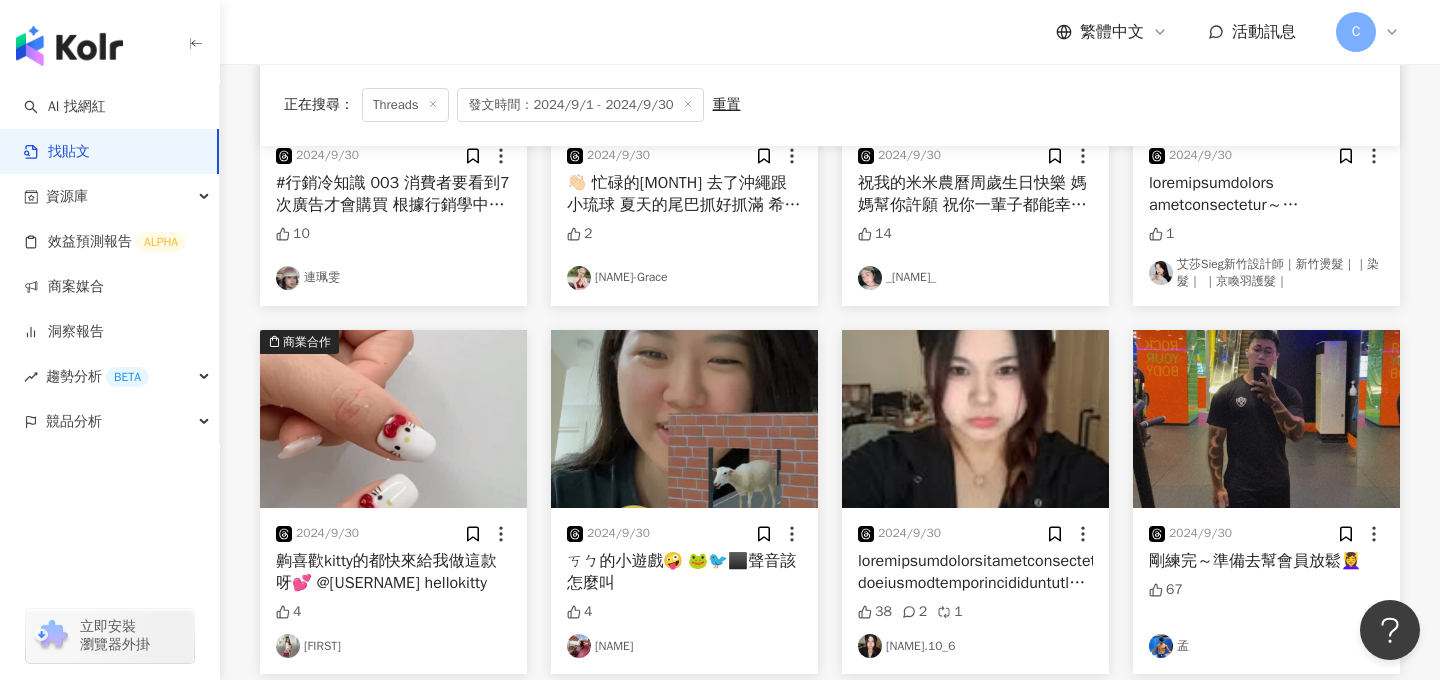 scroll, scrollTop: 1116, scrollLeft: 0, axis: vertical 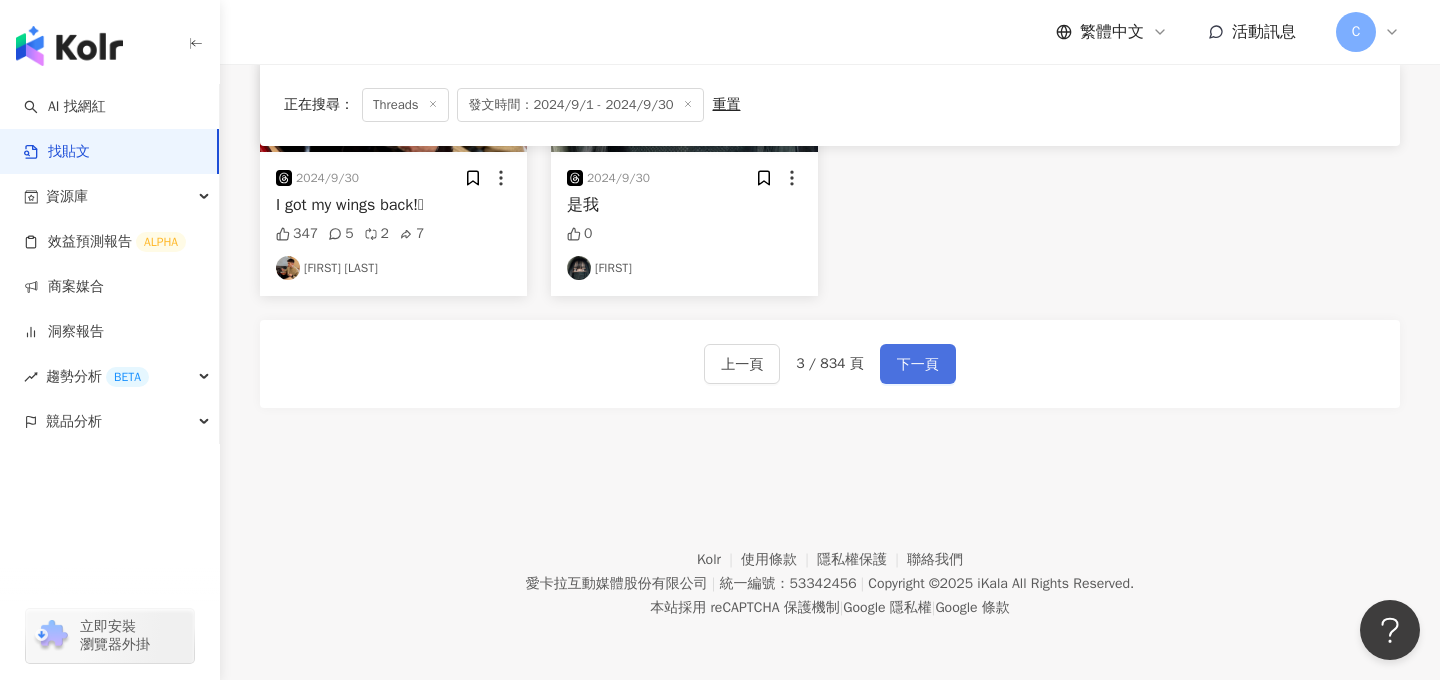 click on "下一頁" at bounding box center (918, 365) 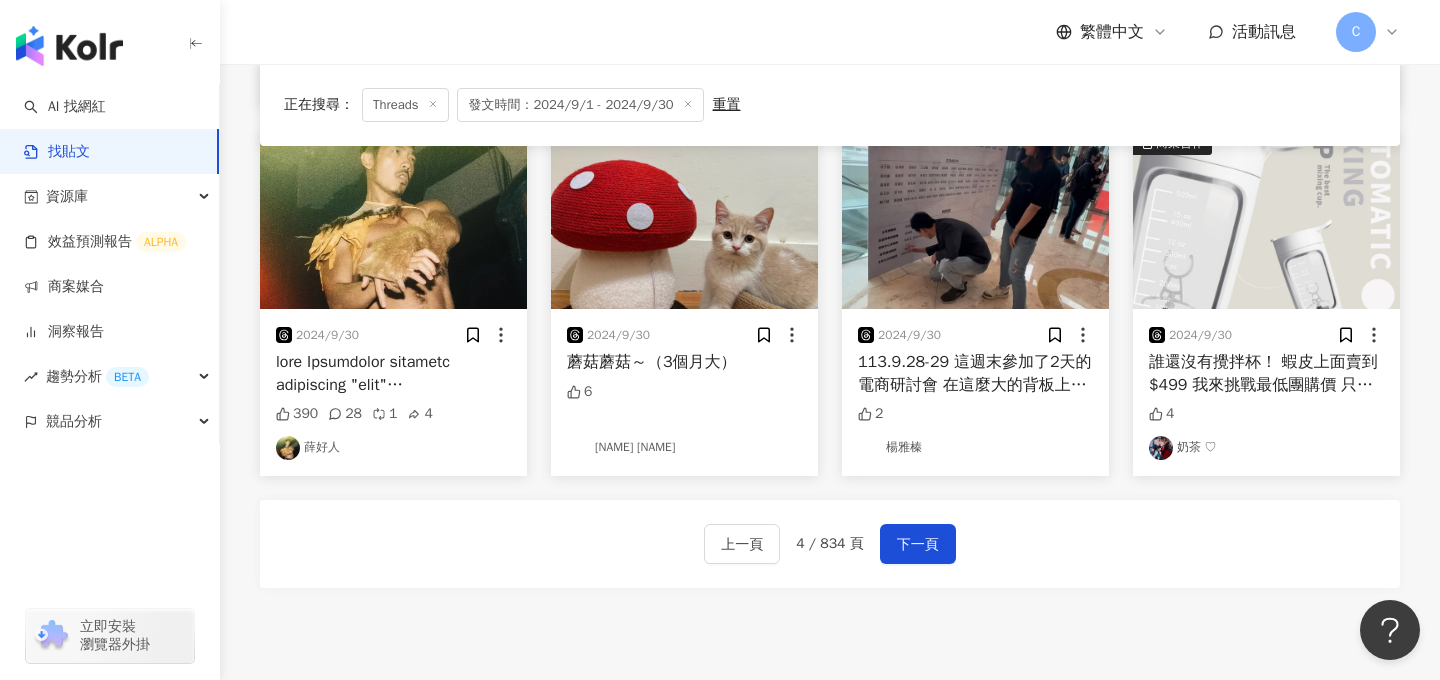 scroll, scrollTop: 964, scrollLeft: 0, axis: vertical 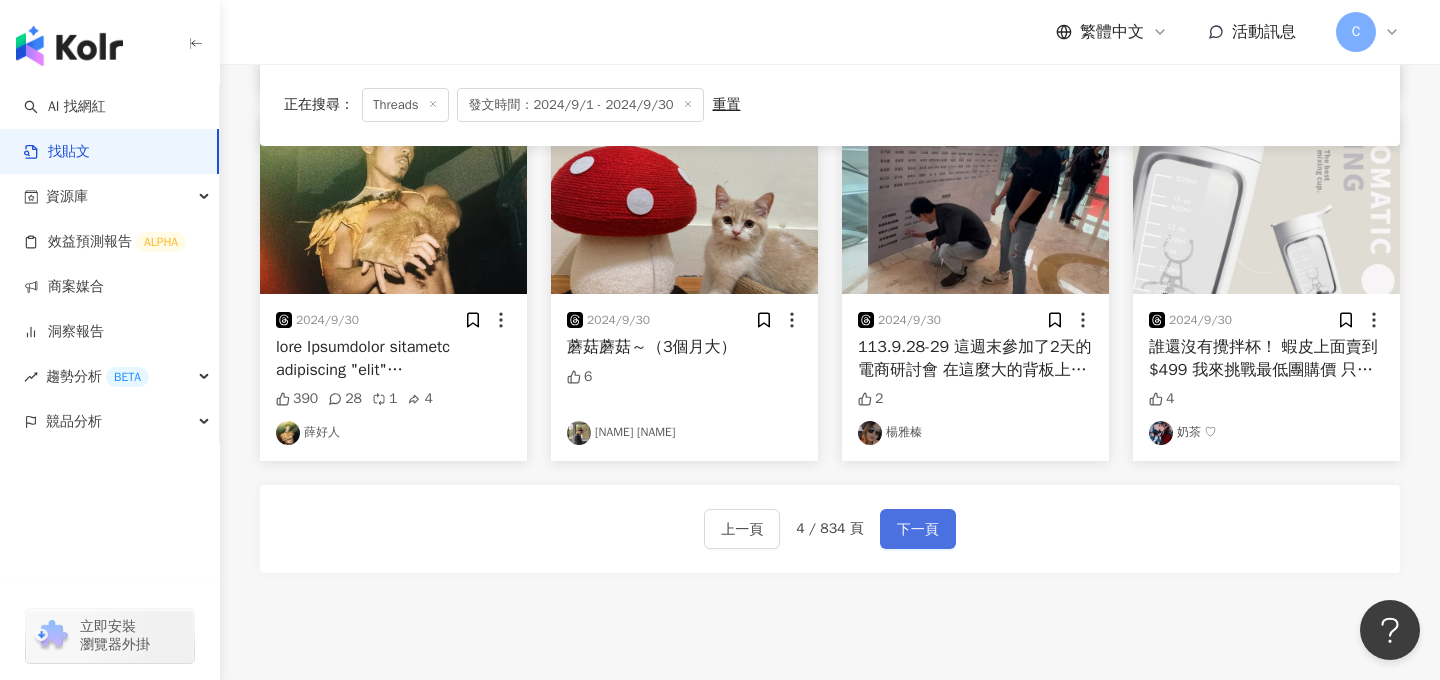 click on "下一頁" at bounding box center (918, 530) 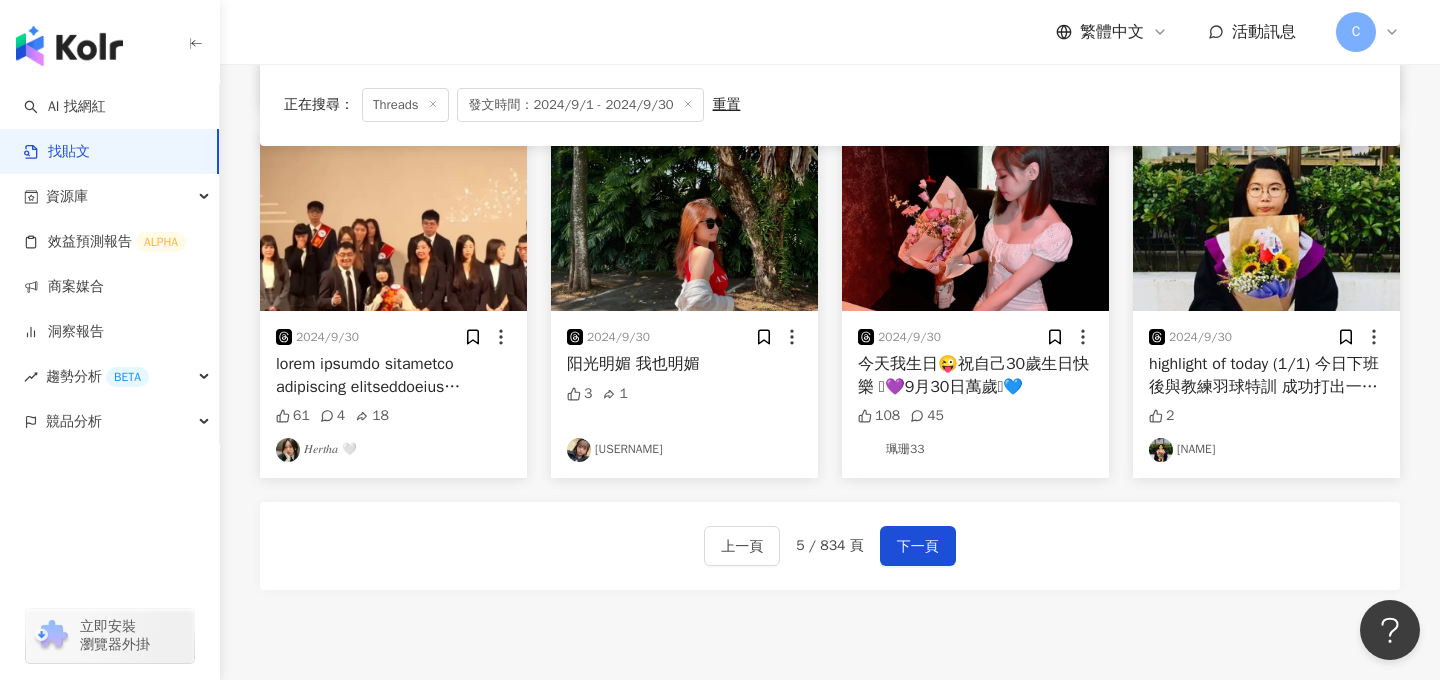 scroll, scrollTop: 1129, scrollLeft: 0, axis: vertical 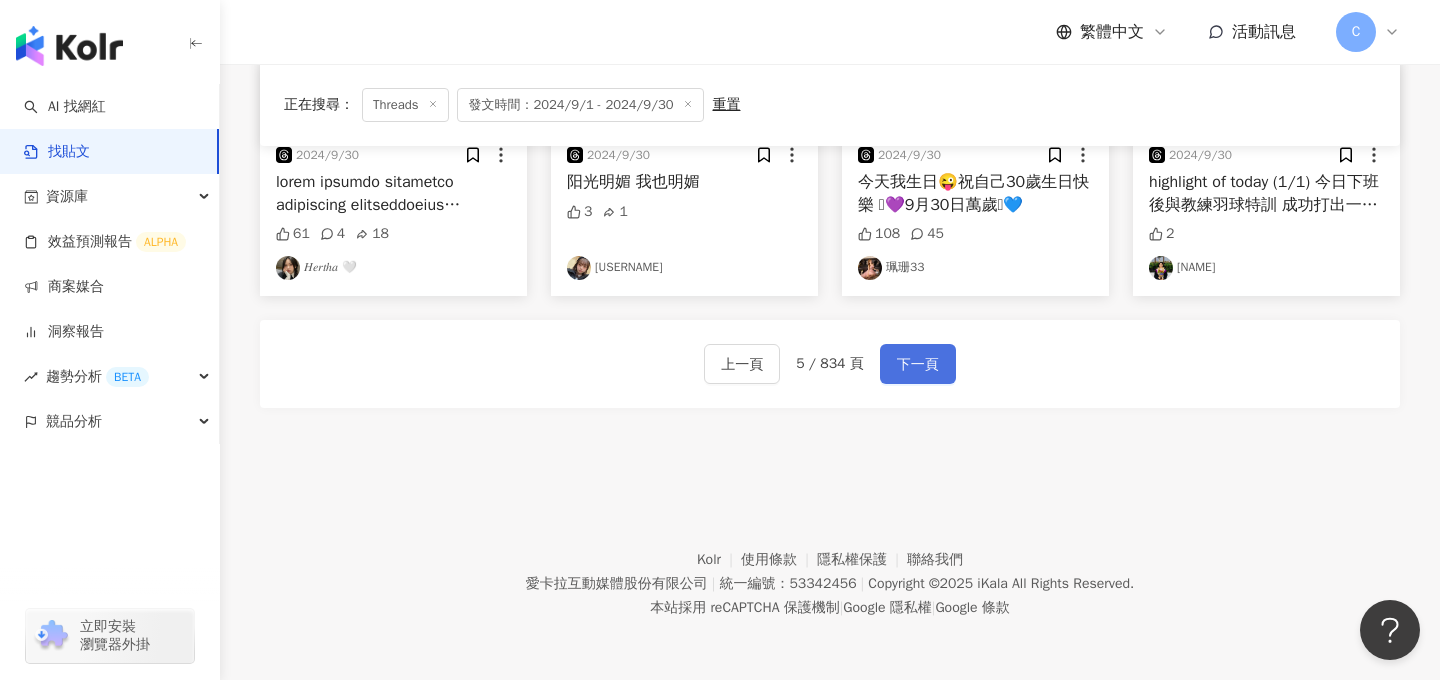 click on "下一頁" at bounding box center (918, 364) 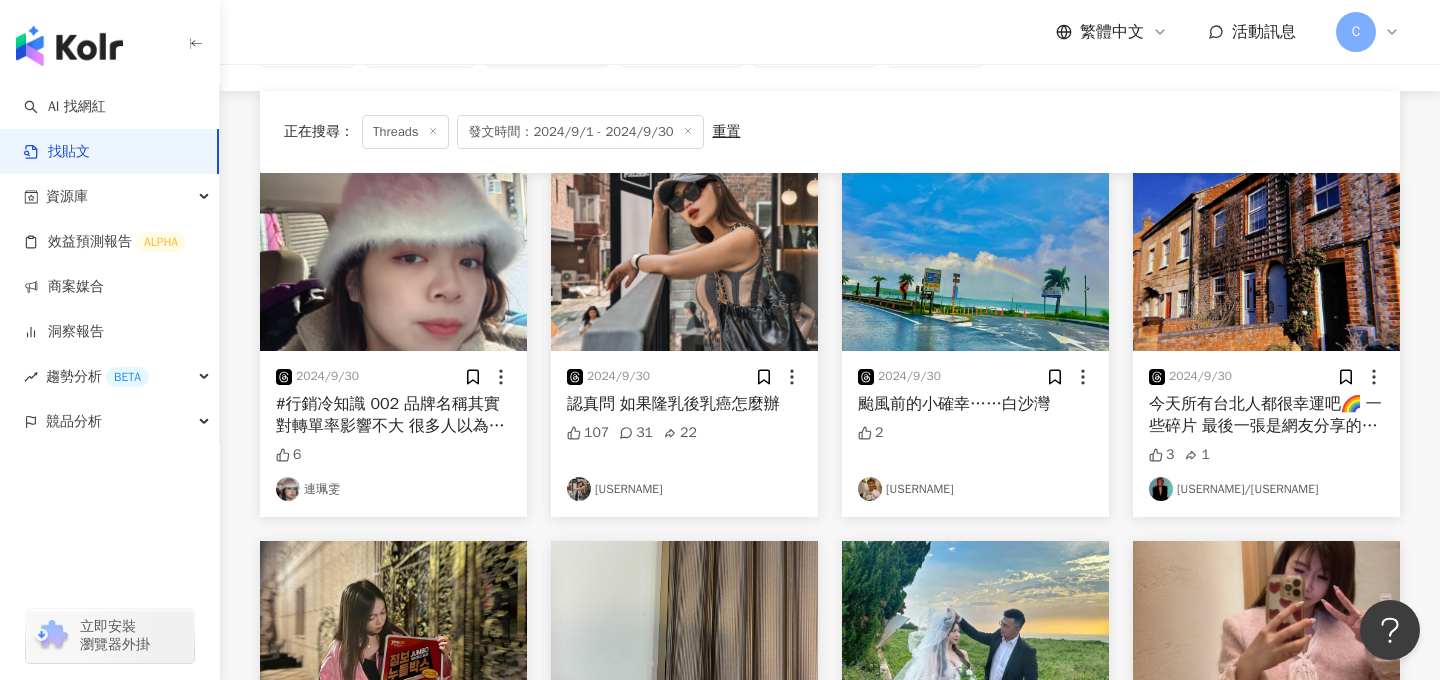 scroll, scrollTop: 0, scrollLeft: 0, axis: both 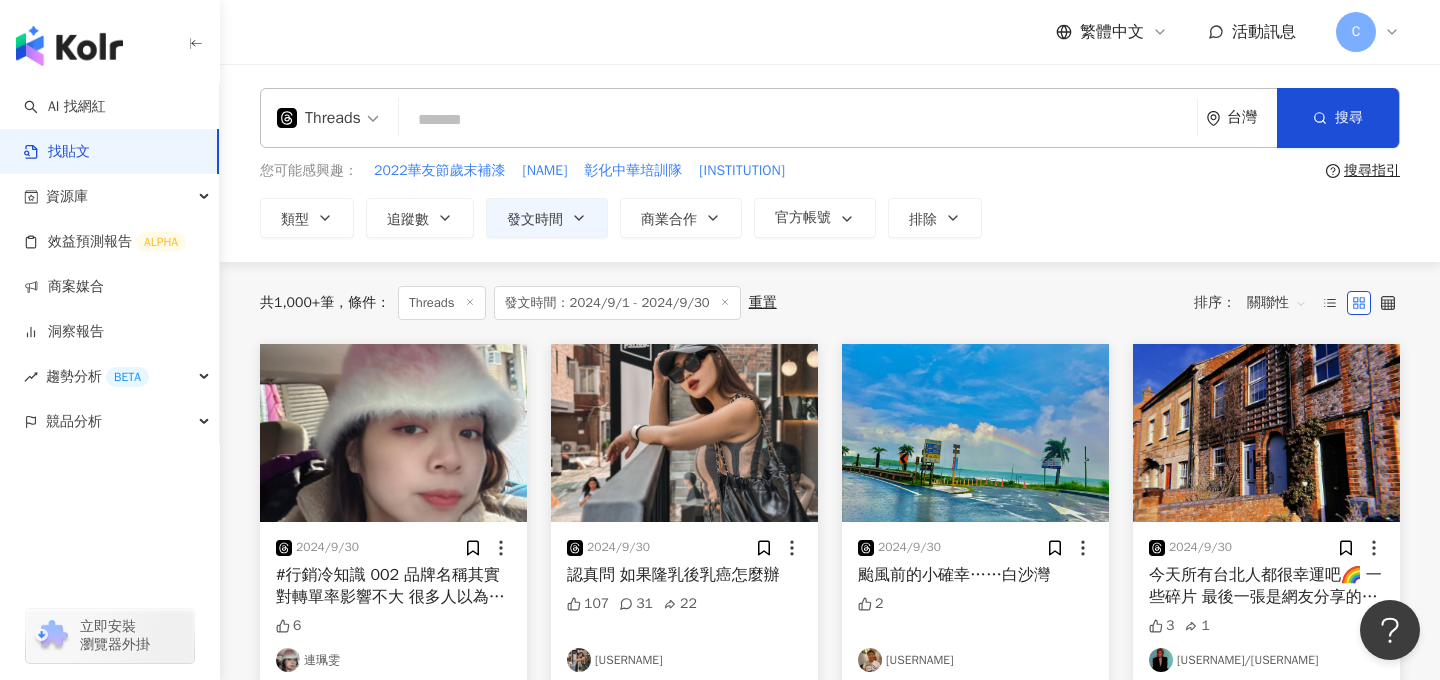 click 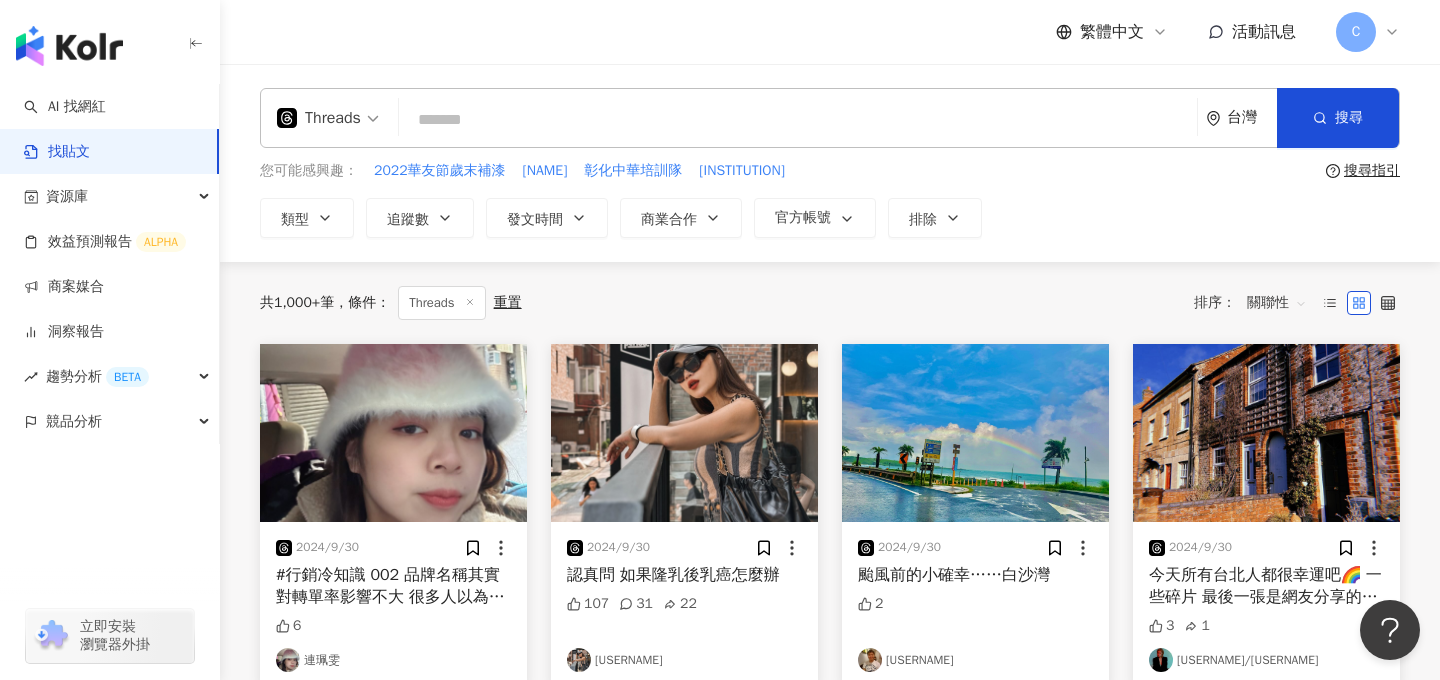 type 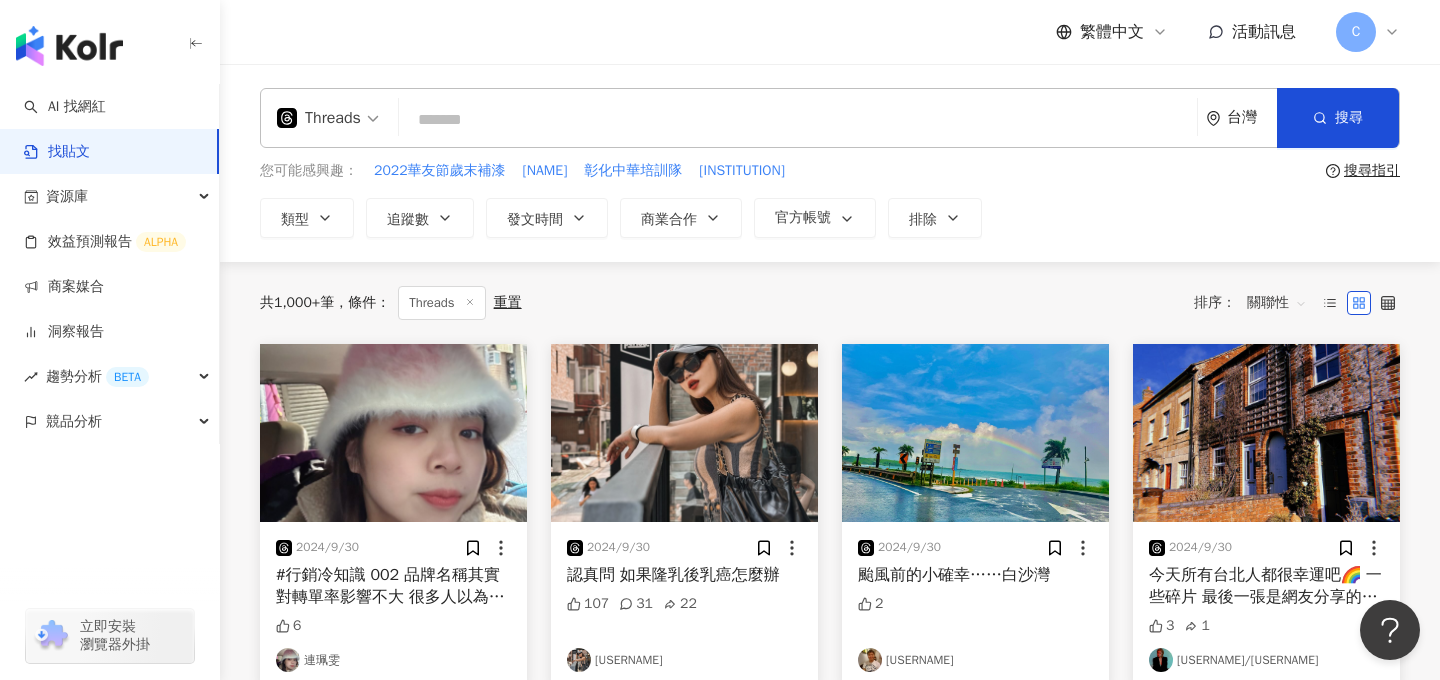 type 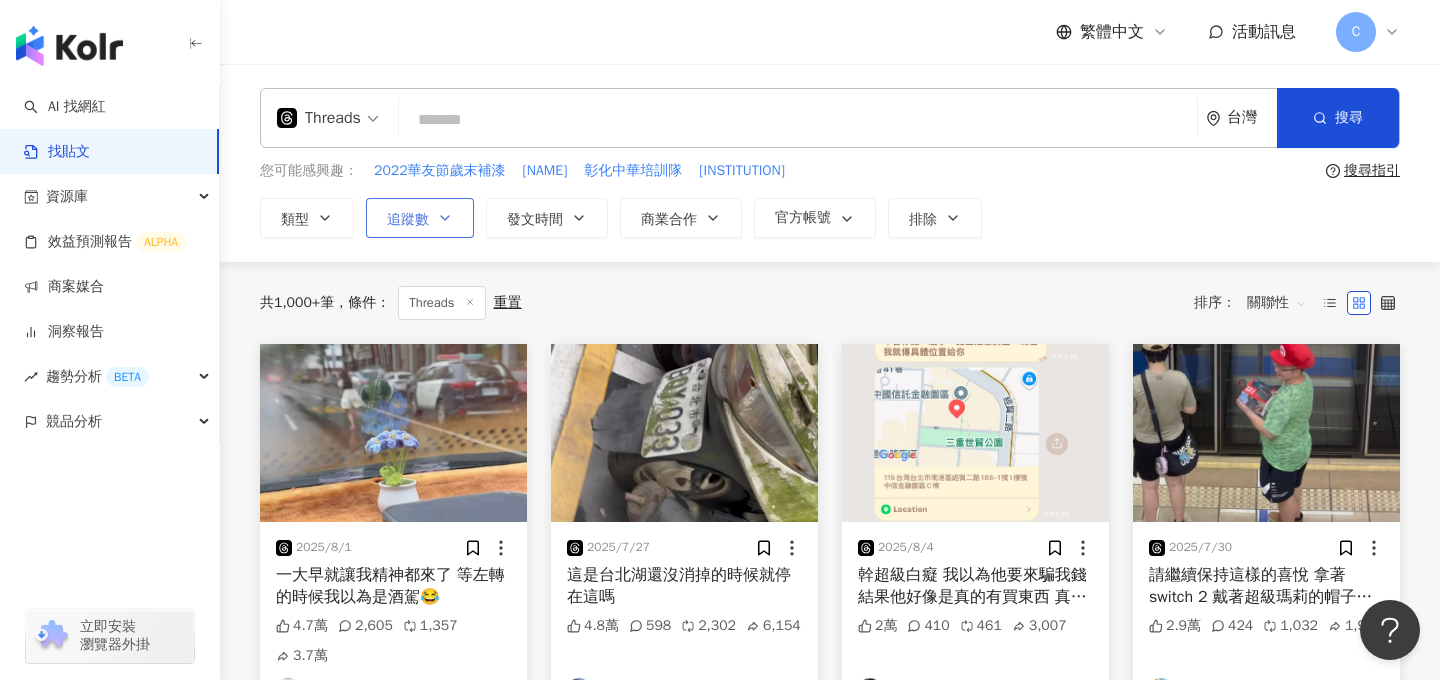 click on "追蹤數" at bounding box center (420, 218) 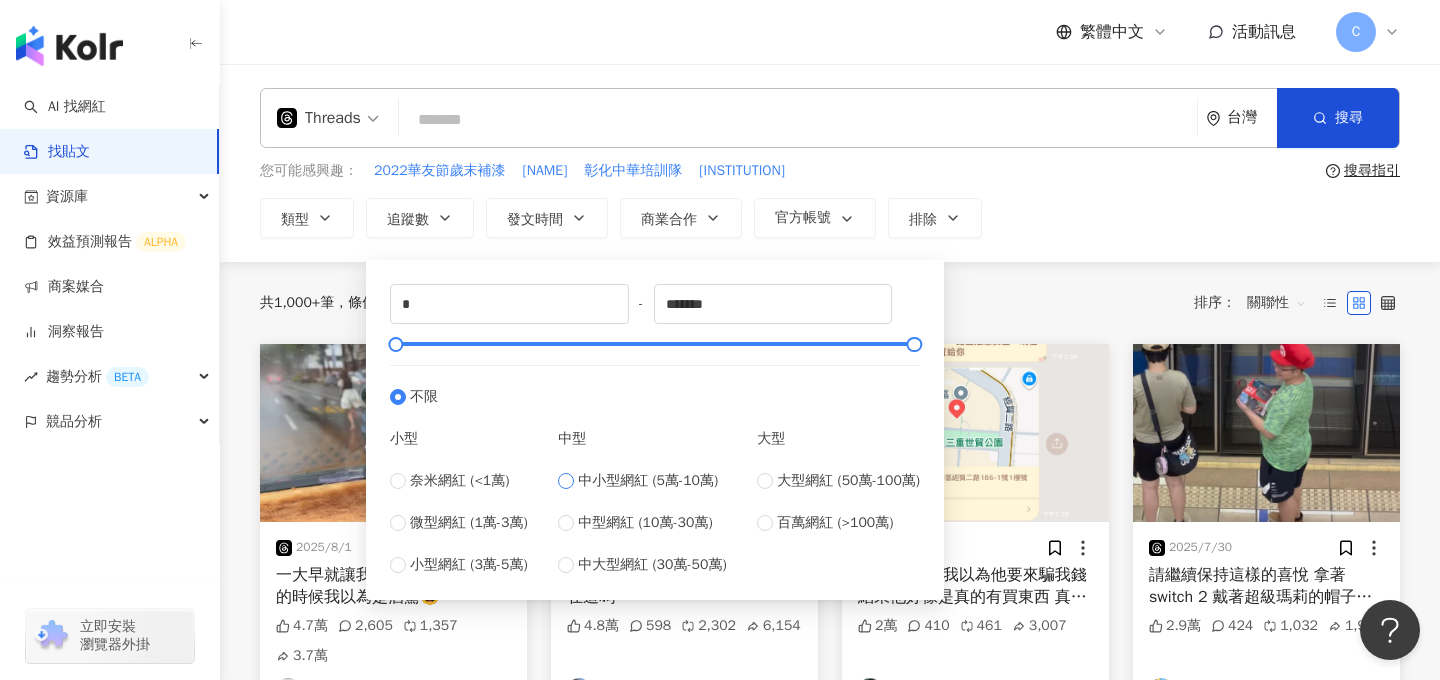 click on "中小型網紅 (5萬-10萬)" at bounding box center (648, 481) 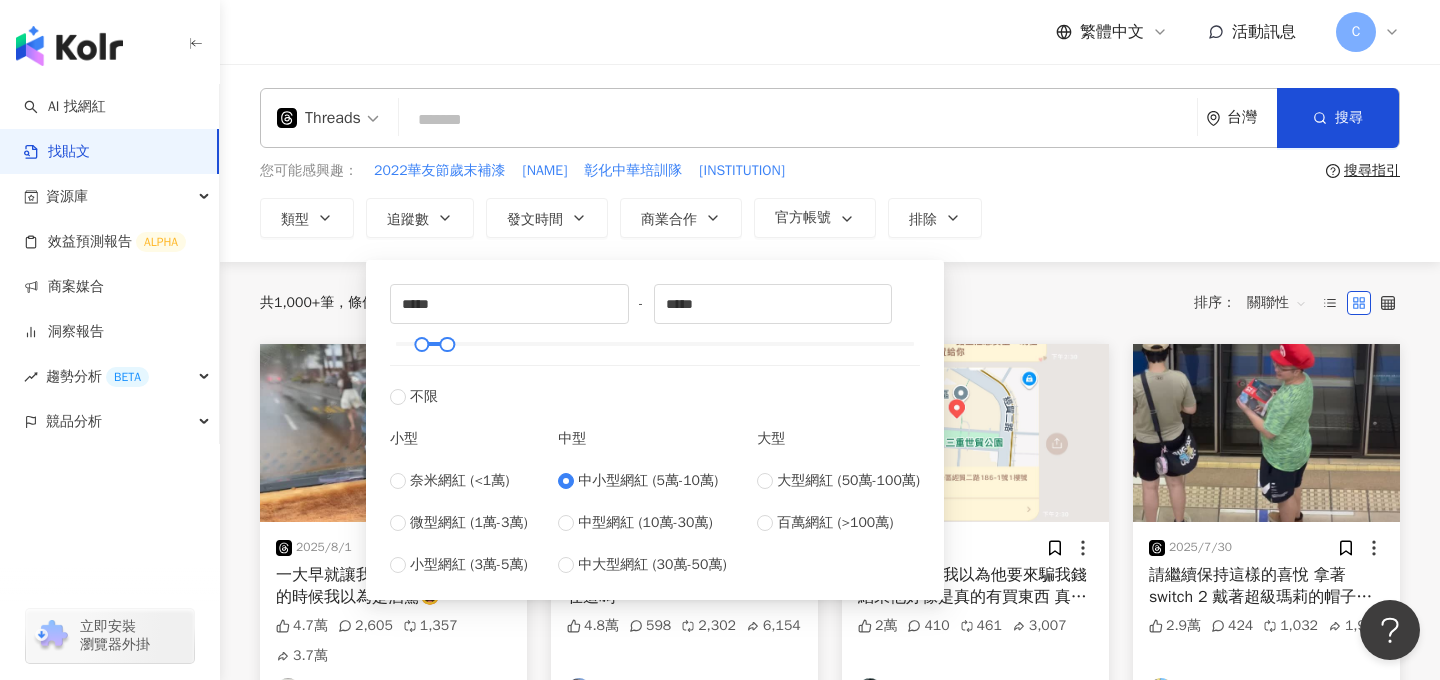 click on "共  1,000+  筆 條件 ： Threads 重置 排序： 關聯性" at bounding box center (830, 303) 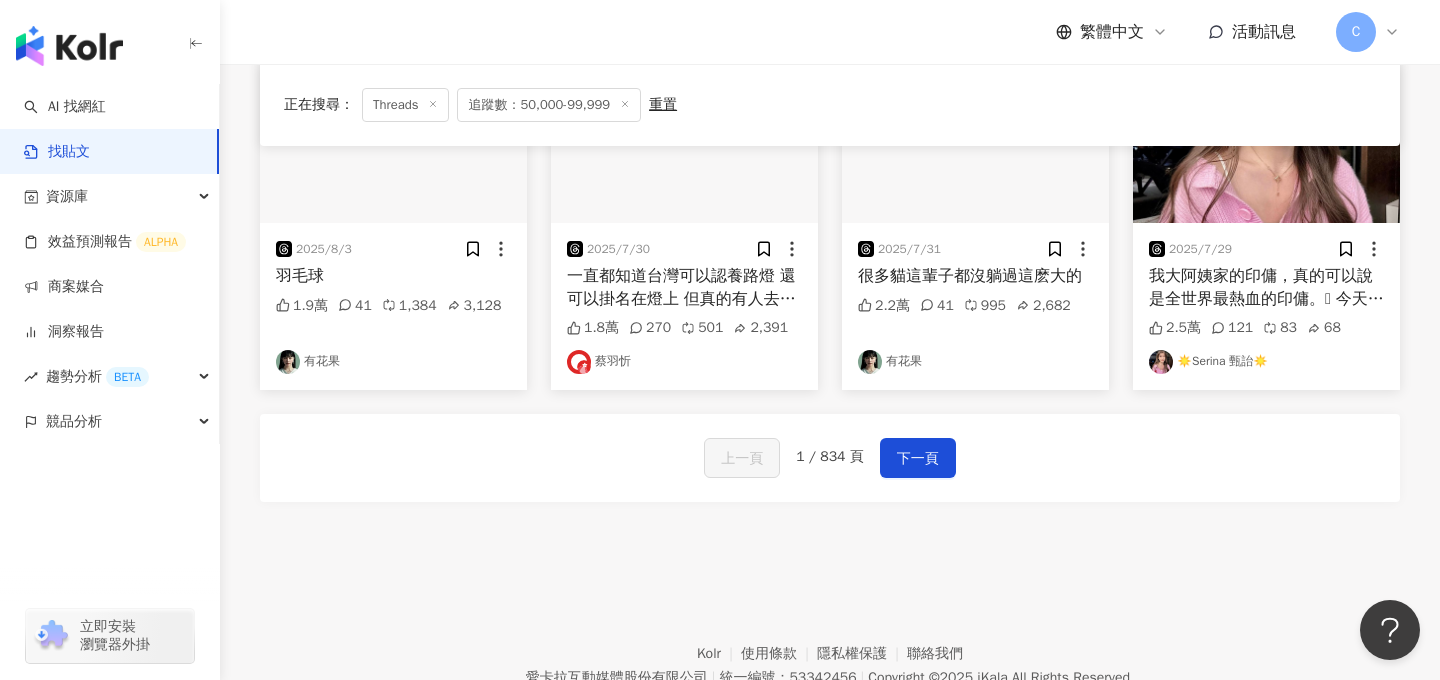 scroll, scrollTop: 1070, scrollLeft: 0, axis: vertical 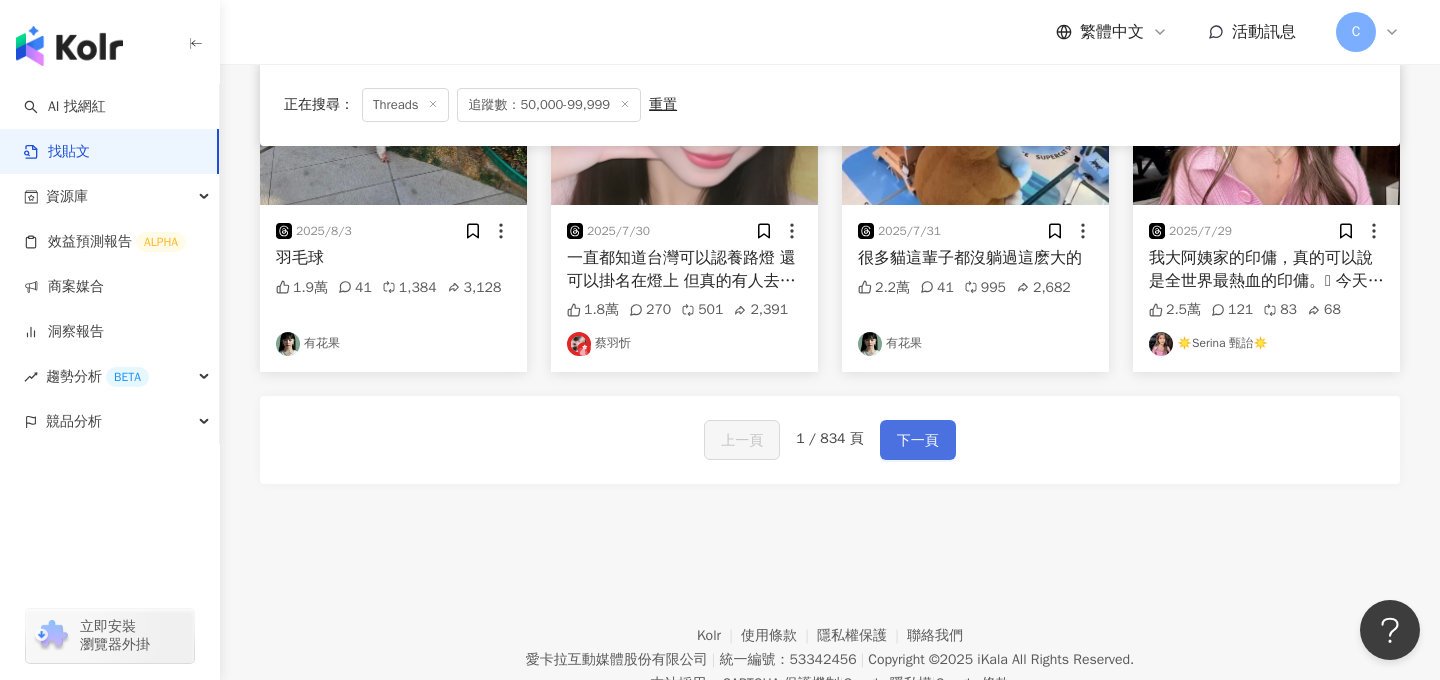 click on "下一頁" at bounding box center (918, 441) 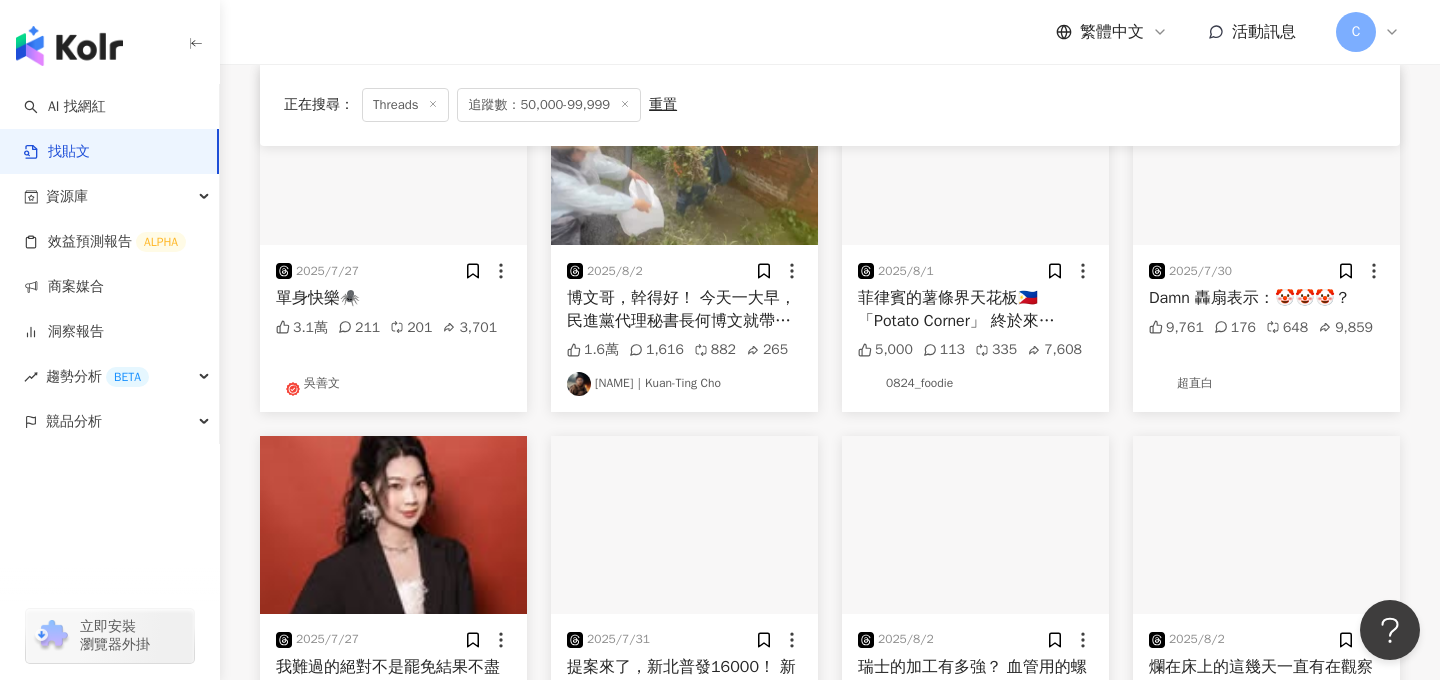 scroll, scrollTop: 1165, scrollLeft: 0, axis: vertical 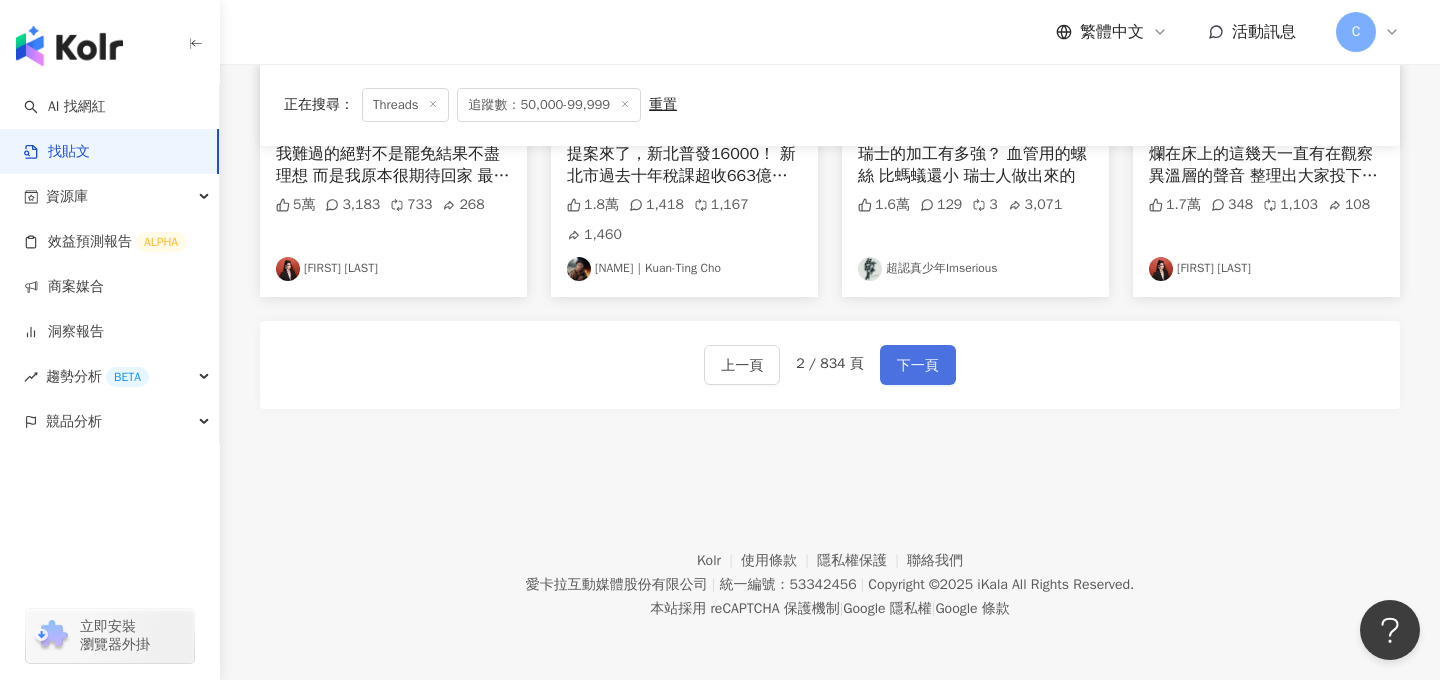 click on "下一頁" at bounding box center (918, 365) 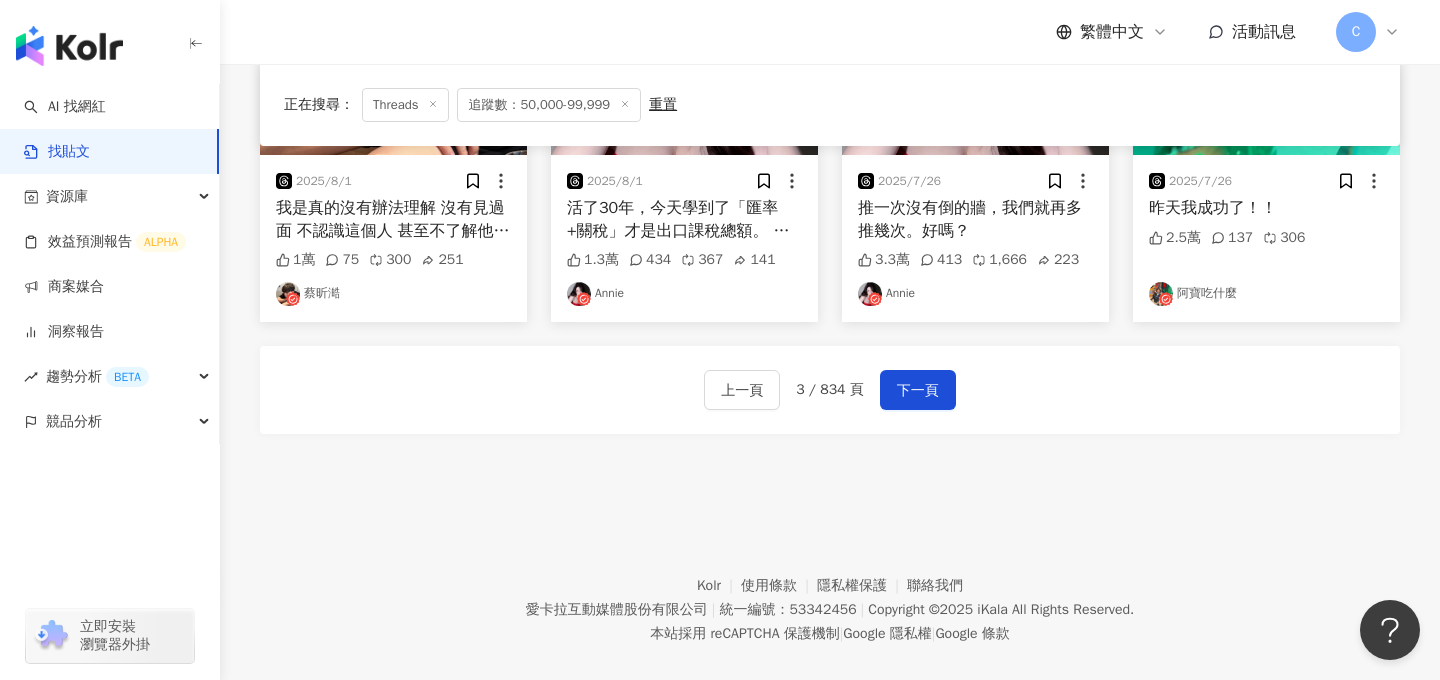 scroll, scrollTop: 1129, scrollLeft: 0, axis: vertical 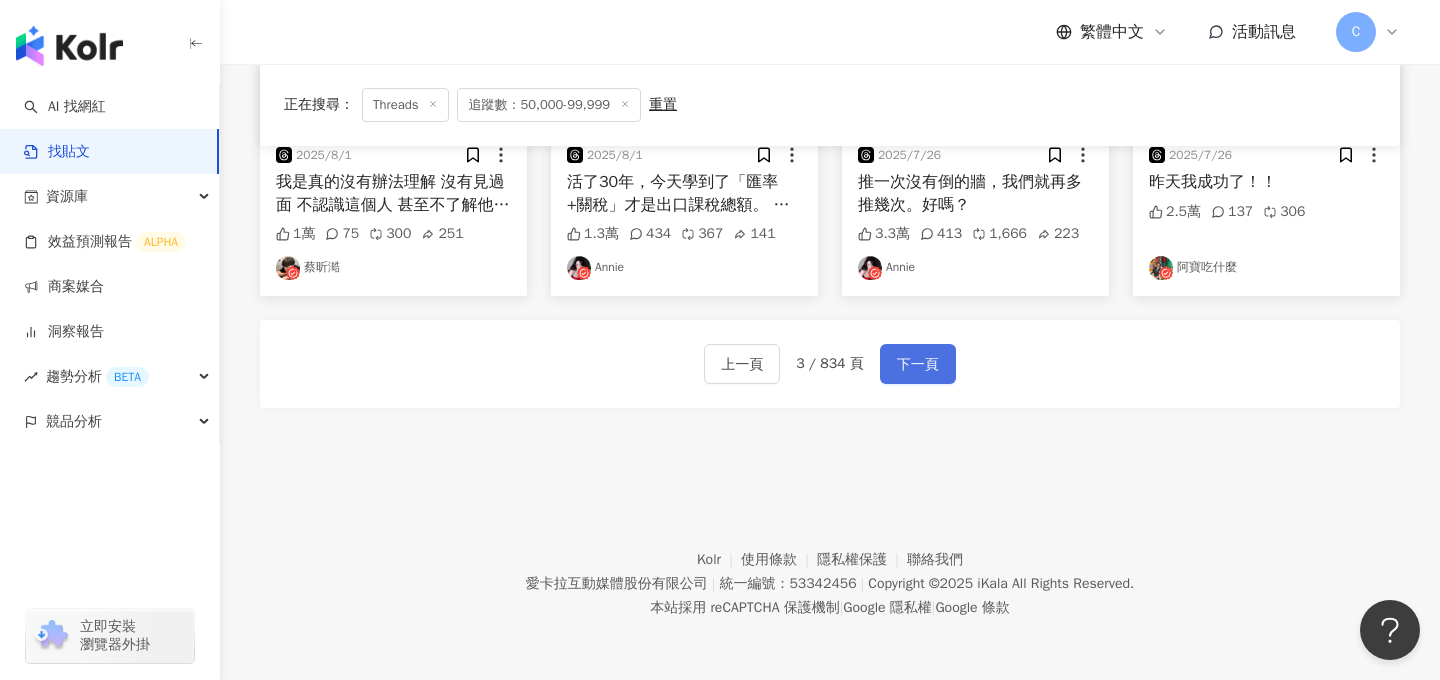 click on "下一頁" at bounding box center [918, 365] 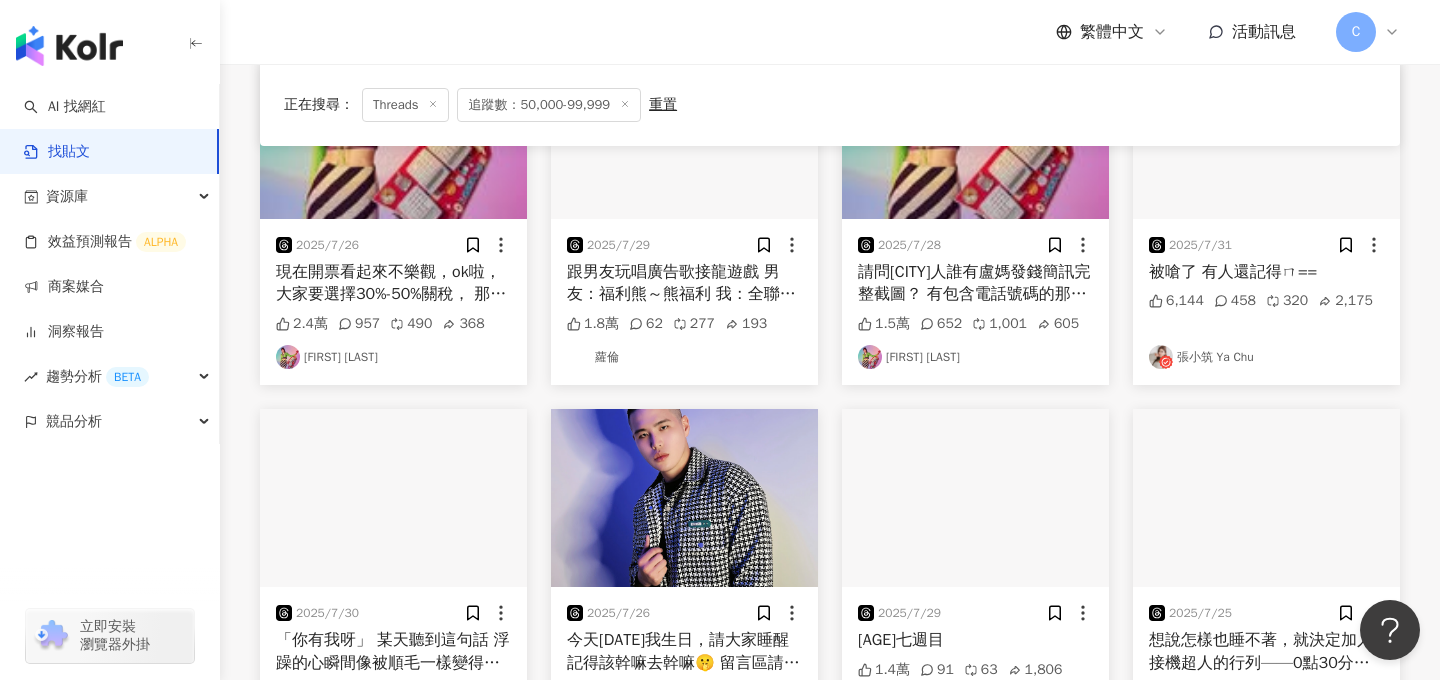 scroll, scrollTop: 1129, scrollLeft: 0, axis: vertical 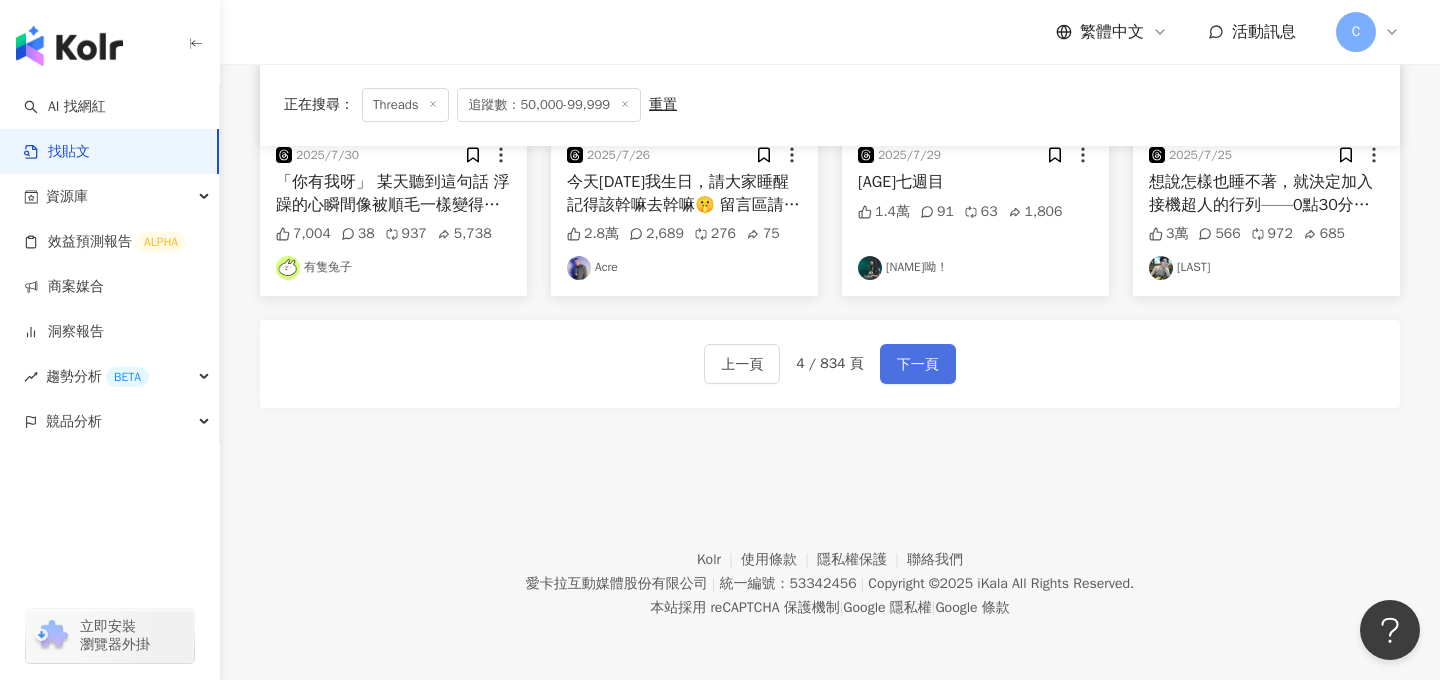 click on "下一頁" at bounding box center [918, 364] 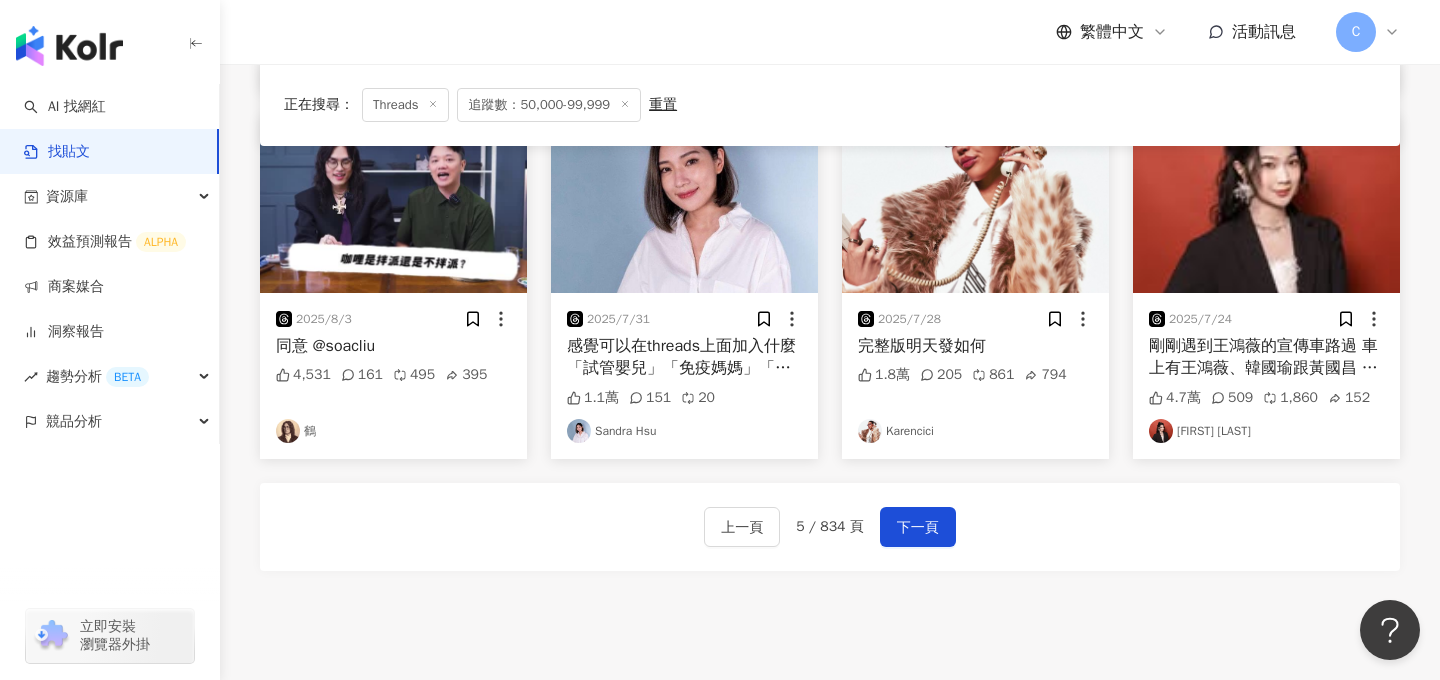 scroll, scrollTop: 1129, scrollLeft: 0, axis: vertical 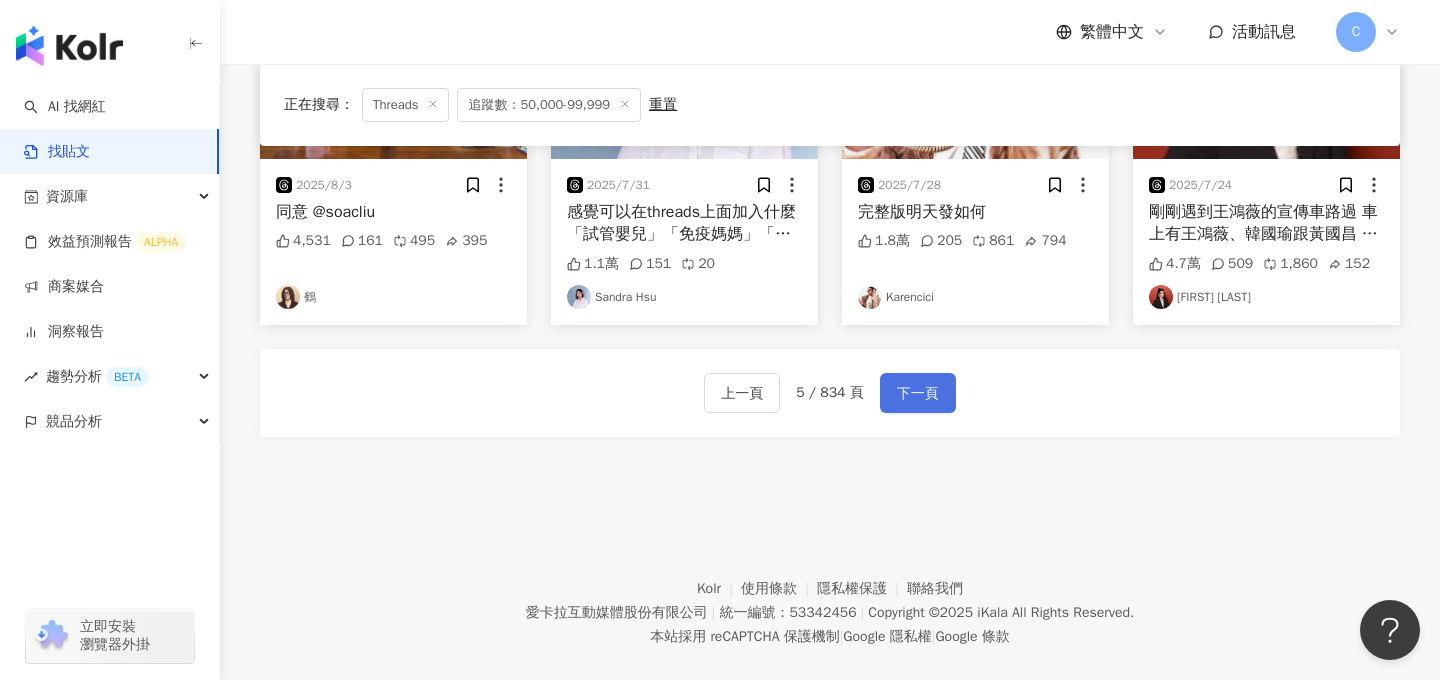 click on "下一頁" at bounding box center (918, 394) 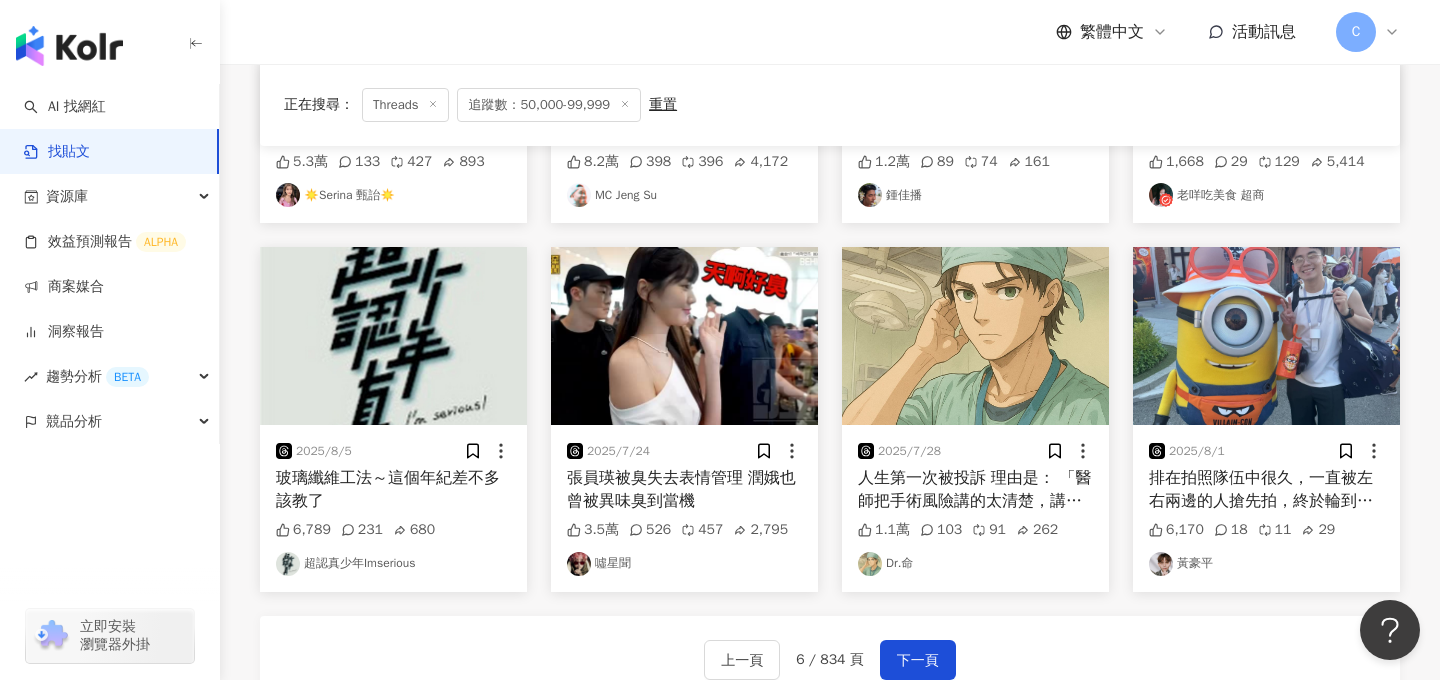 scroll, scrollTop: 1054, scrollLeft: 0, axis: vertical 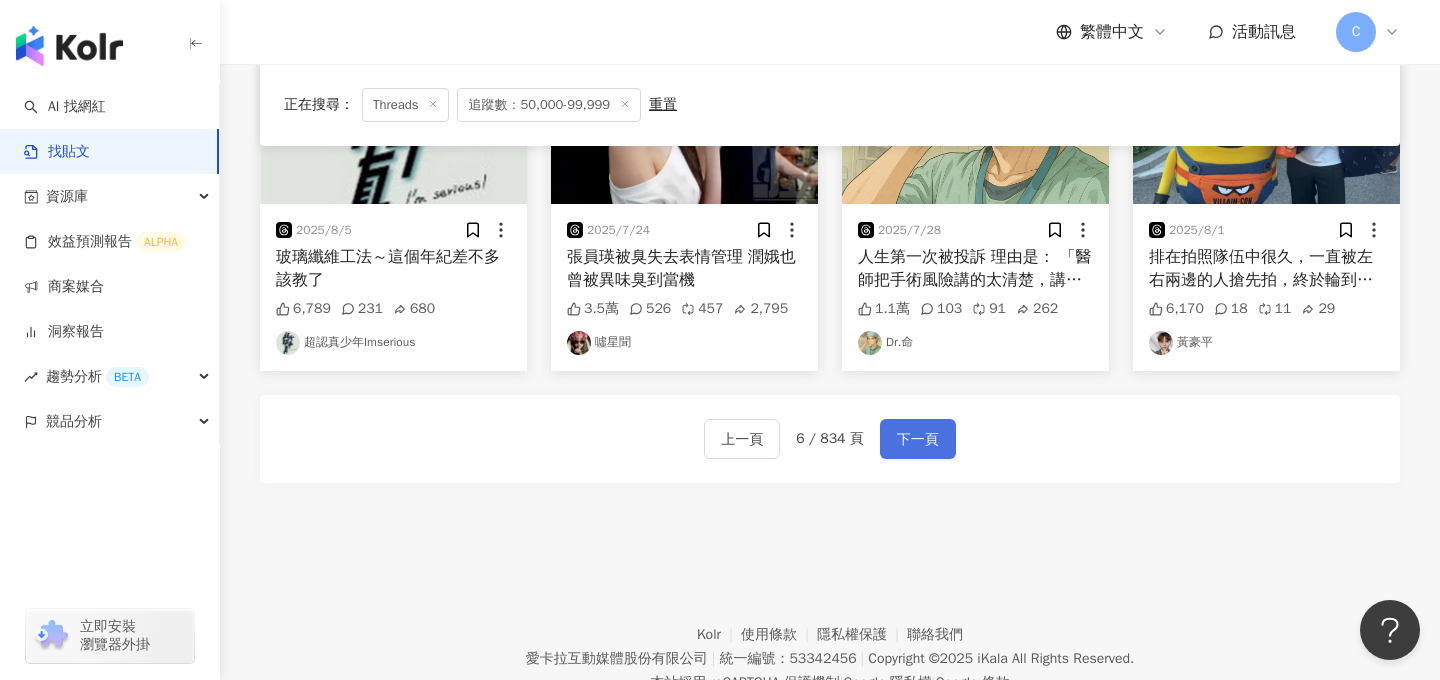 click on "下一頁" at bounding box center (918, 439) 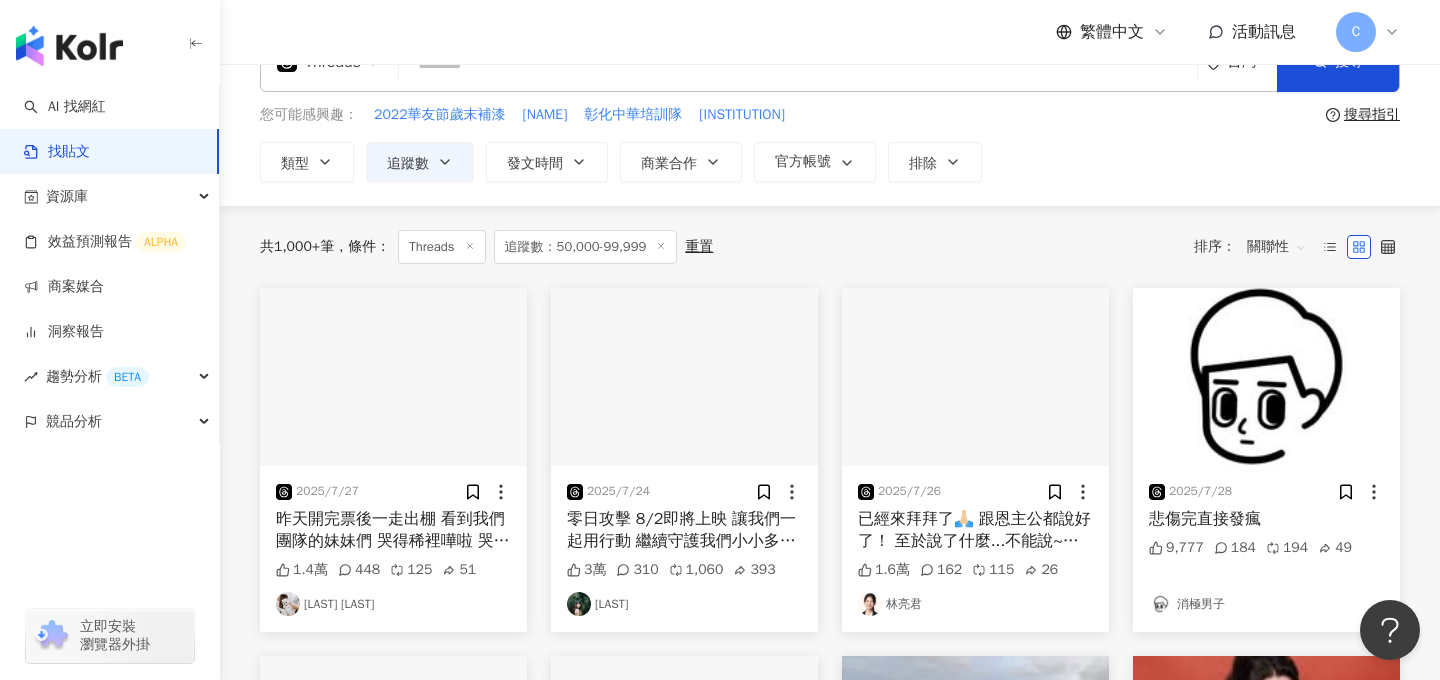 scroll, scrollTop: 4, scrollLeft: 0, axis: vertical 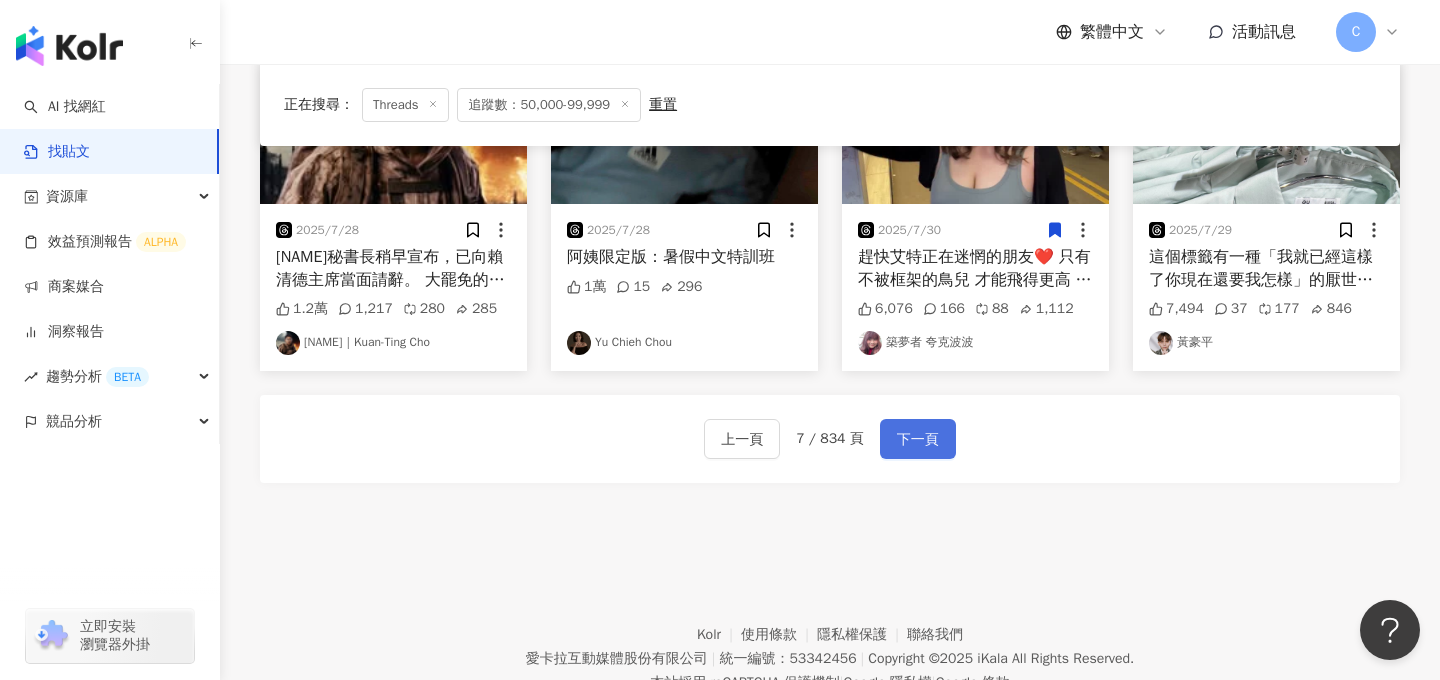 click on "下一頁" at bounding box center (918, 440) 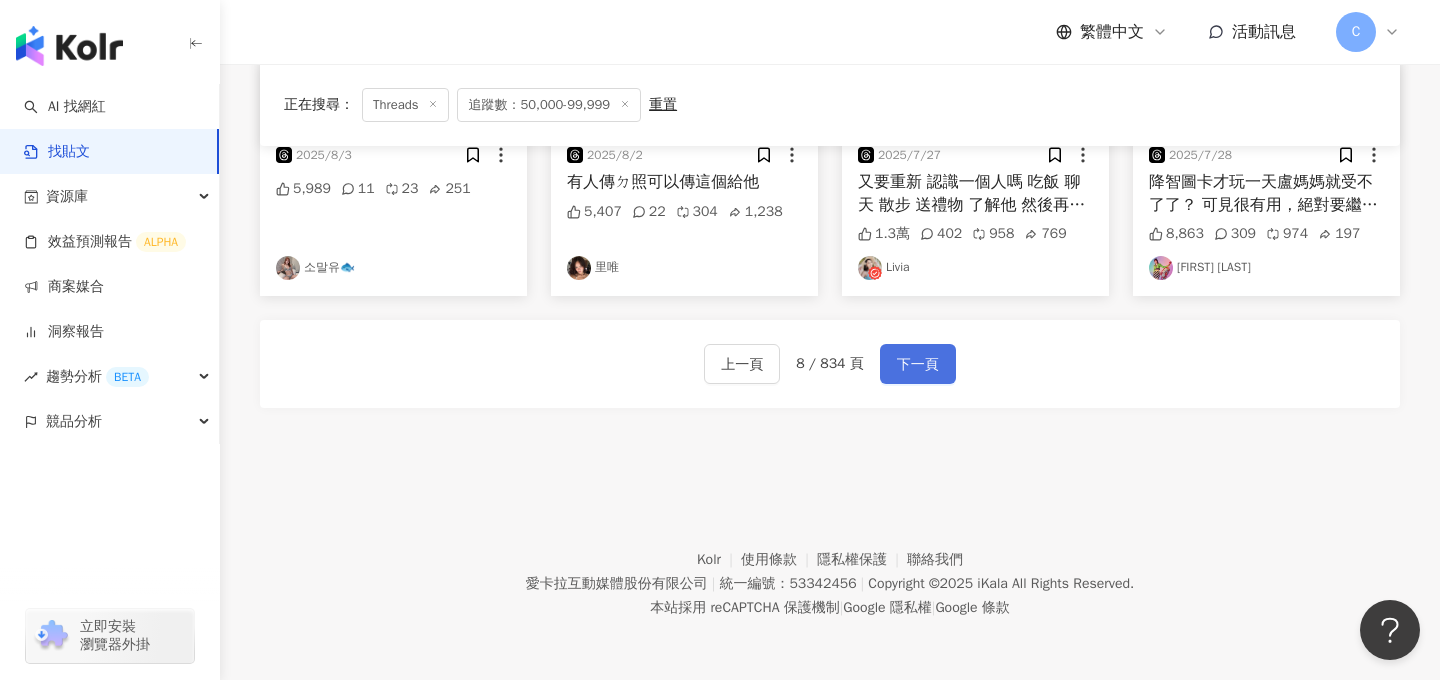 click on "下一頁" at bounding box center [918, 365] 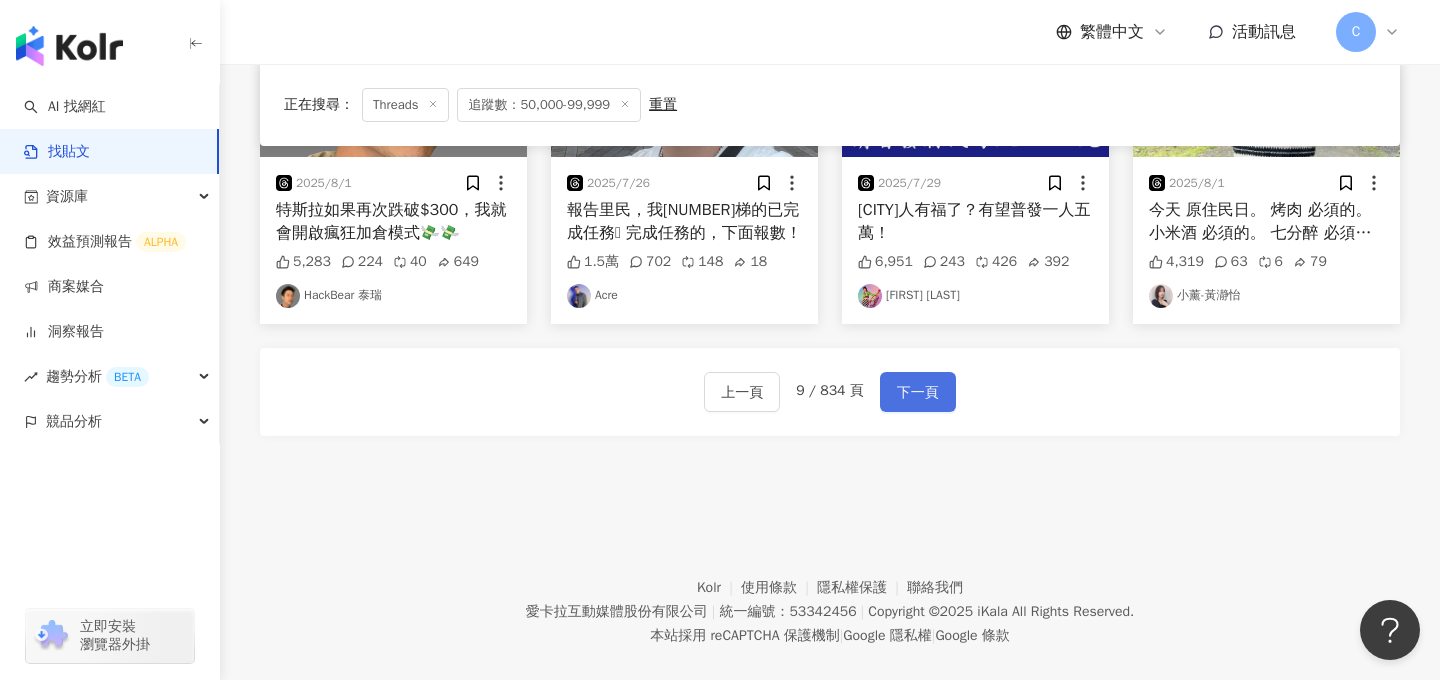 click on "下一頁" at bounding box center [918, 393] 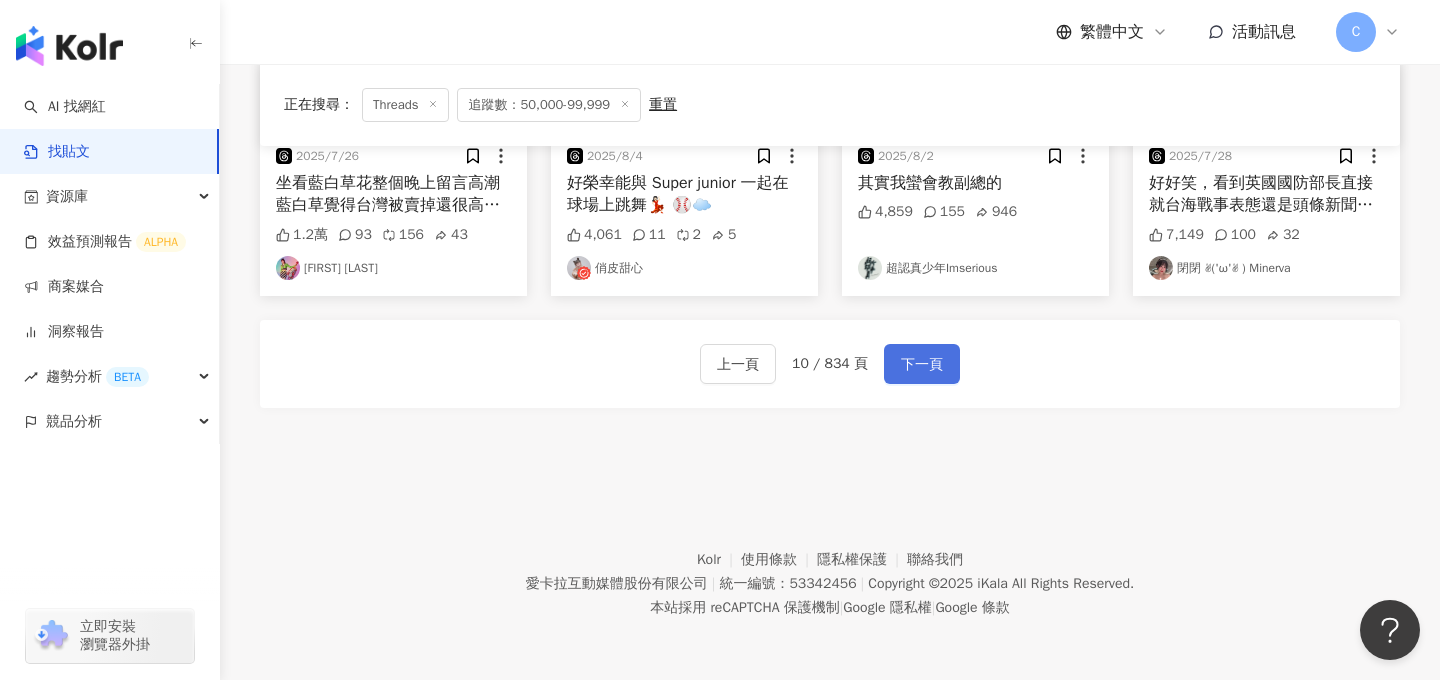 click on "下一頁" at bounding box center [922, 365] 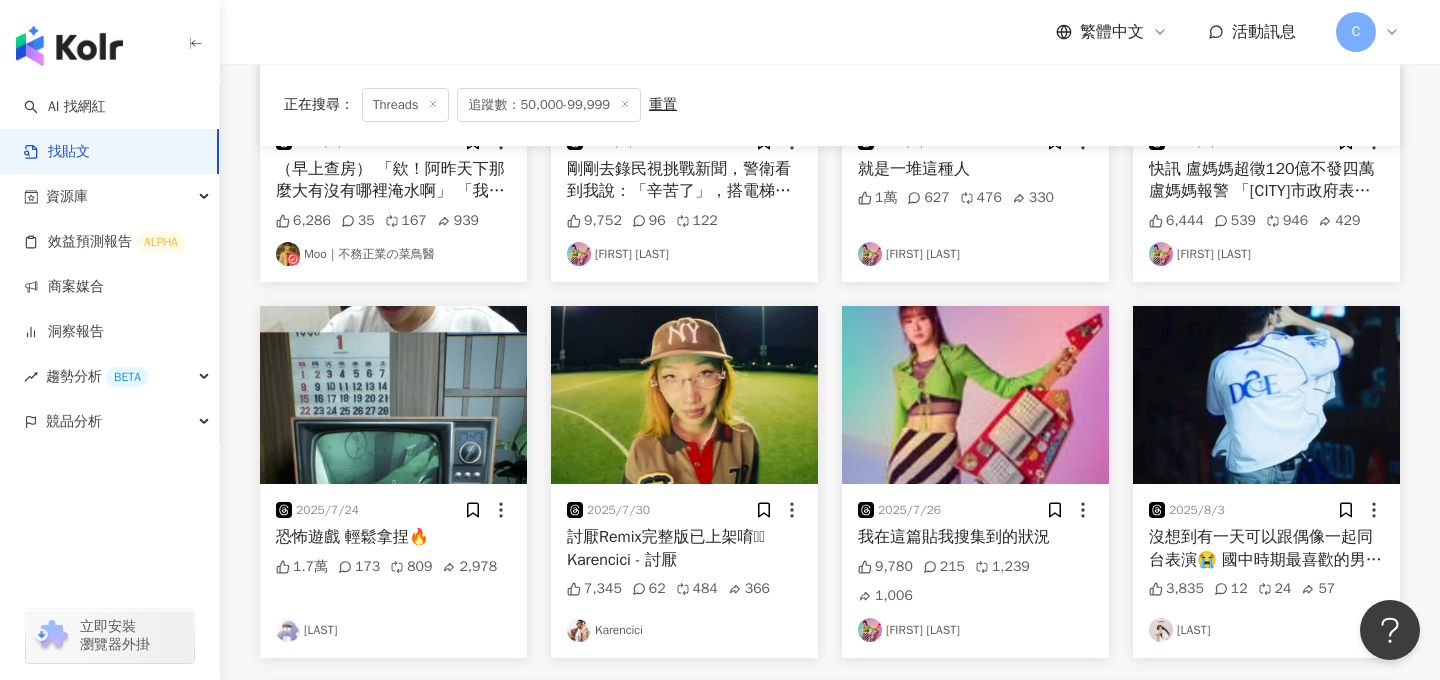 click on "徐 小 花 H a n a H s u 🌻" at bounding box center [975, 630] 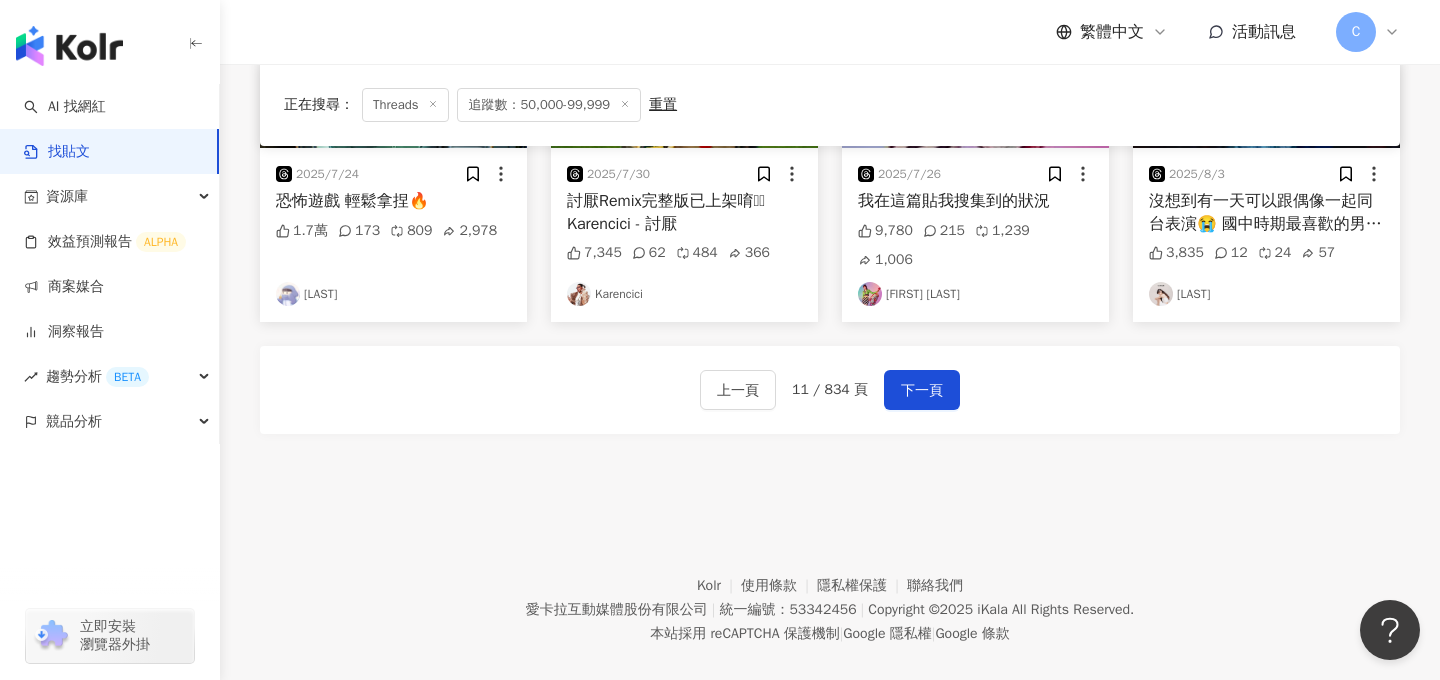 scroll, scrollTop: 1129, scrollLeft: 0, axis: vertical 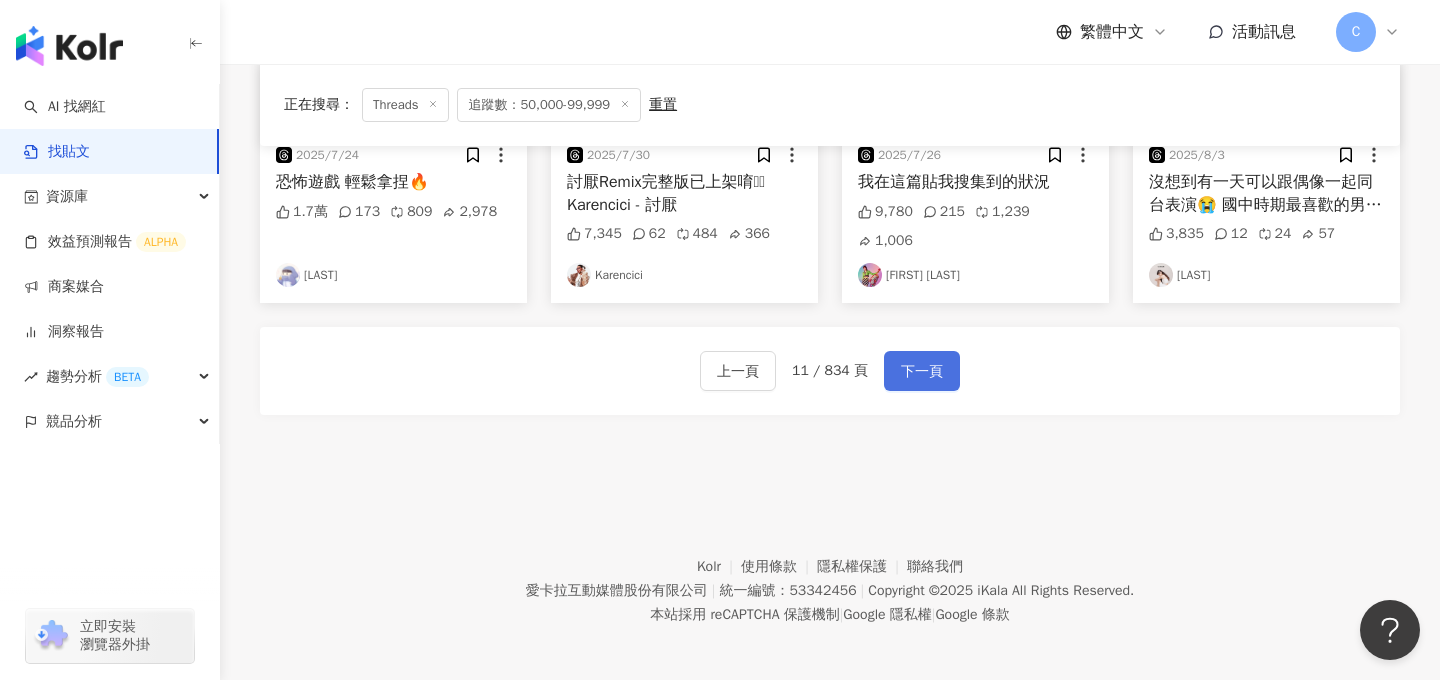 click on "下一頁" at bounding box center [922, 371] 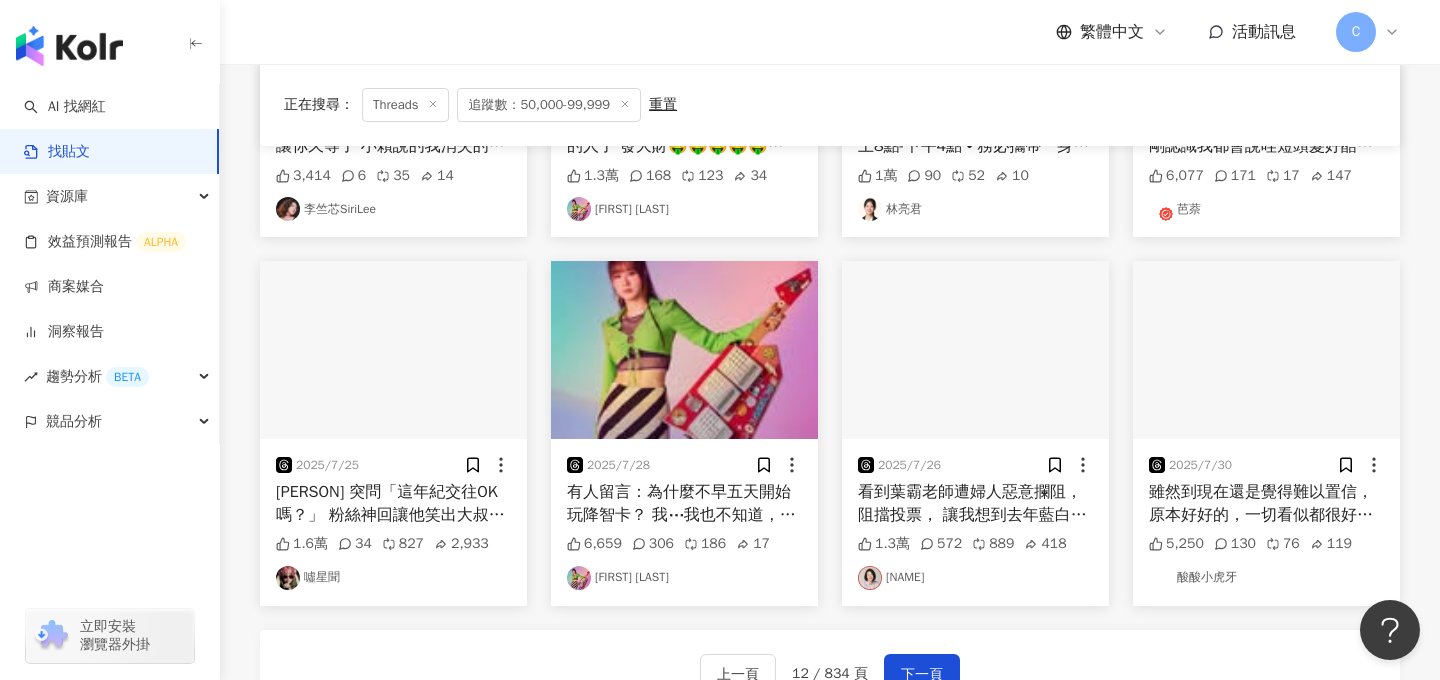 scroll, scrollTop: 1037, scrollLeft: 0, axis: vertical 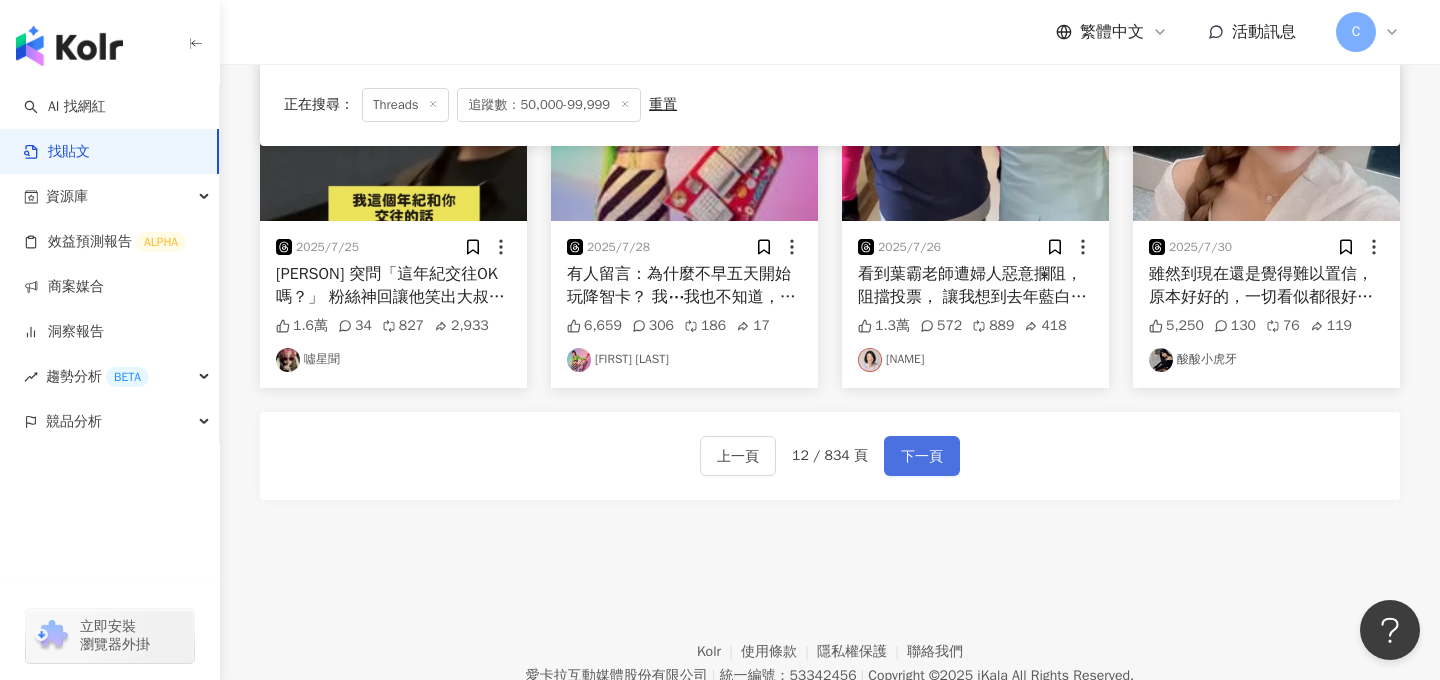 click on "下一頁" at bounding box center (922, 457) 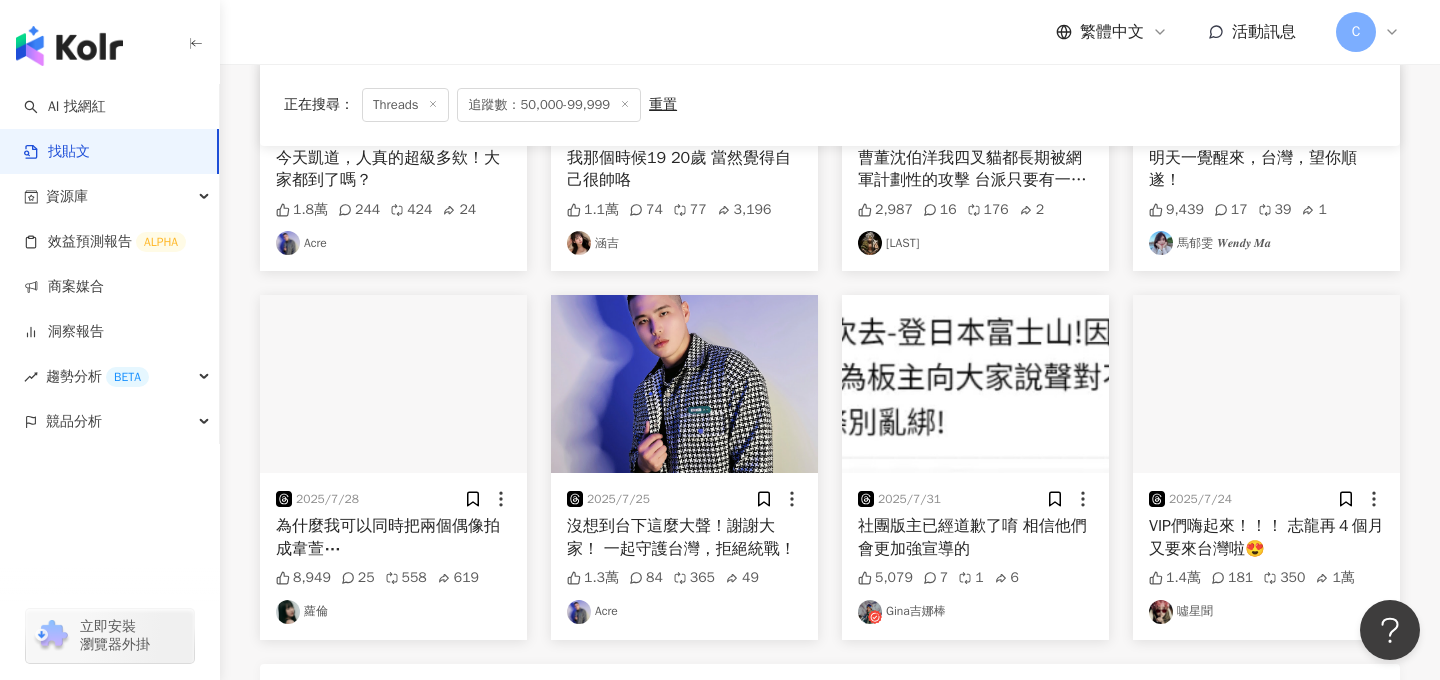 scroll, scrollTop: 966, scrollLeft: 0, axis: vertical 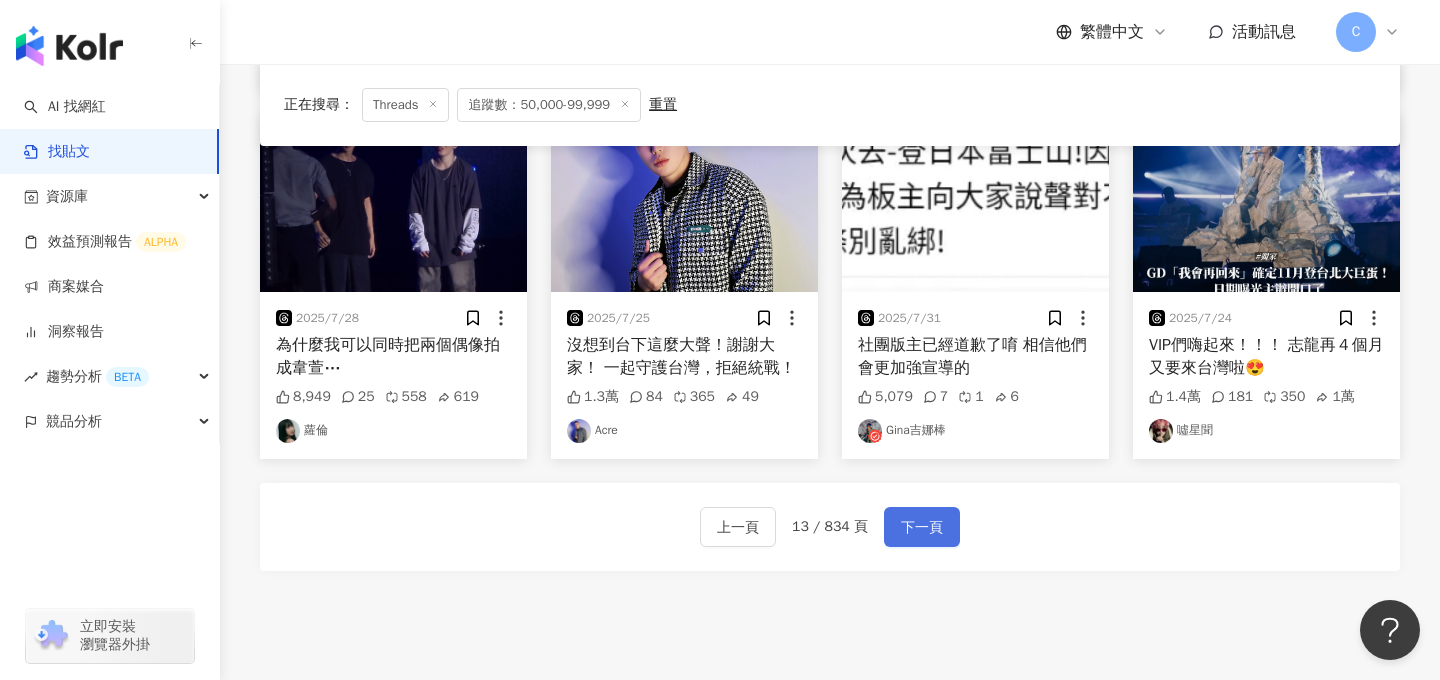 click on "下一頁" at bounding box center (922, 528) 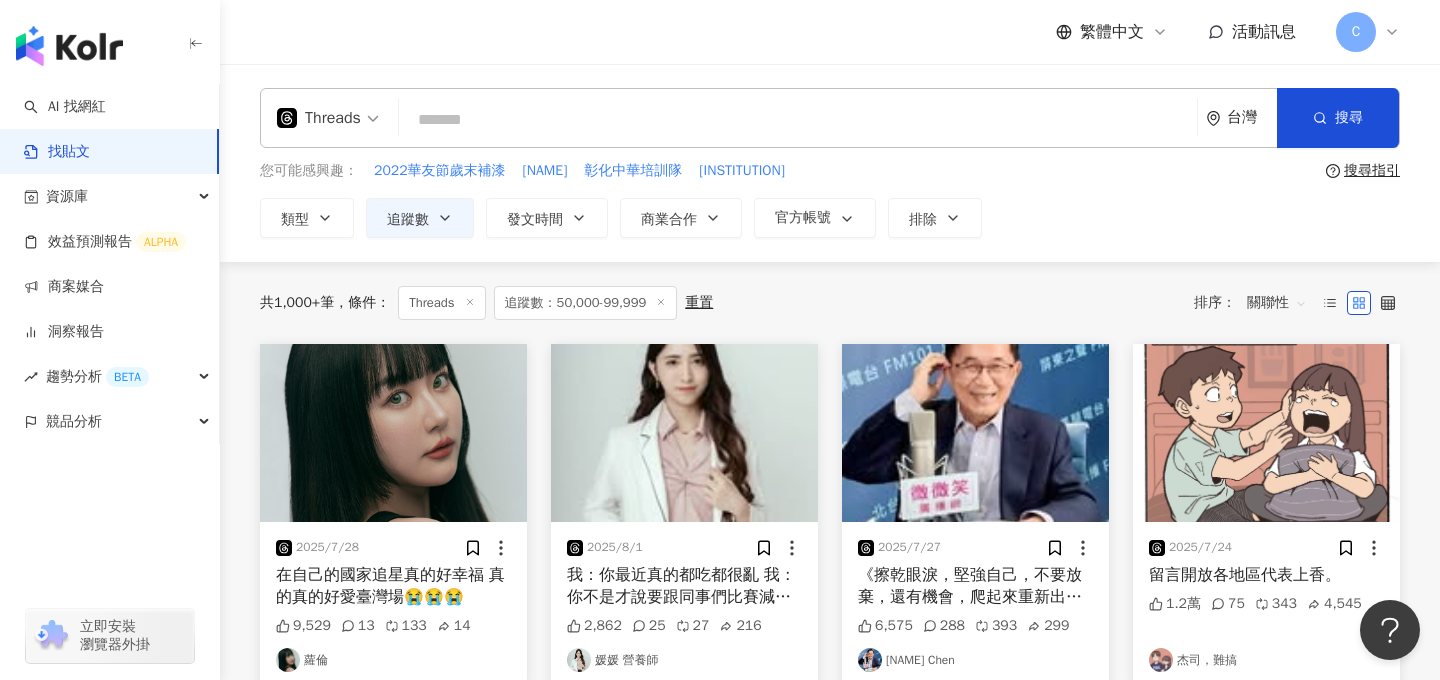 scroll, scrollTop: 69, scrollLeft: 0, axis: vertical 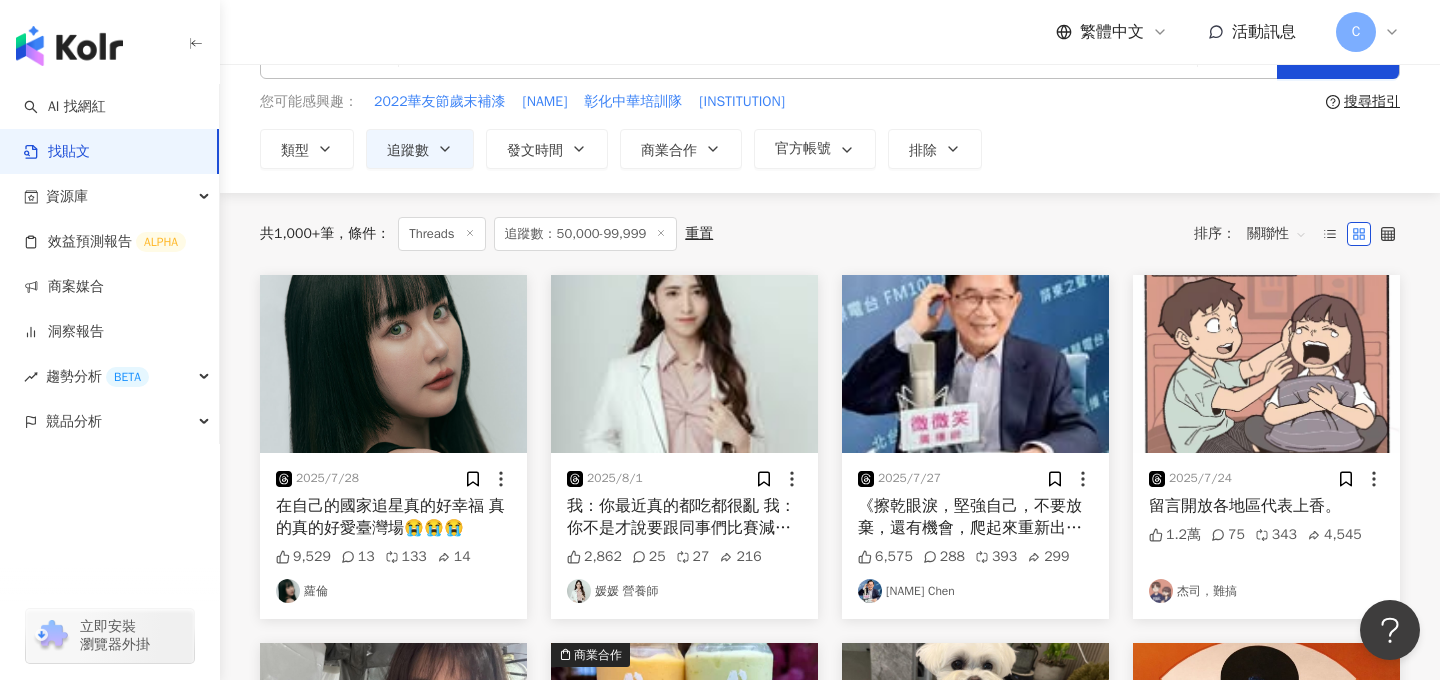 click on "媛媛 營養師" at bounding box center [684, 591] 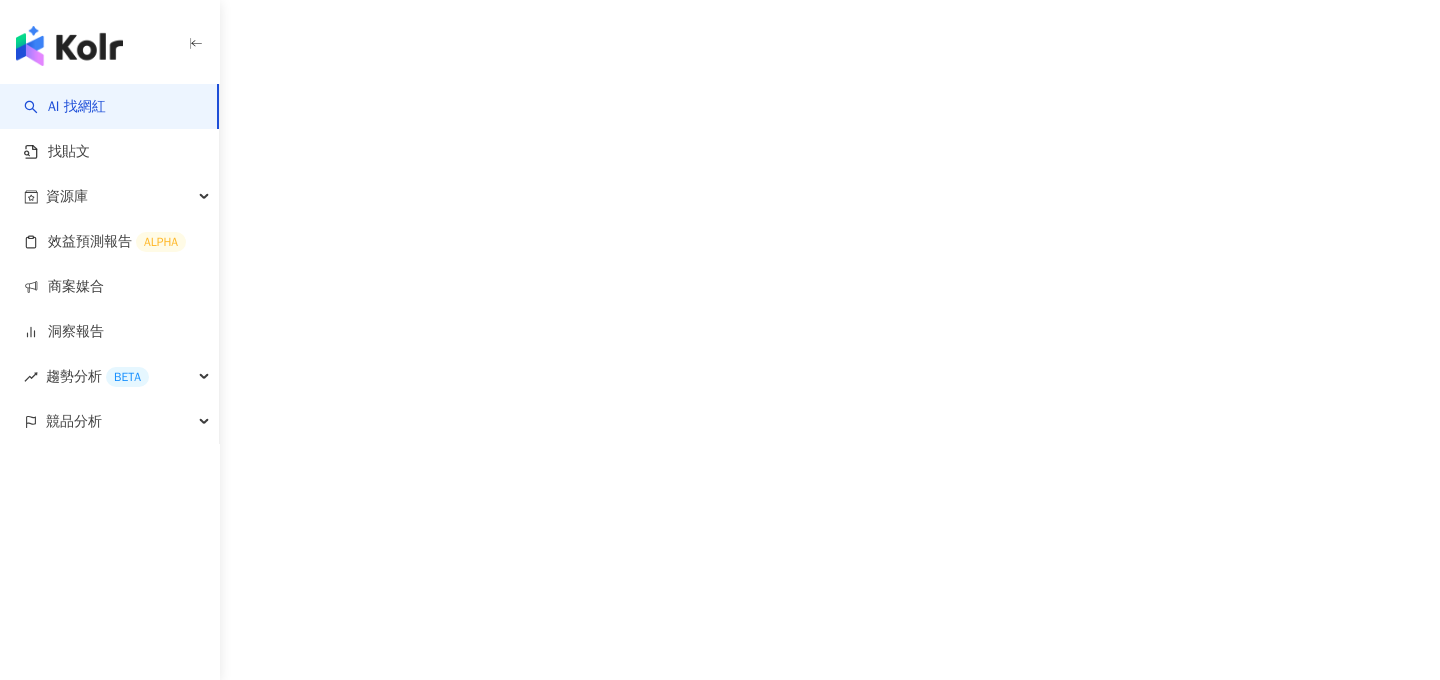scroll, scrollTop: 0, scrollLeft: 0, axis: both 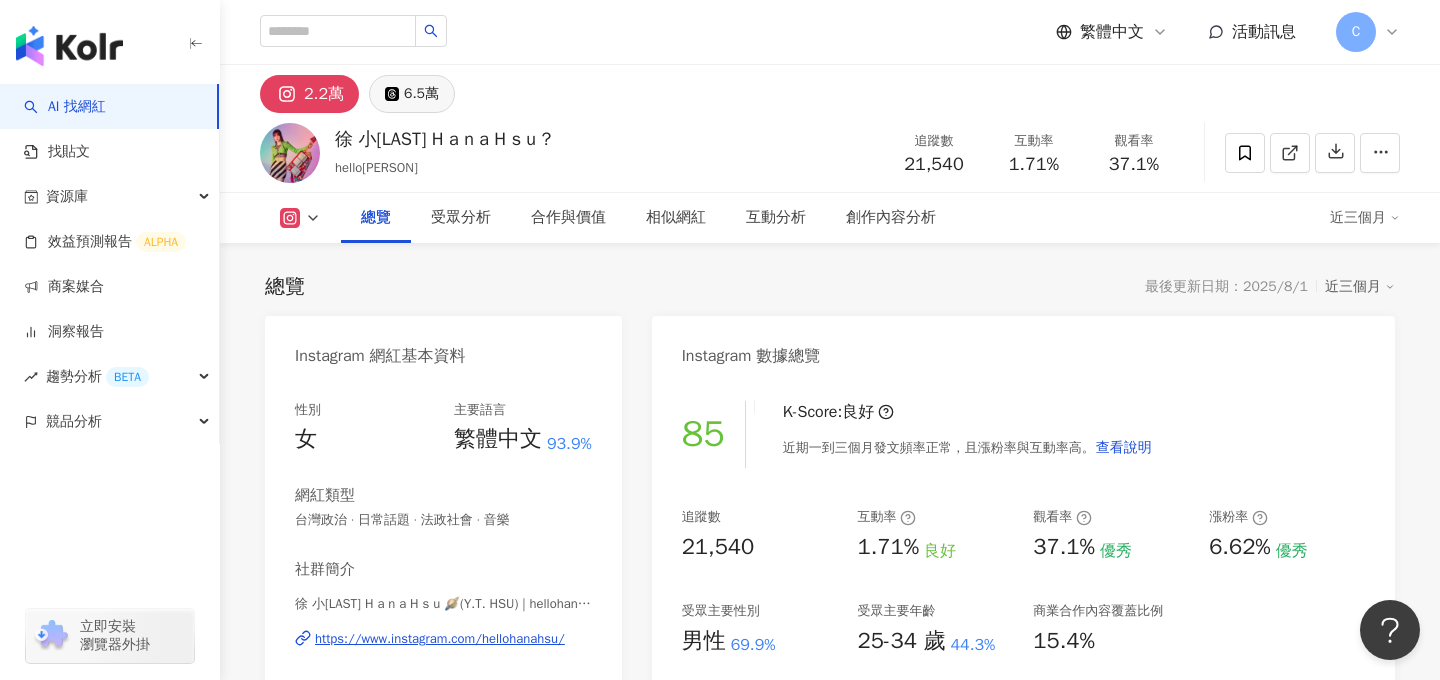 click on "6.5萬" at bounding box center (412, 94) 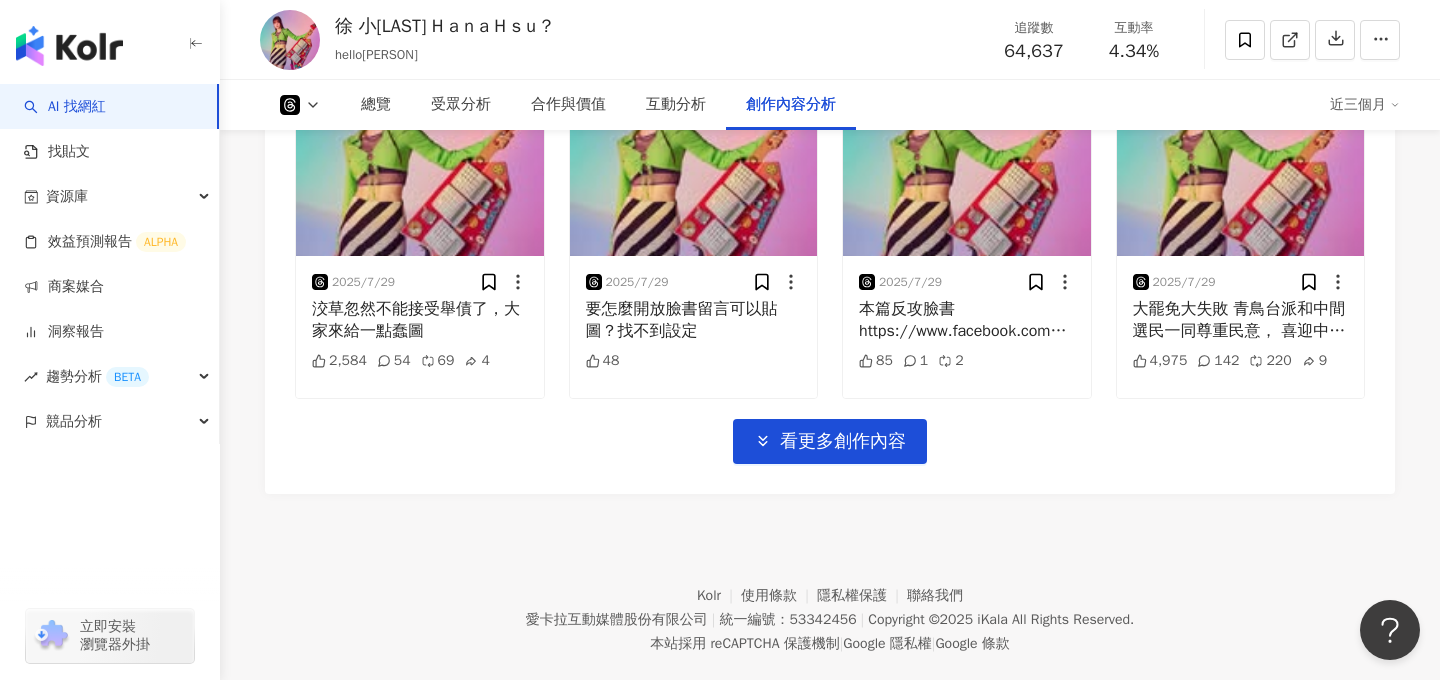 scroll, scrollTop: 4858, scrollLeft: 0, axis: vertical 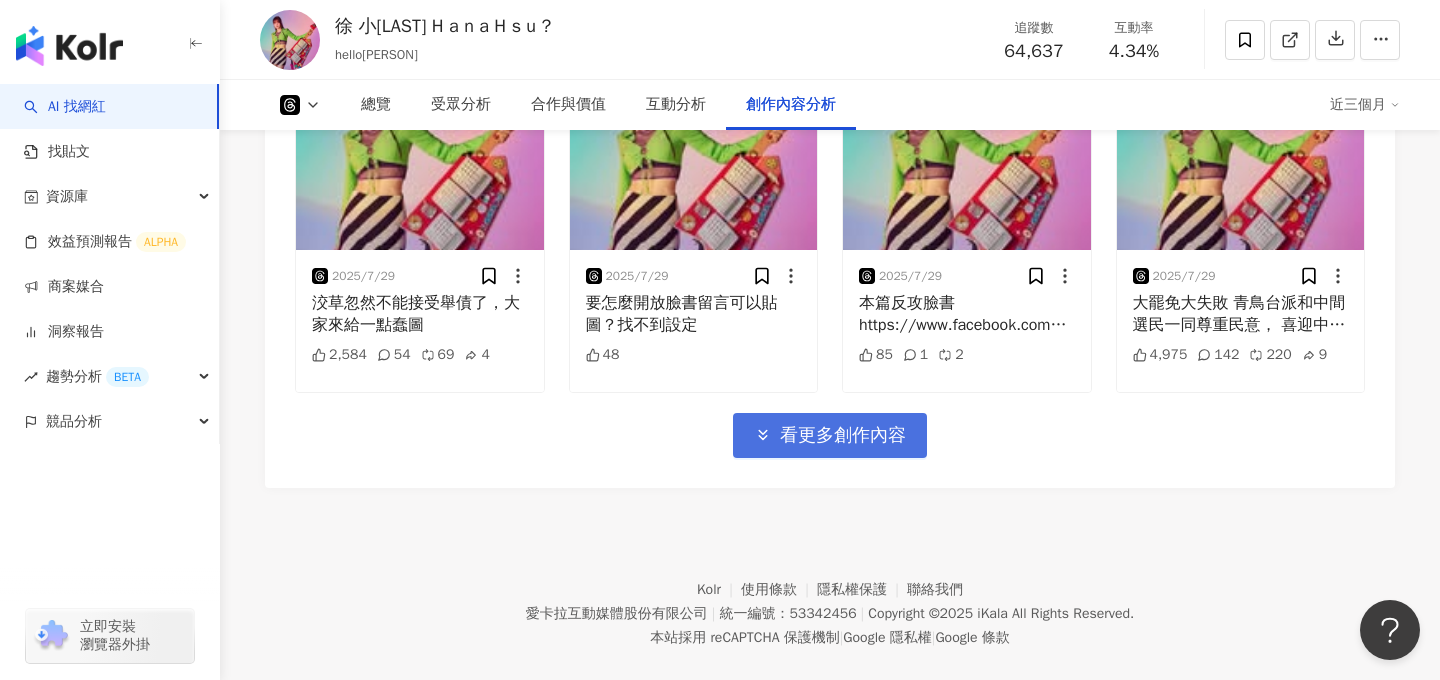 click on "看更多創作內容" at bounding box center [830, 435] 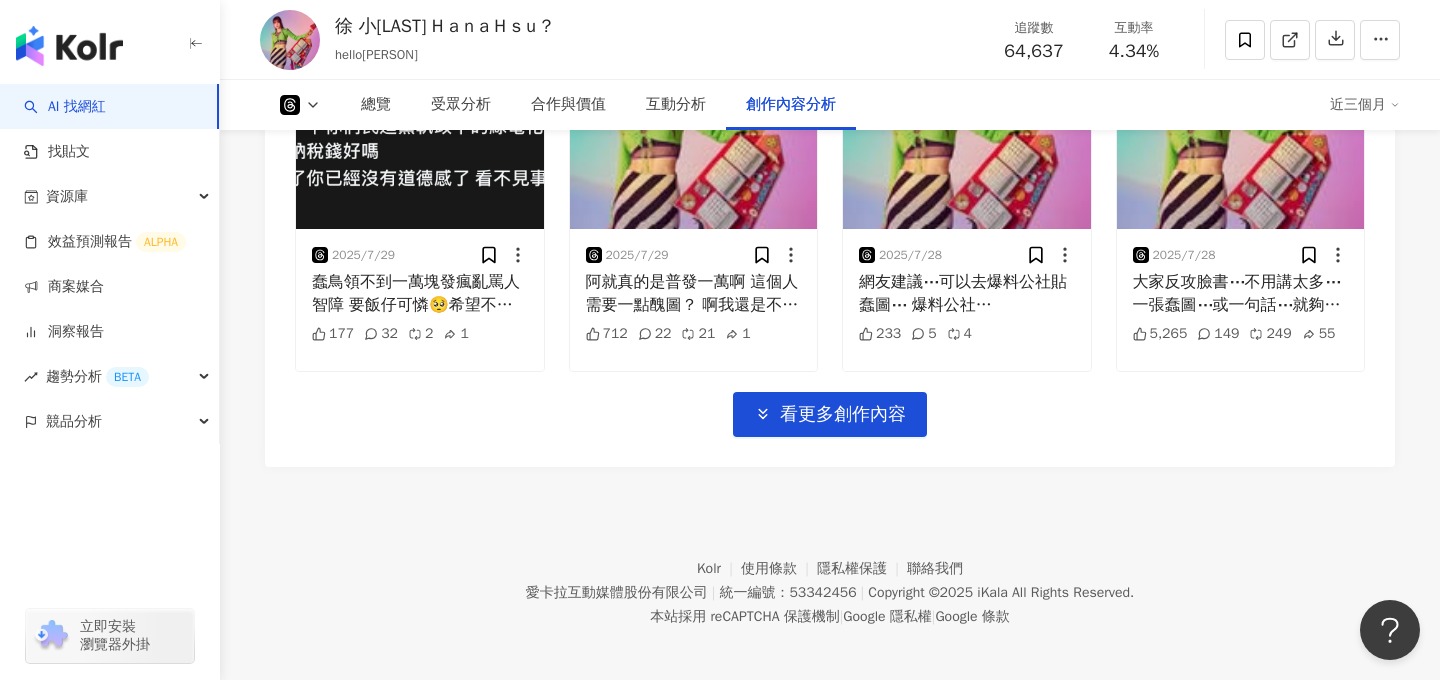 scroll, scrollTop: 5916, scrollLeft: 0, axis: vertical 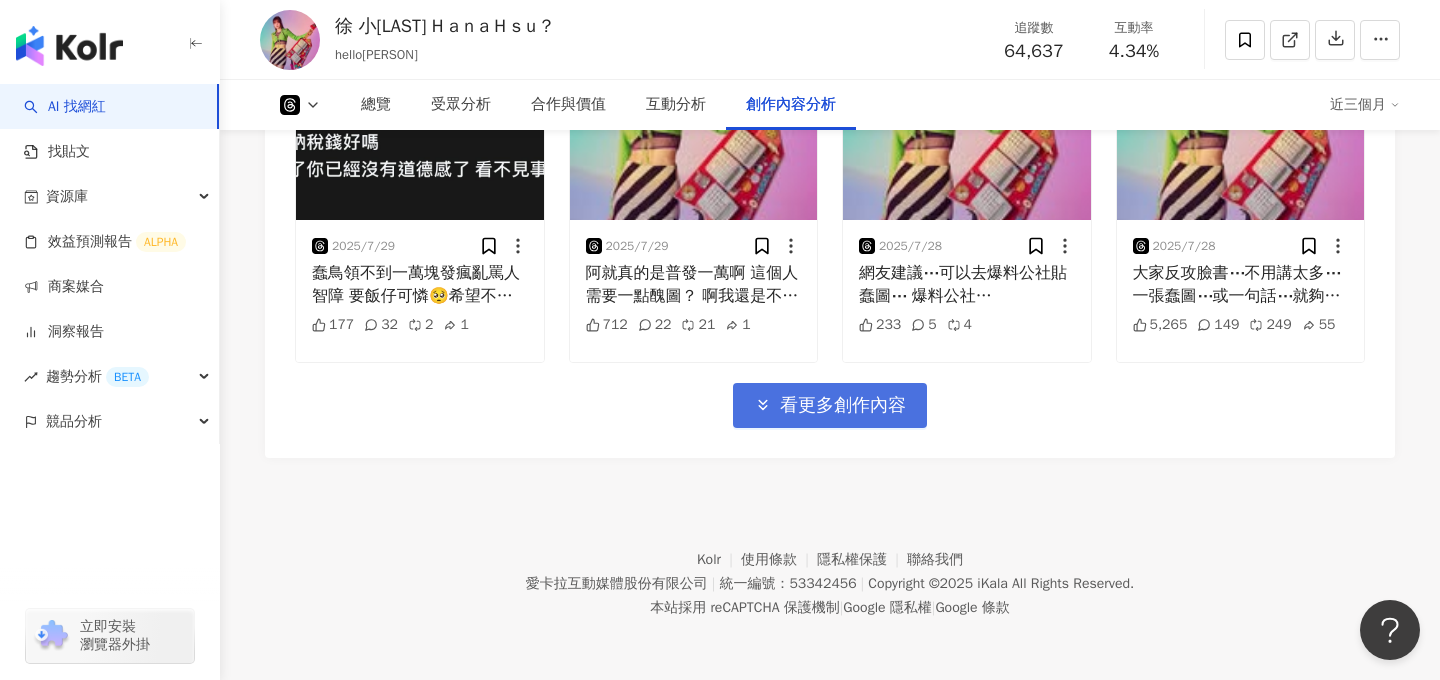 click on "看更多創作內容" at bounding box center (843, 406) 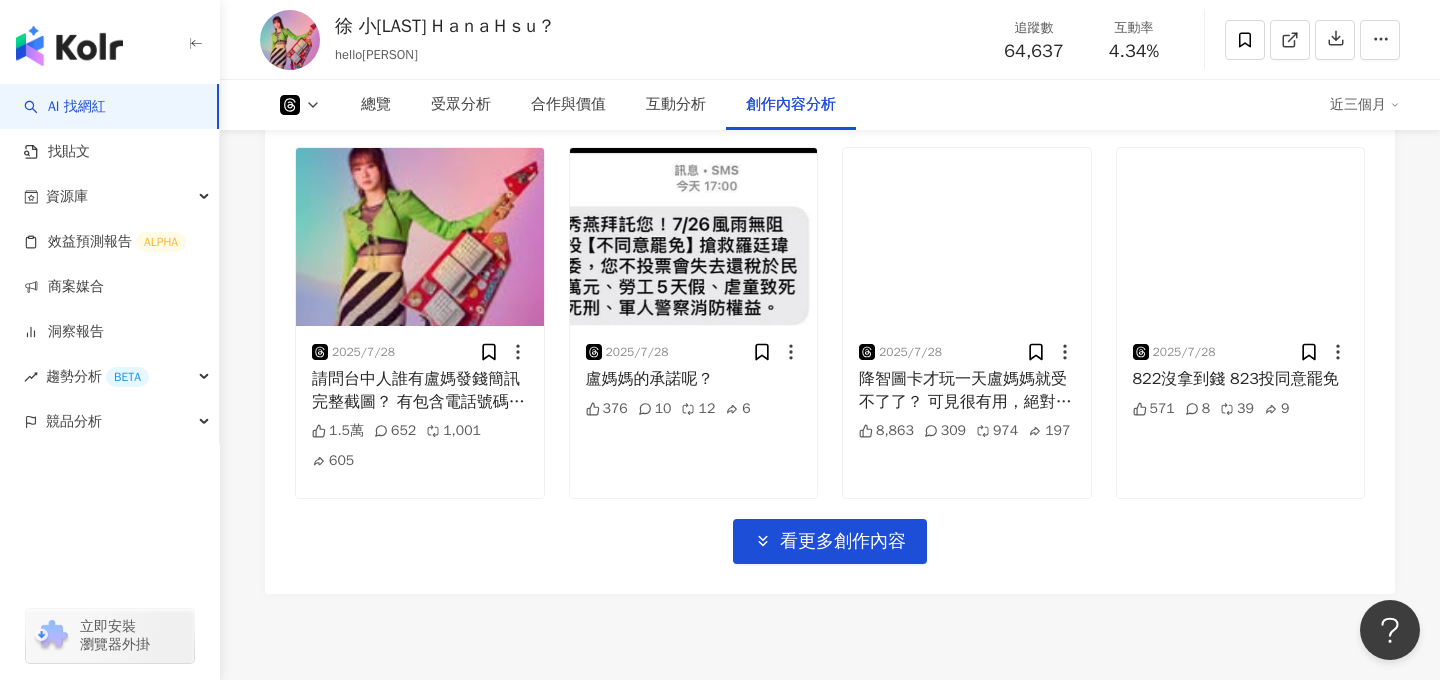 scroll, scrollTop: 6943, scrollLeft: 0, axis: vertical 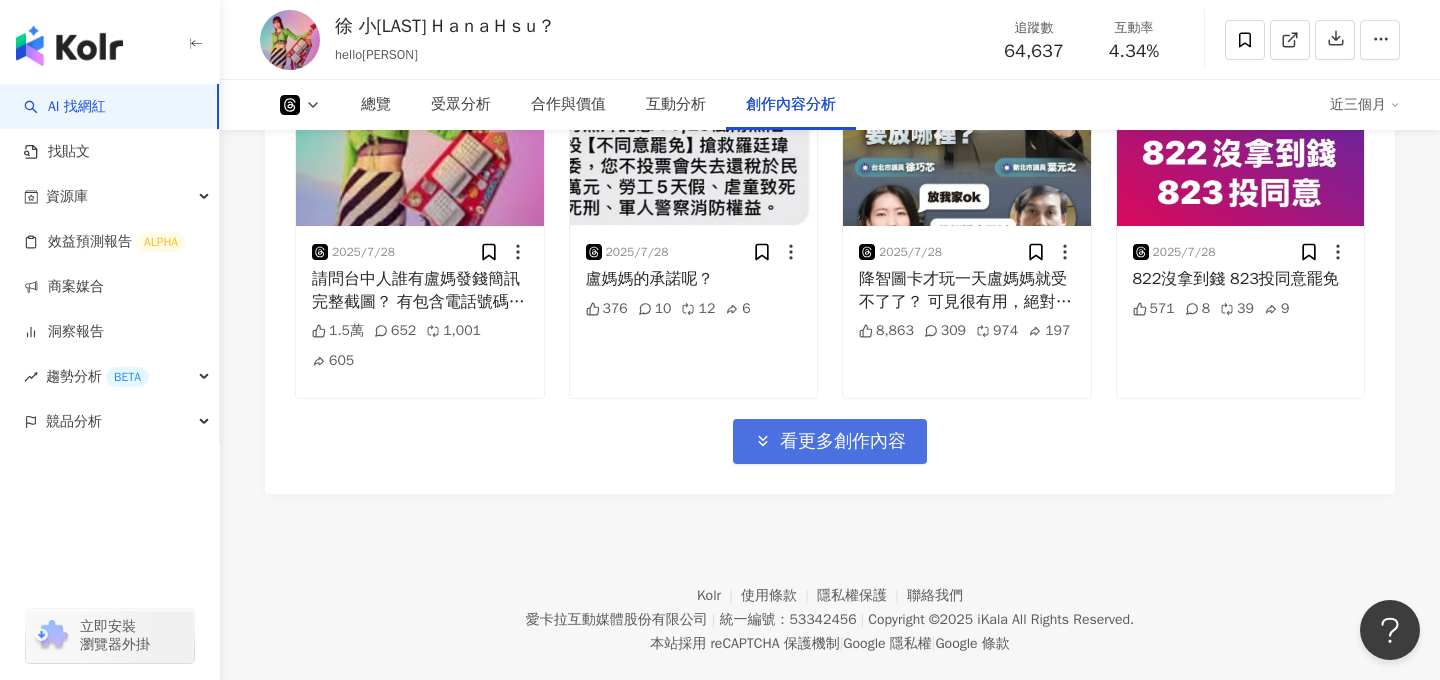 click on "看更多創作內容" at bounding box center [843, 442] 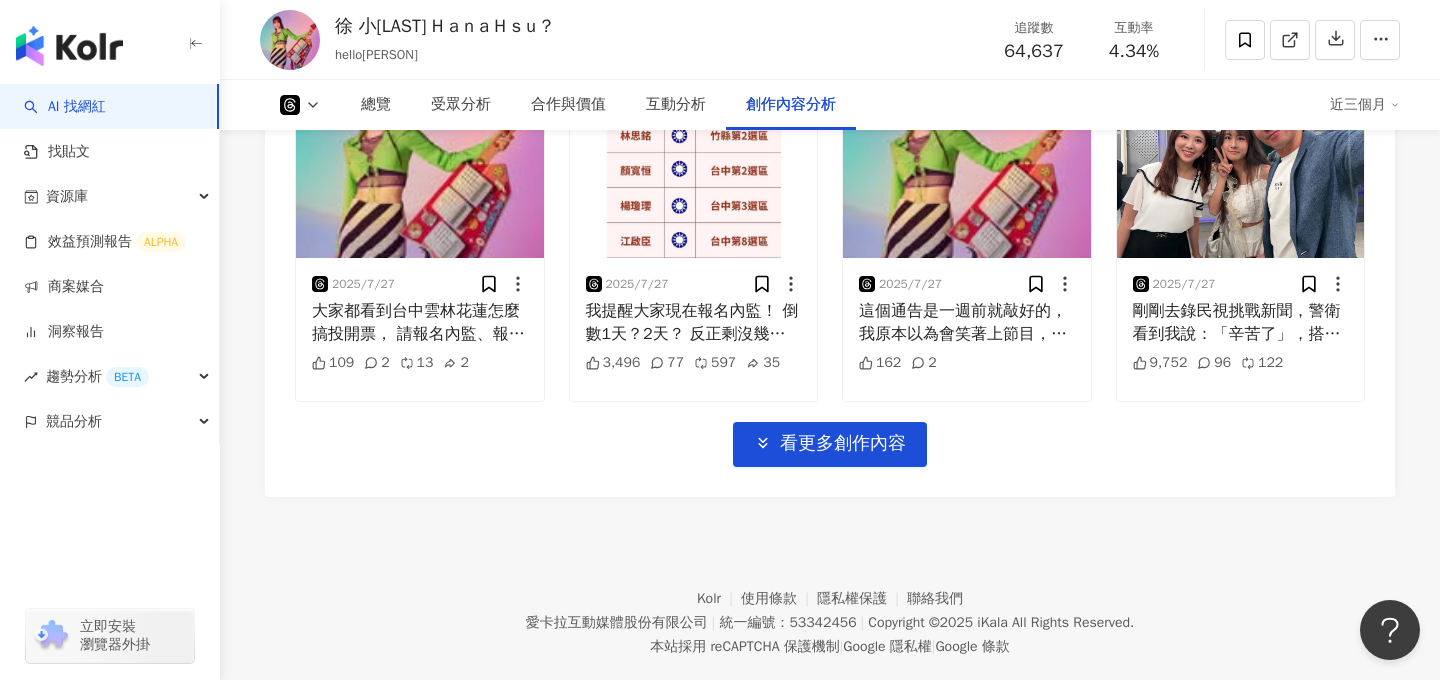 scroll, scrollTop: 7965, scrollLeft: 0, axis: vertical 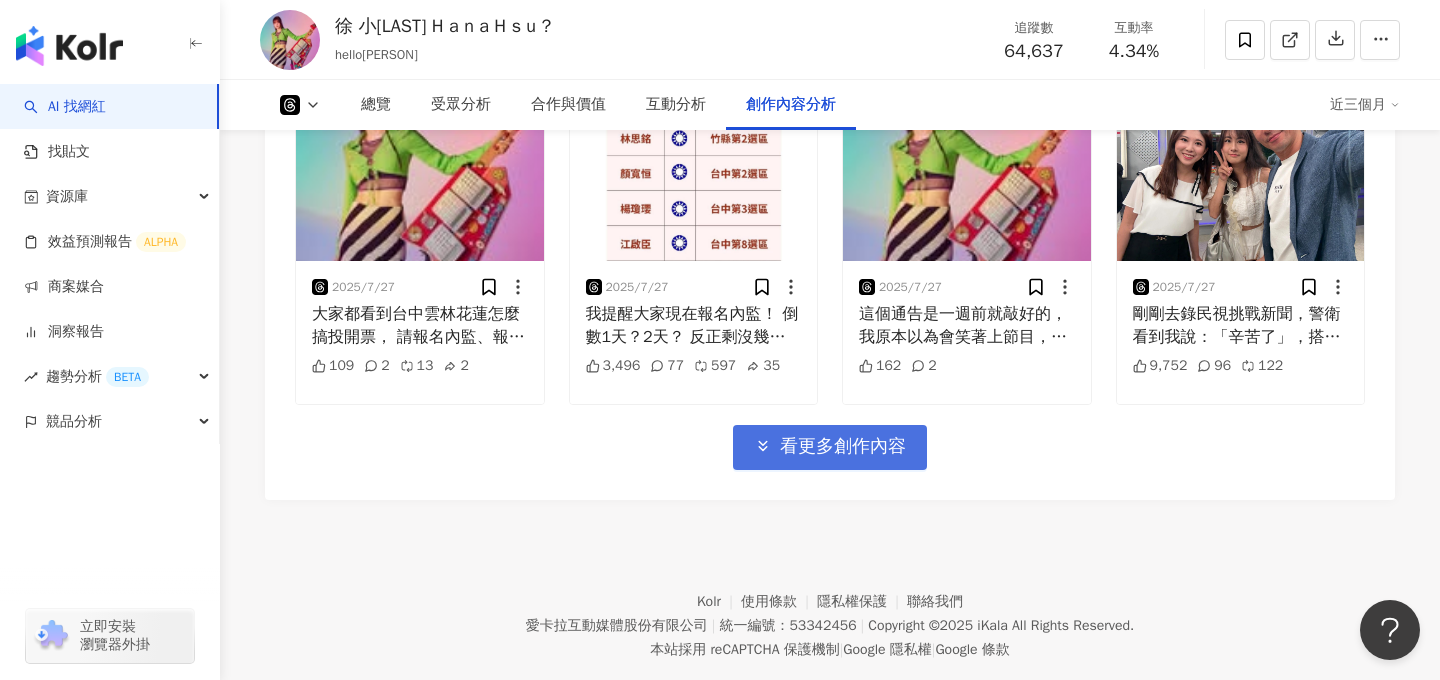 click on "看更多創作內容" at bounding box center [843, 447] 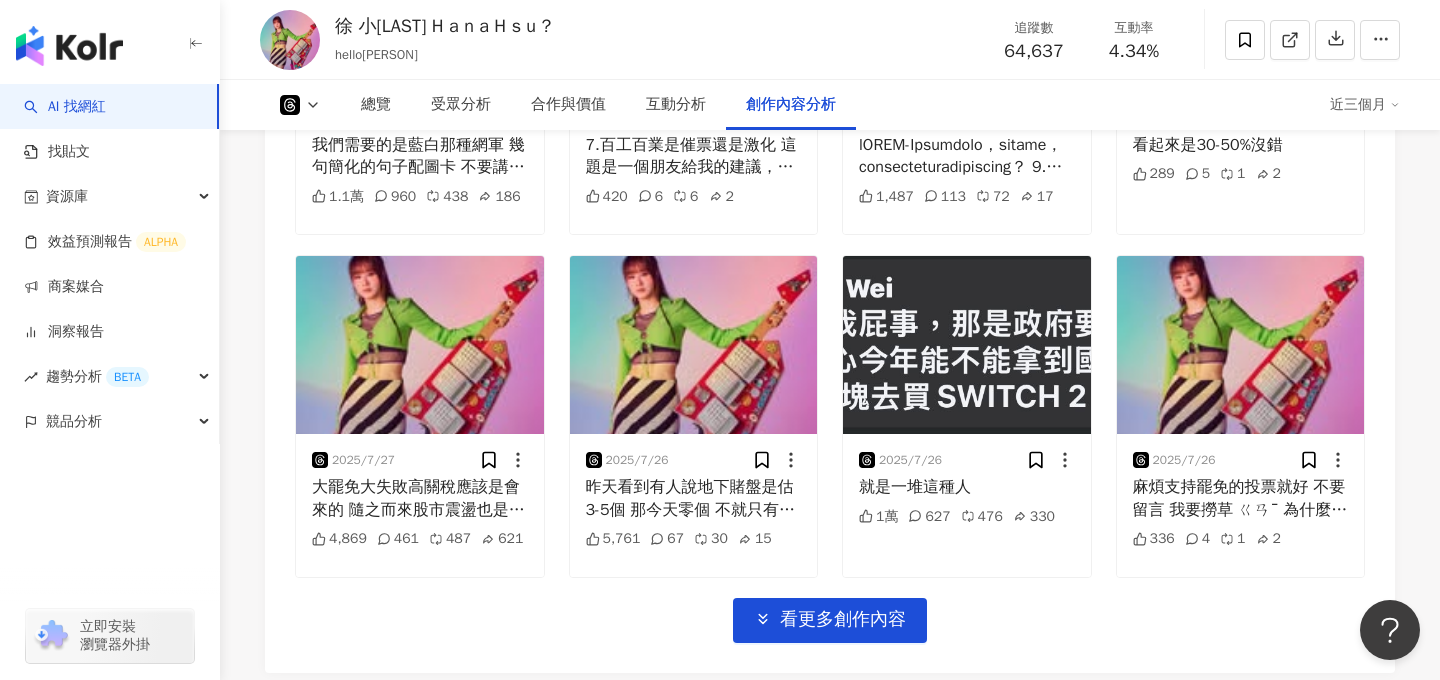 scroll, scrollTop: 8997, scrollLeft: 0, axis: vertical 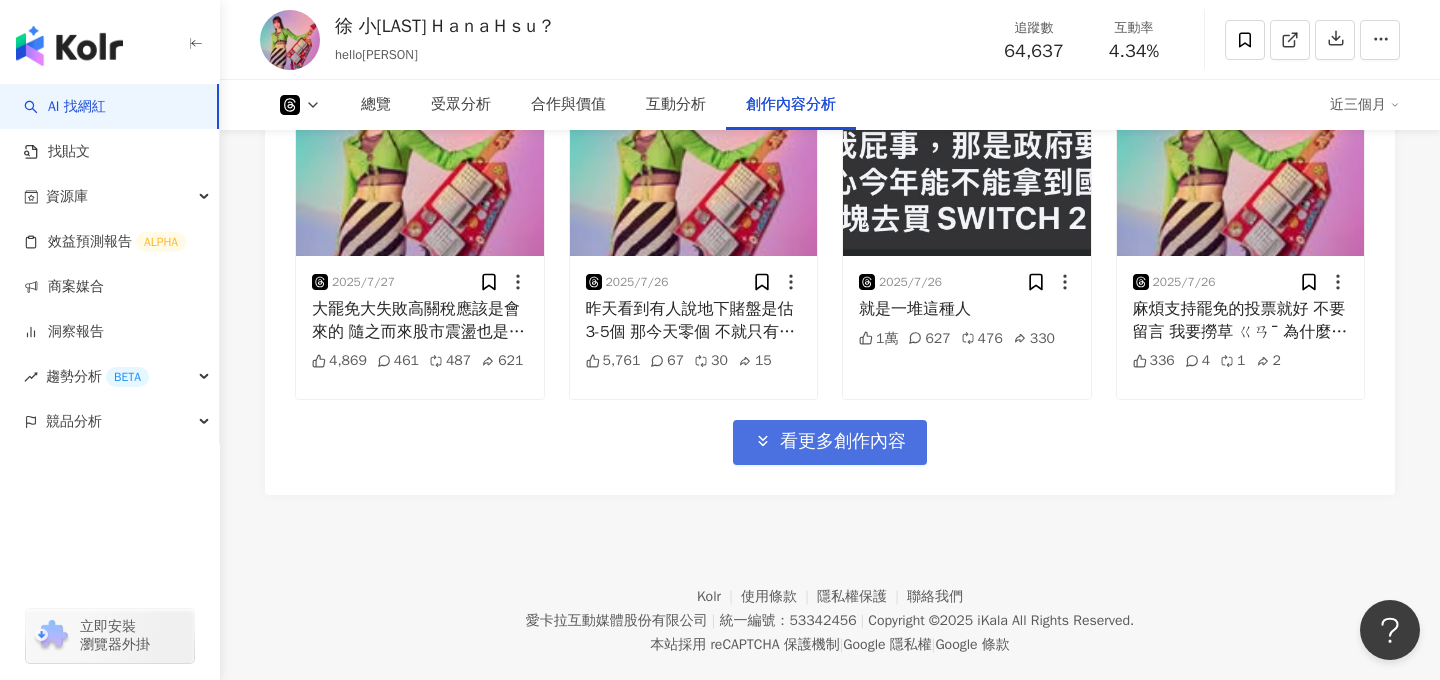 click on "看更多創作內容" at bounding box center [843, 442] 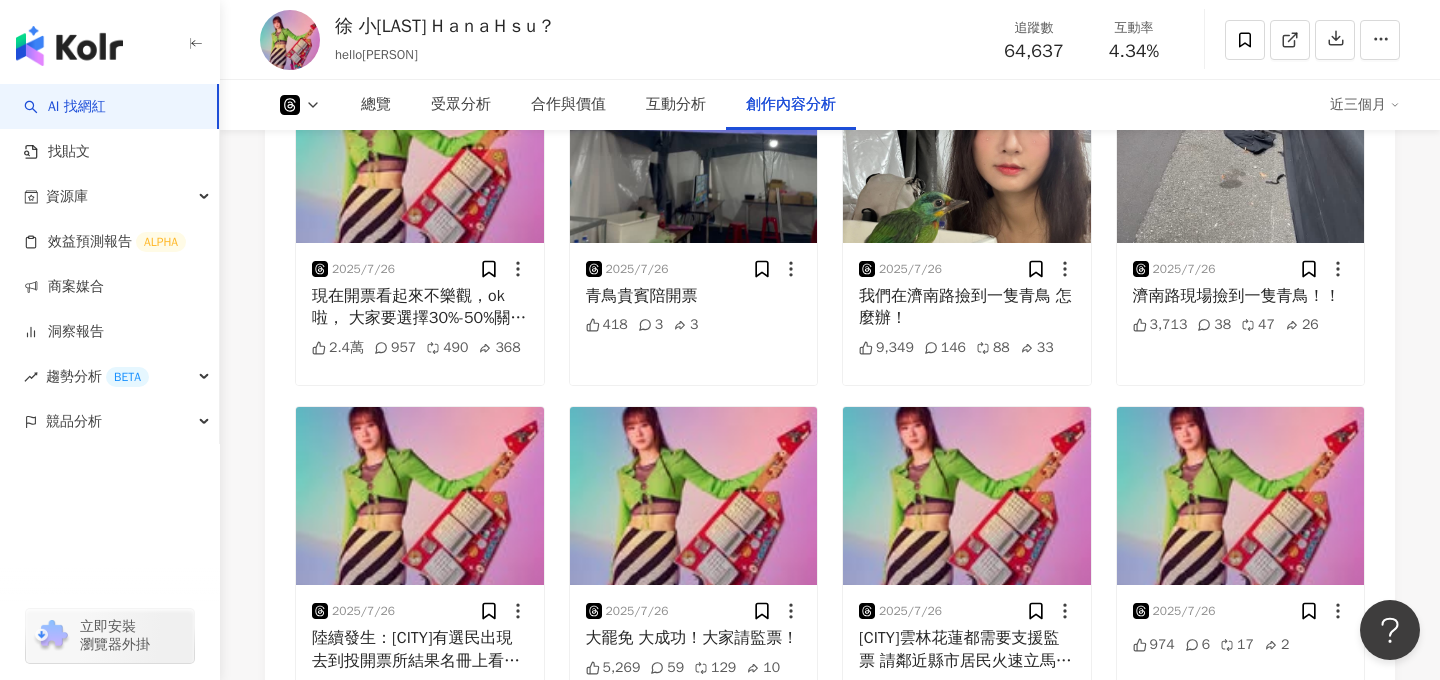 scroll, scrollTop: 10024, scrollLeft: 0, axis: vertical 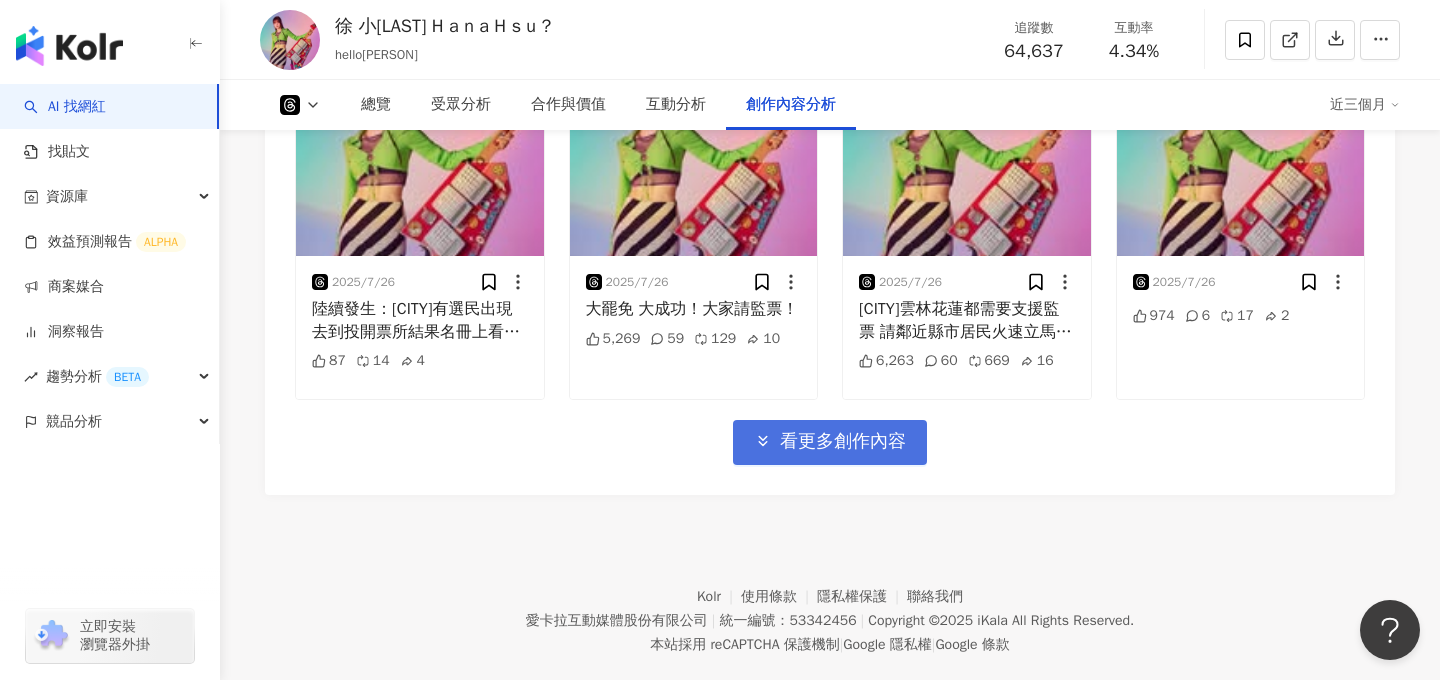 click on "看更多創作內容" at bounding box center [843, 442] 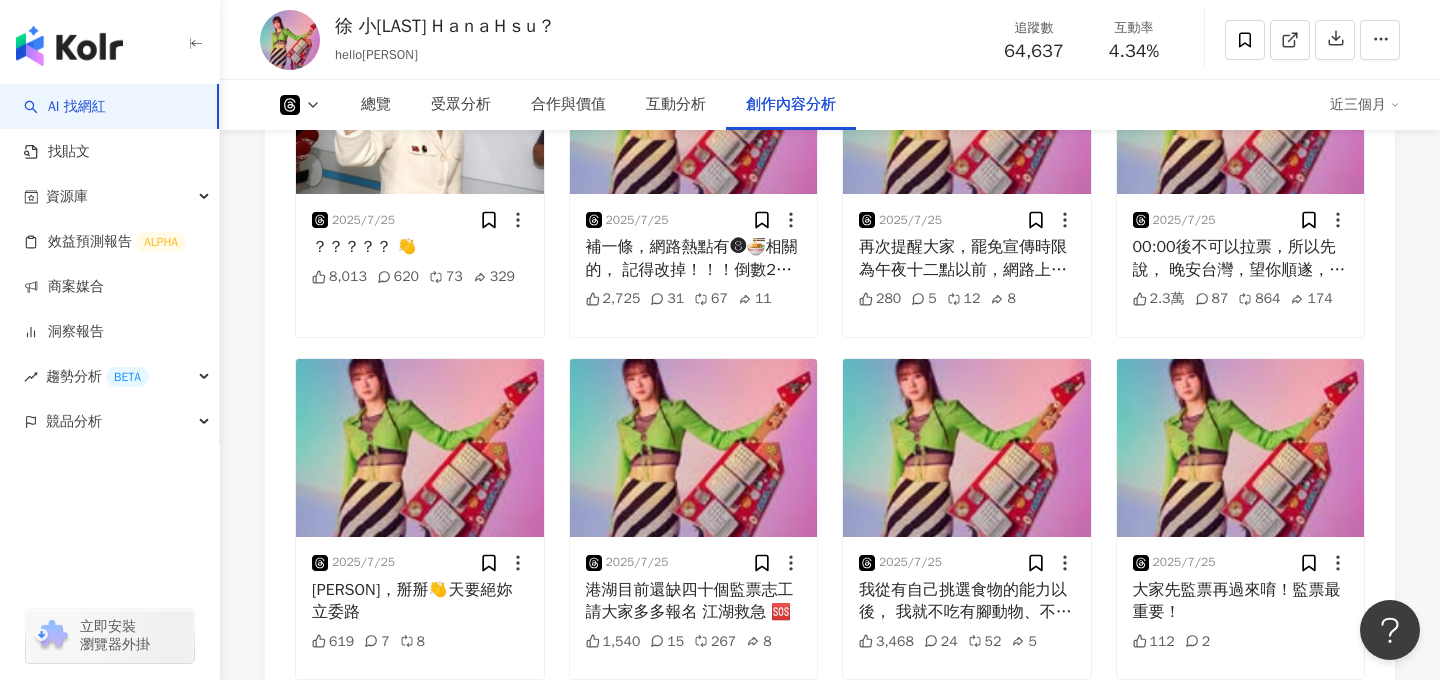 scroll, scrollTop: 11059, scrollLeft: 0, axis: vertical 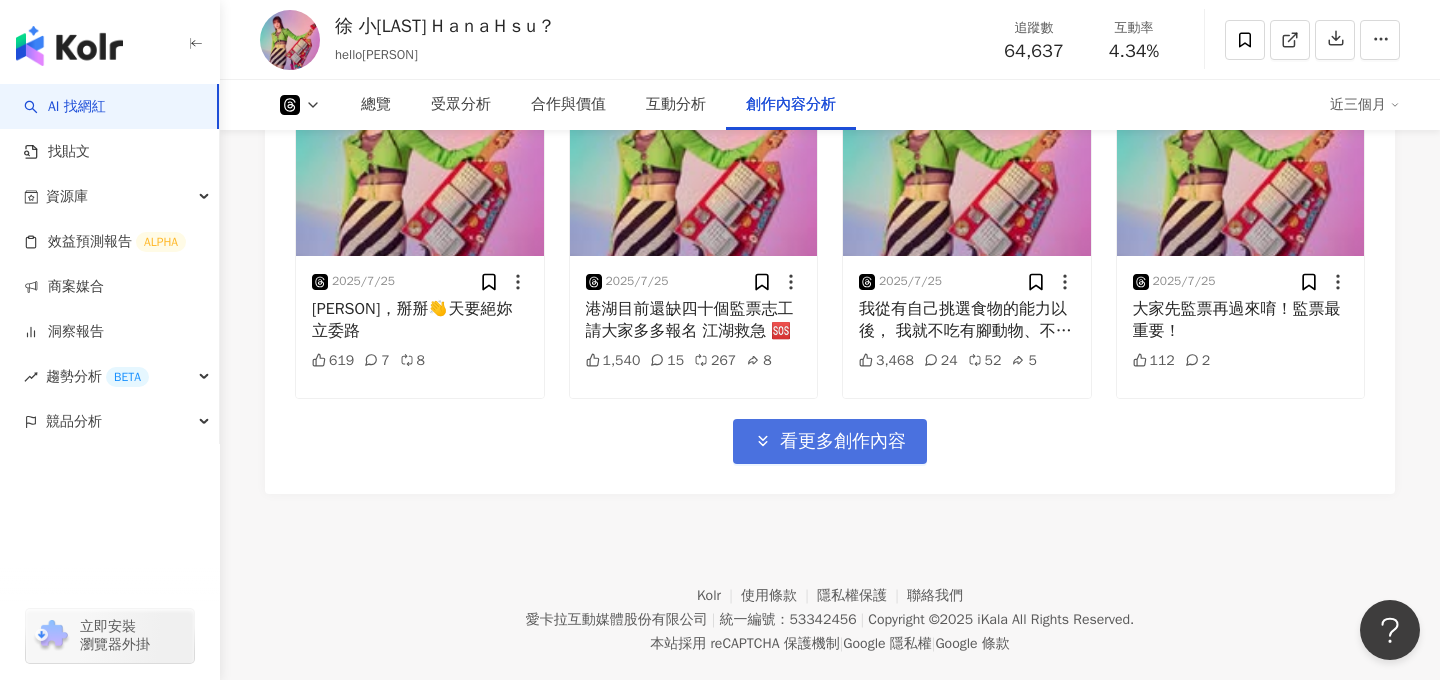 click on "看更多創作內容" at bounding box center (843, 442) 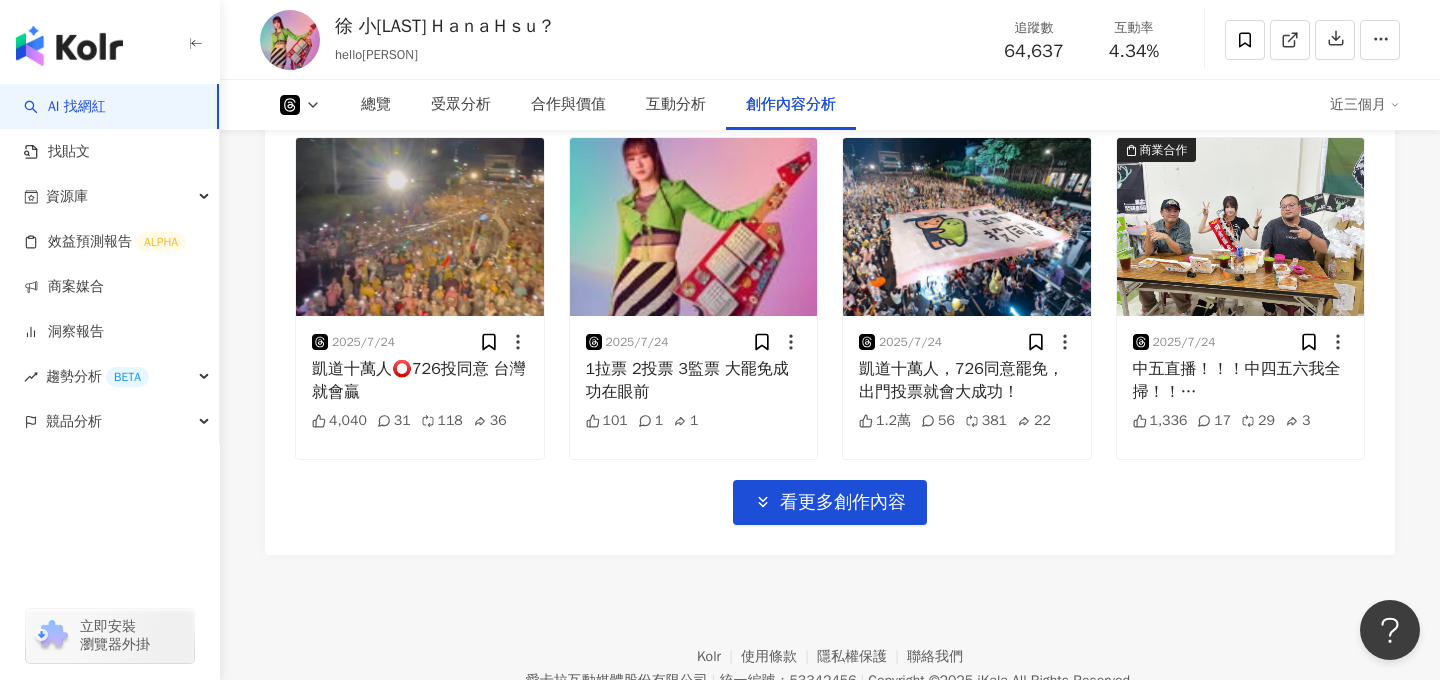 scroll, scrollTop: 12086, scrollLeft: 0, axis: vertical 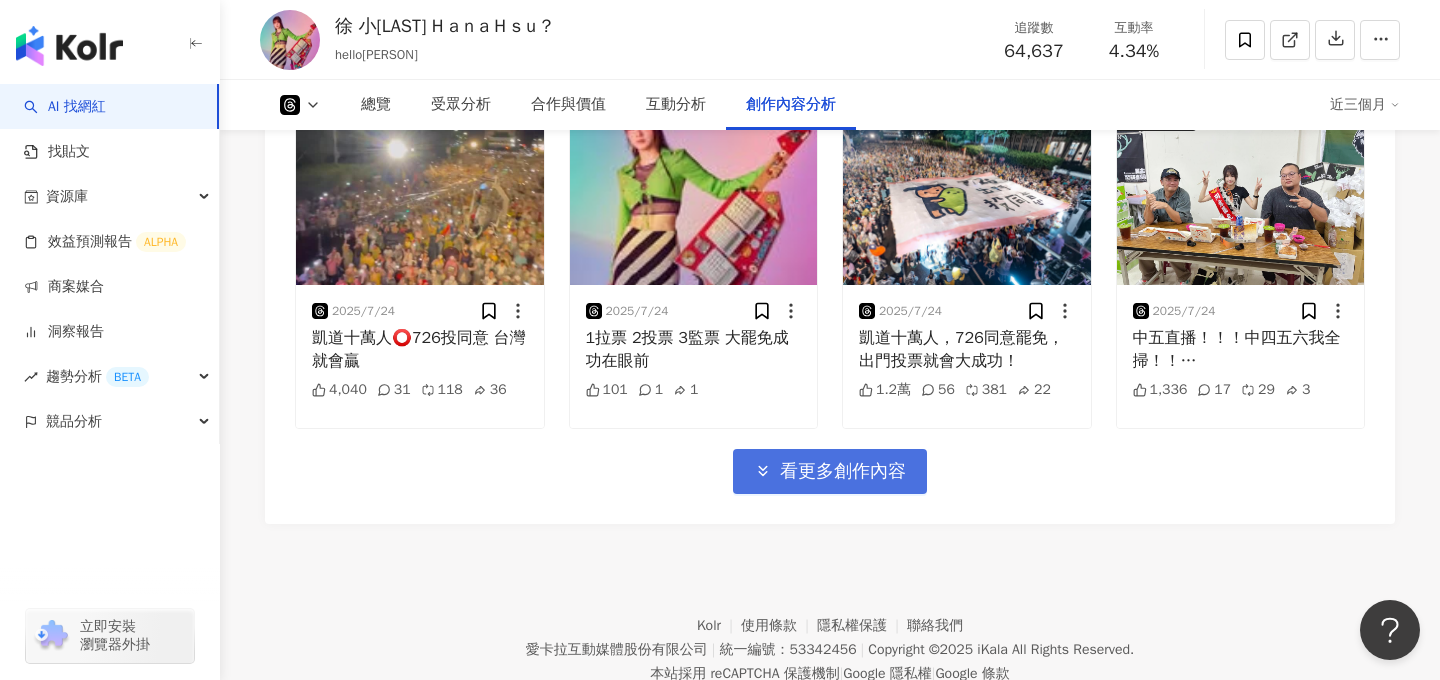 click on "看更多創作內容" at bounding box center (843, 472) 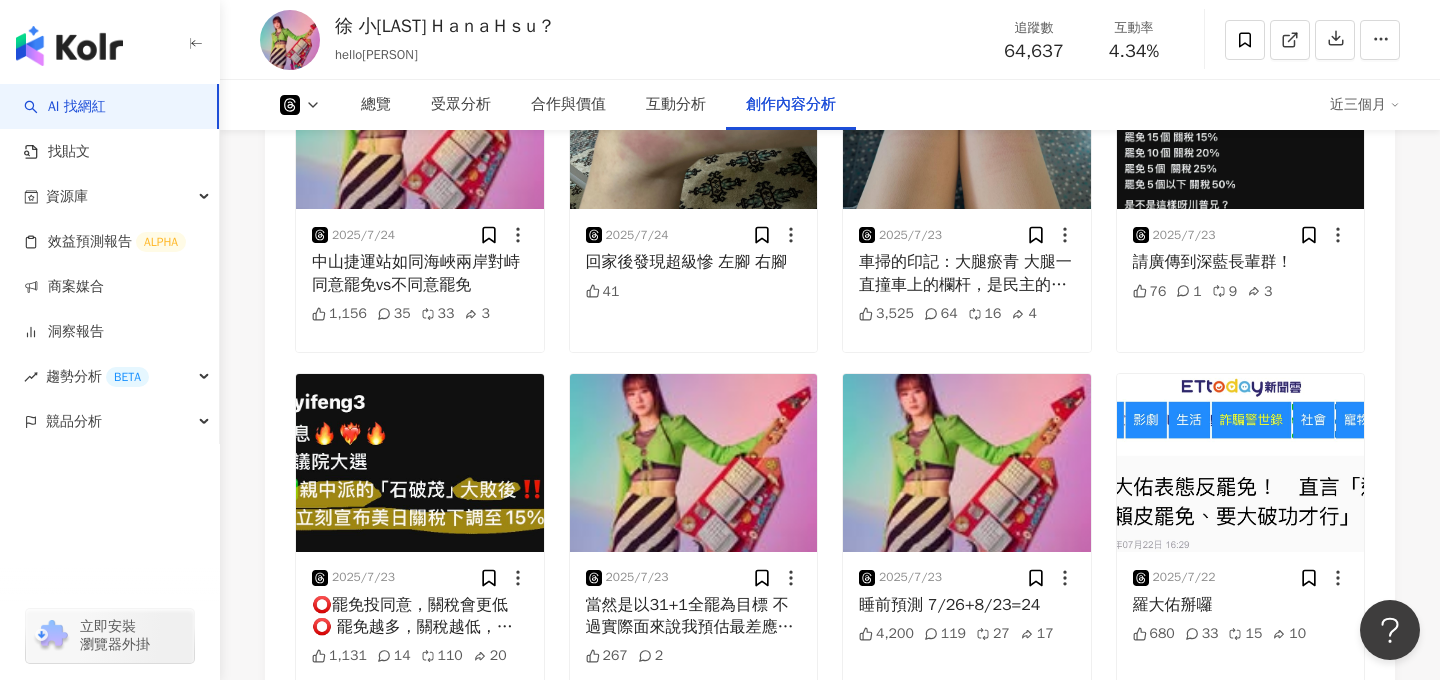 scroll, scrollTop: 13113, scrollLeft: 0, axis: vertical 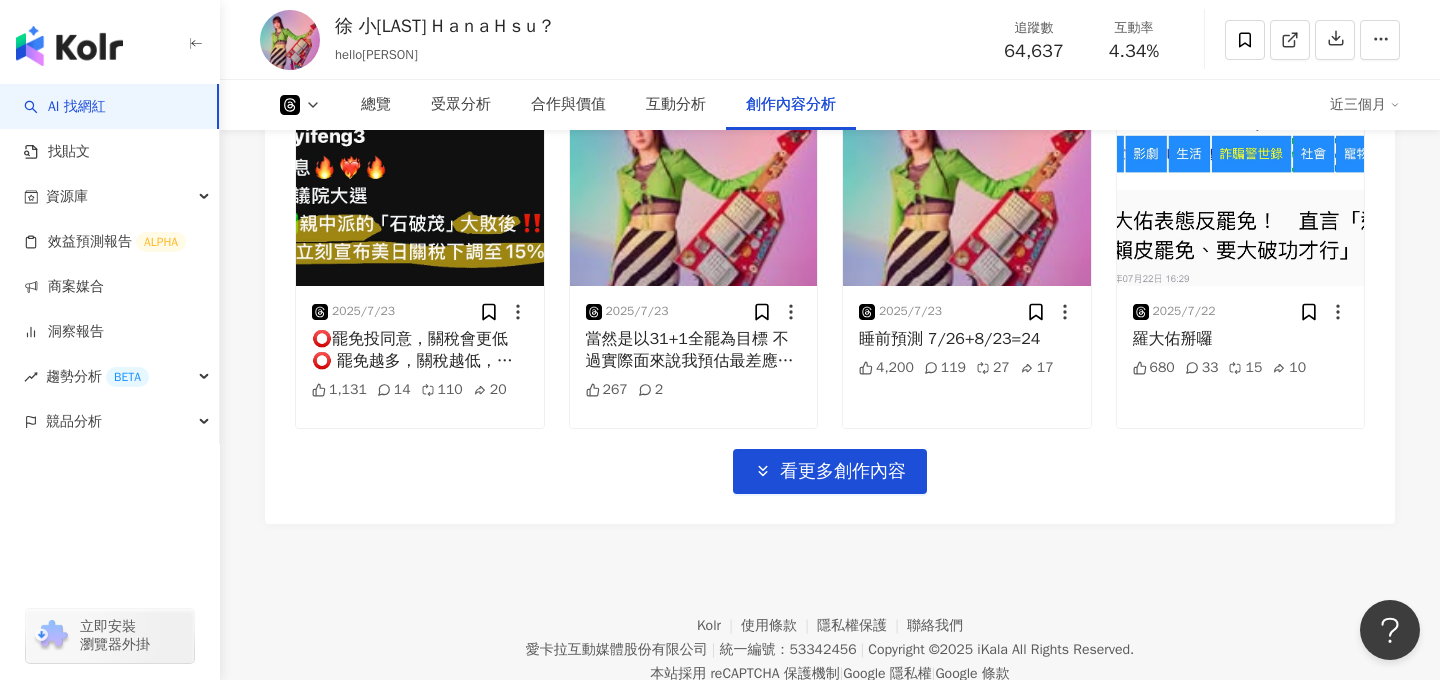 click on "看更多創作內容" at bounding box center [830, 471] 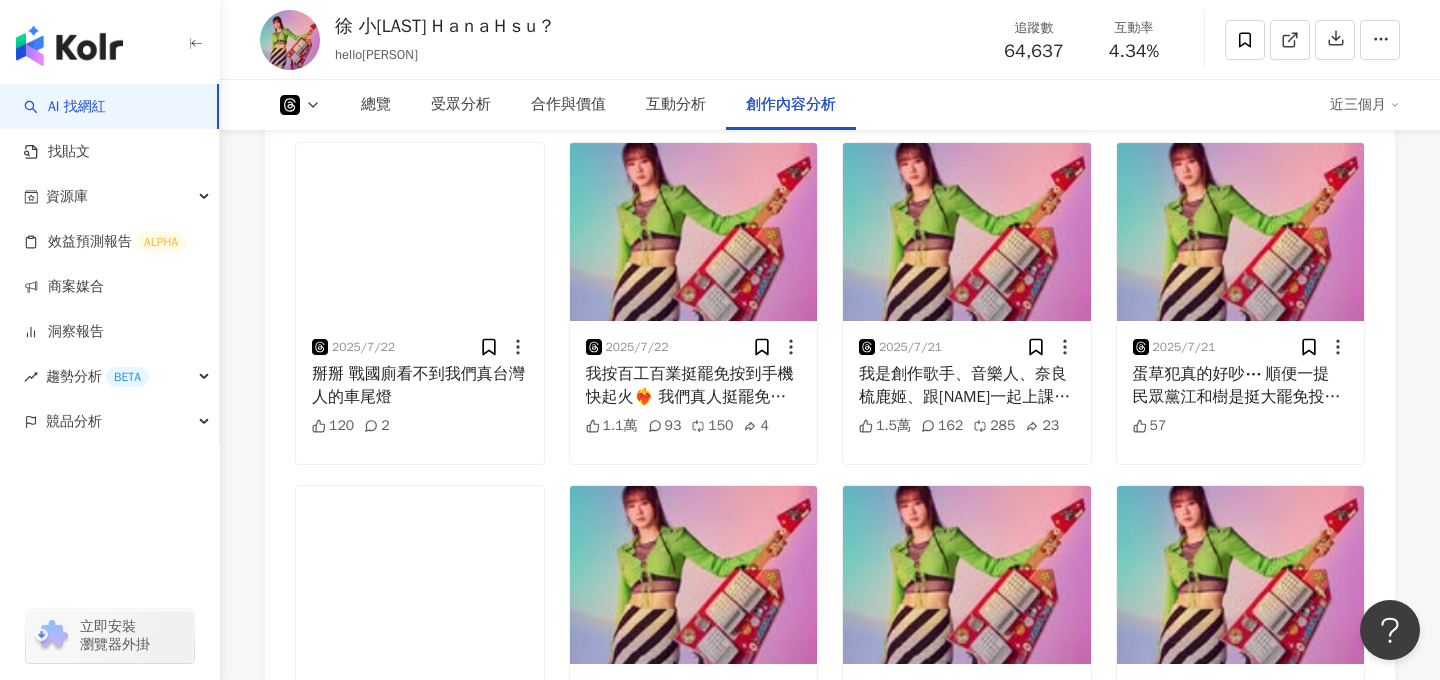scroll, scrollTop: 14140, scrollLeft: 0, axis: vertical 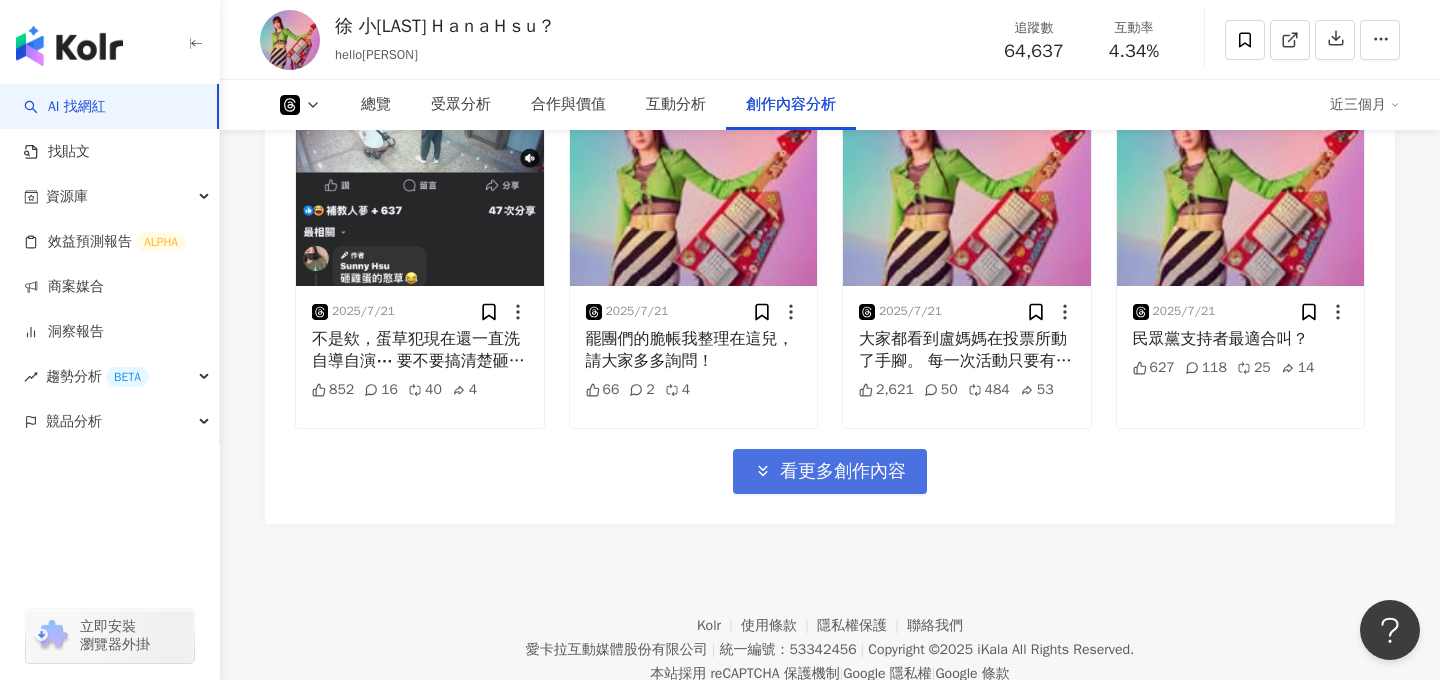 click on "看更多創作內容" at bounding box center [830, 471] 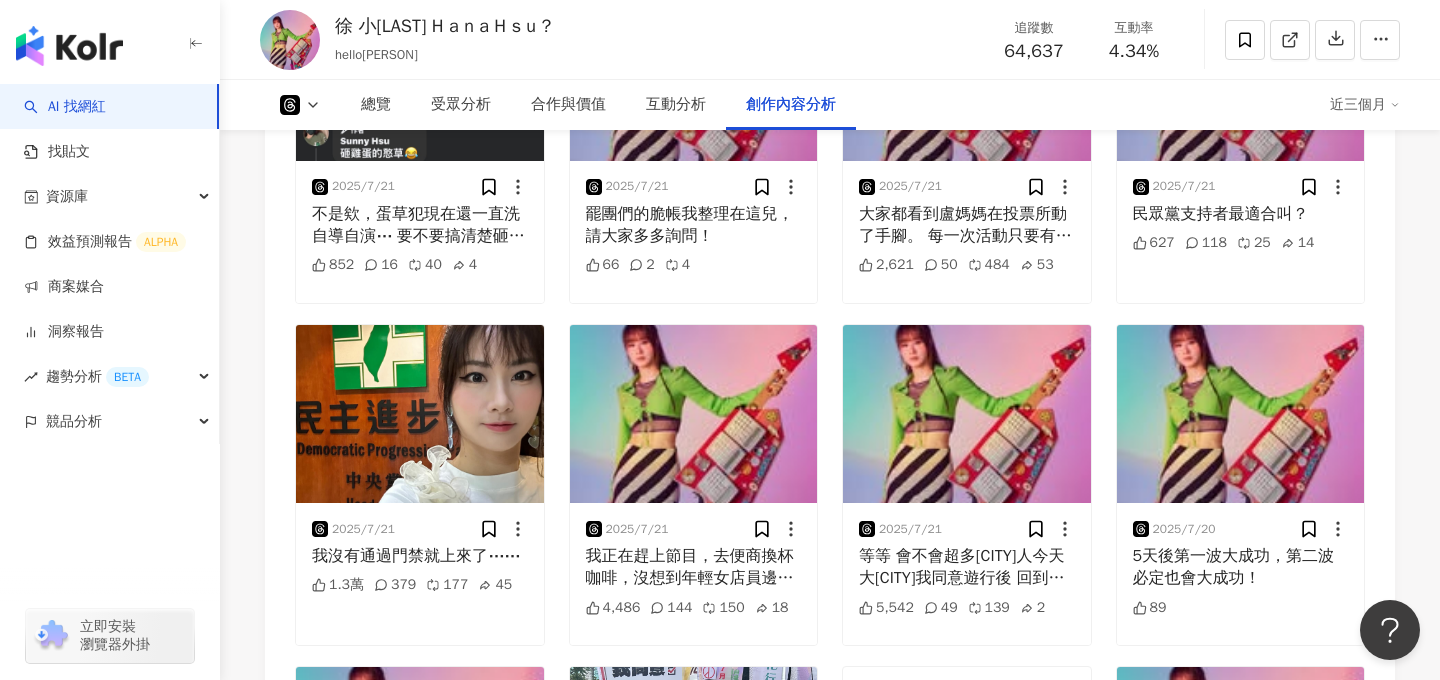 scroll, scrollTop: 15167, scrollLeft: 0, axis: vertical 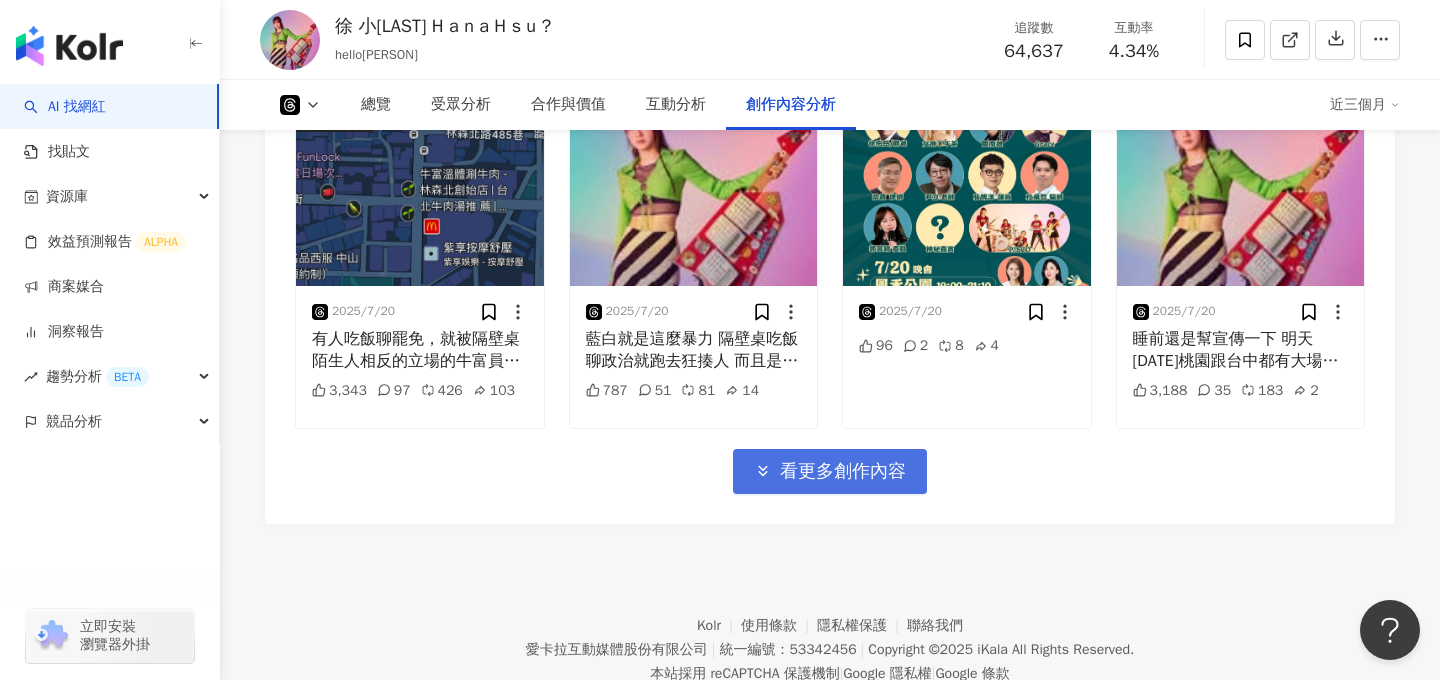 click on "看更多創作內容" at bounding box center [843, 472] 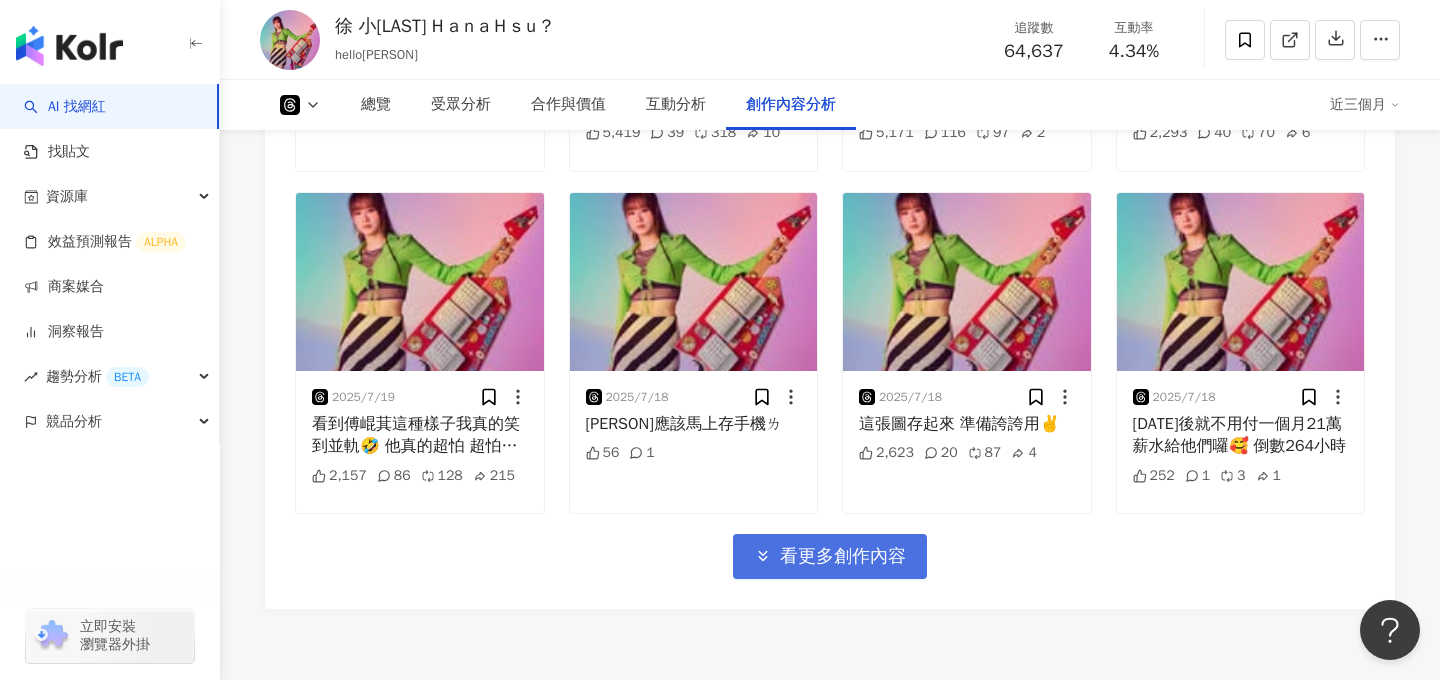 scroll, scrollTop: 16195, scrollLeft: 0, axis: vertical 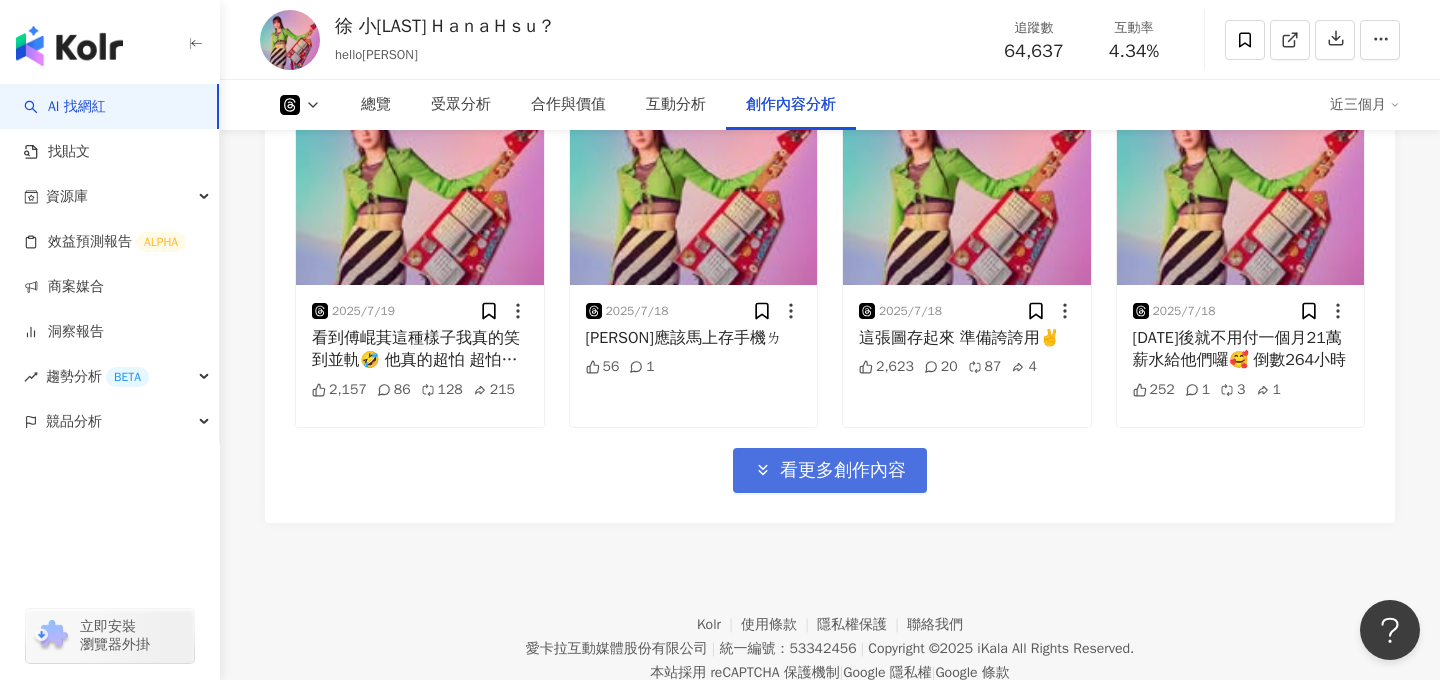 click on "看更多創作內容" at bounding box center [843, 471] 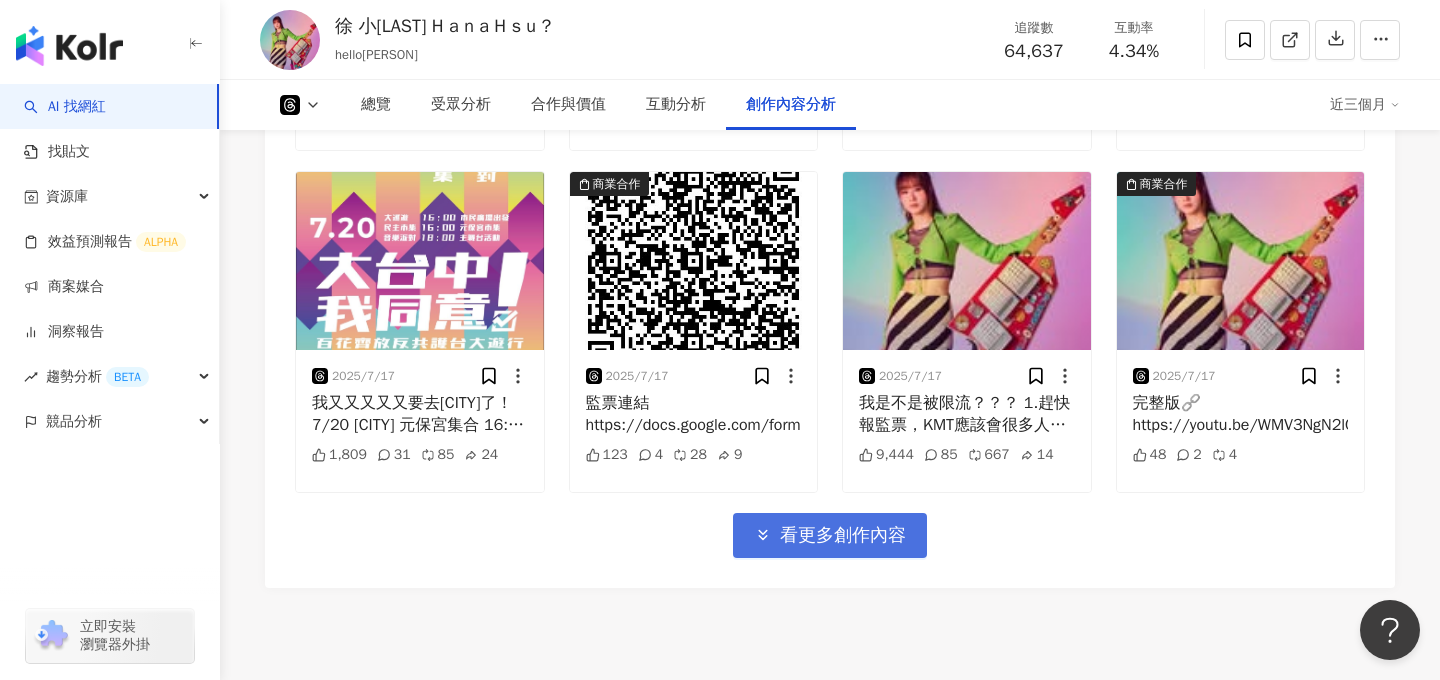 scroll, scrollTop: 17222, scrollLeft: 0, axis: vertical 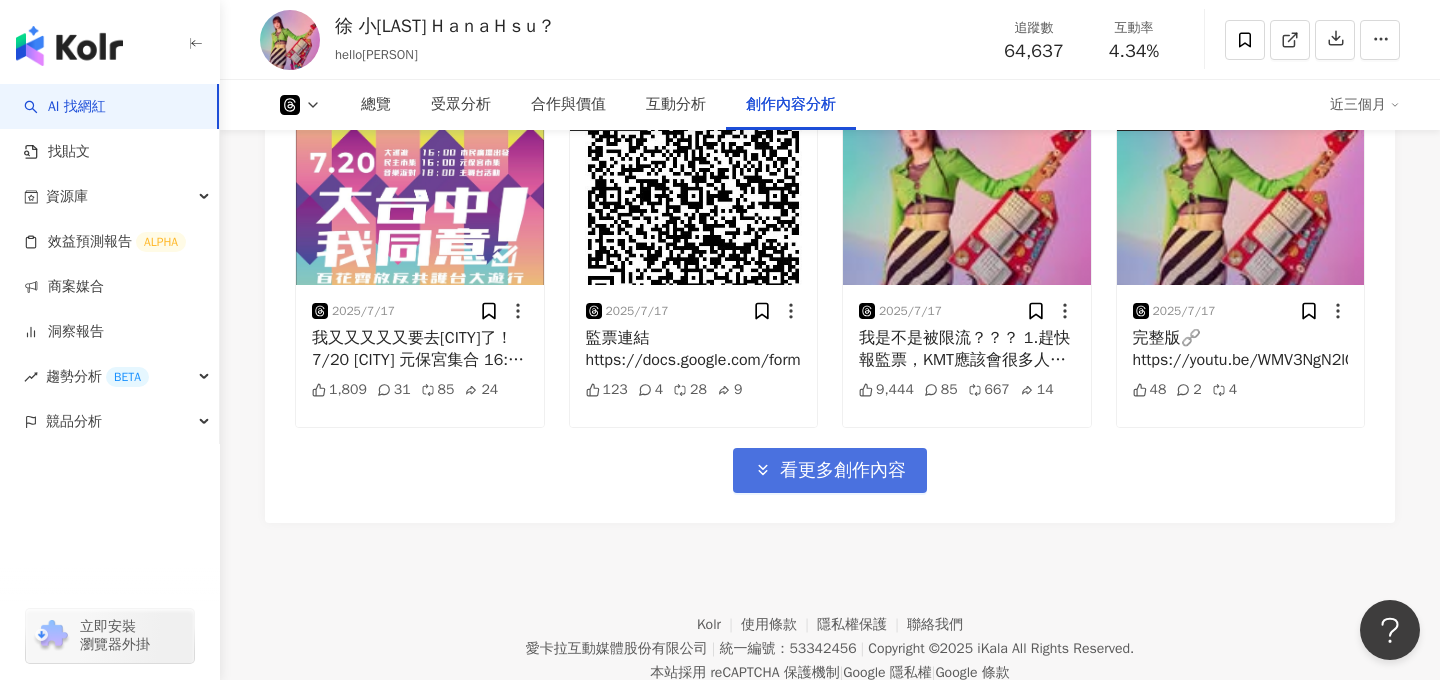 click on "看更多創作內容" at bounding box center [843, 471] 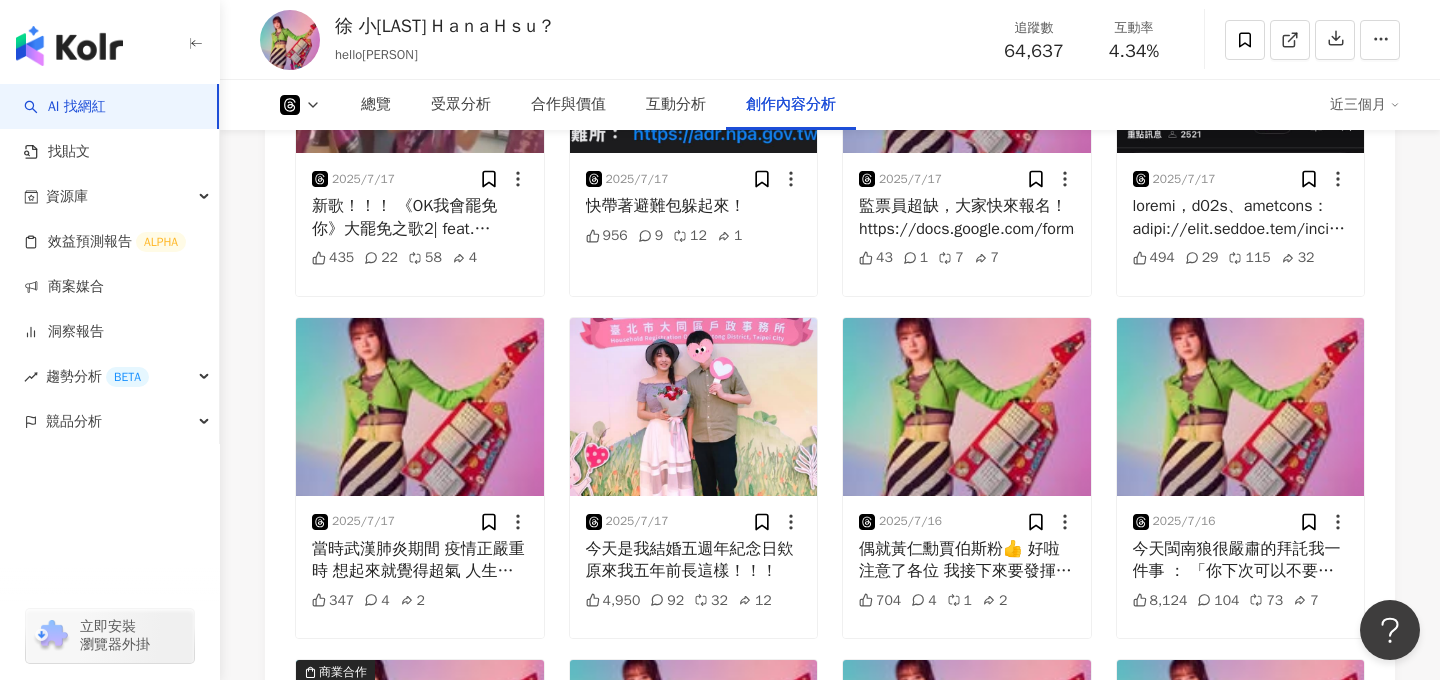 scroll, scrollTop: 18249, scrollLeft: 0, axis: vertical 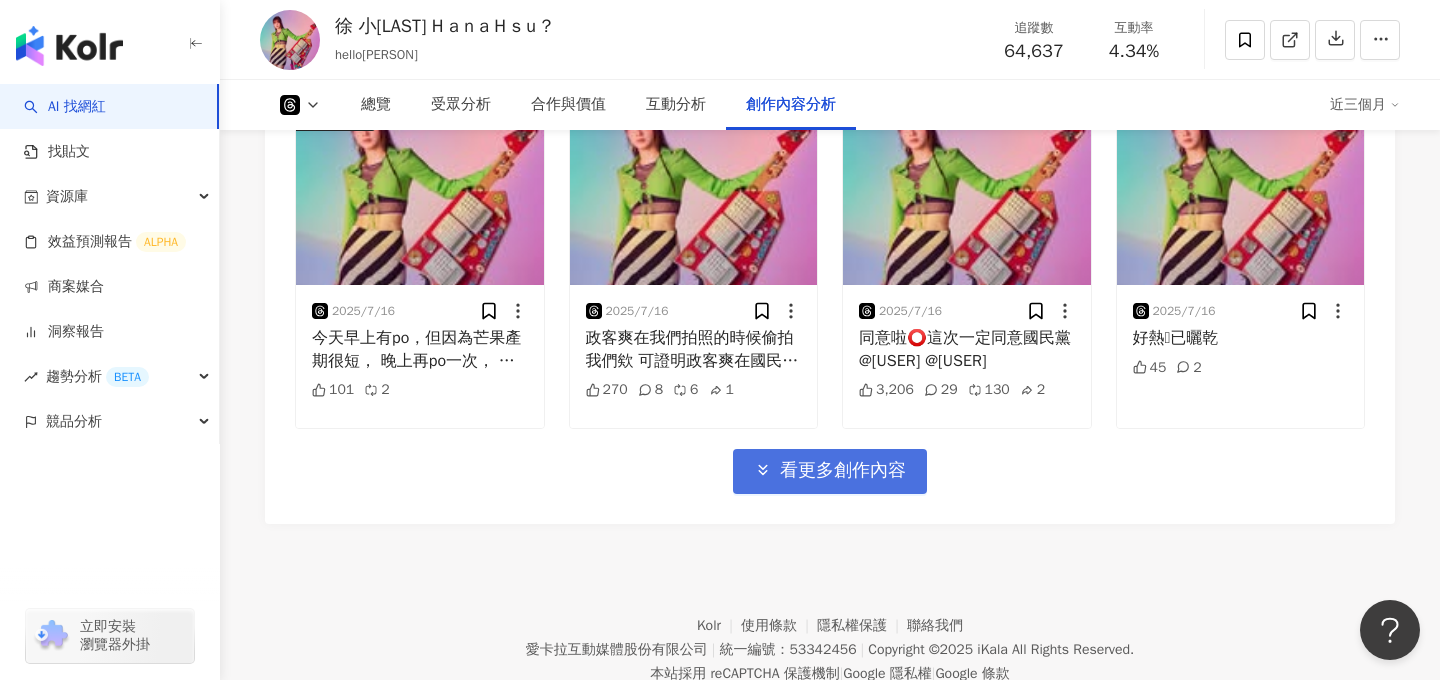 click on "看更多創作內容" at bounding box center [830, 471] 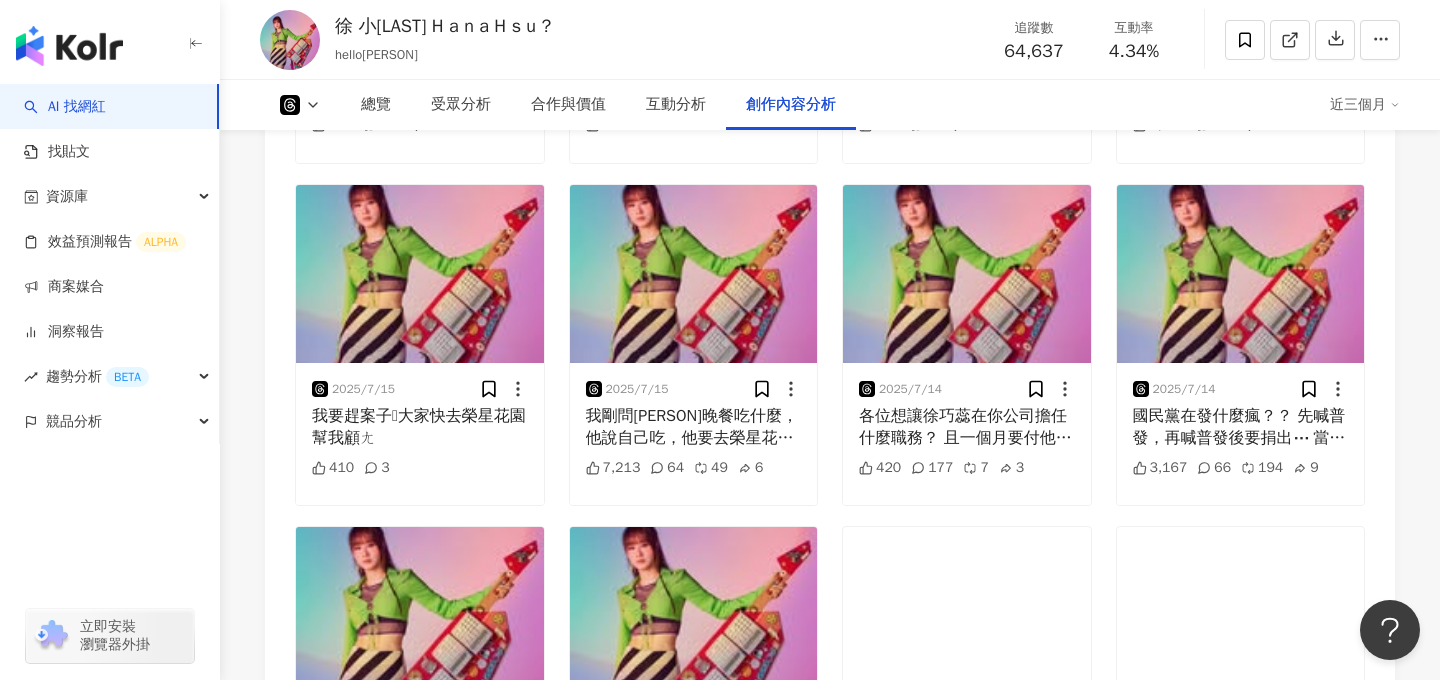 scroll, scrollTop: 19276, scrollLeft: 0, axis: vertical 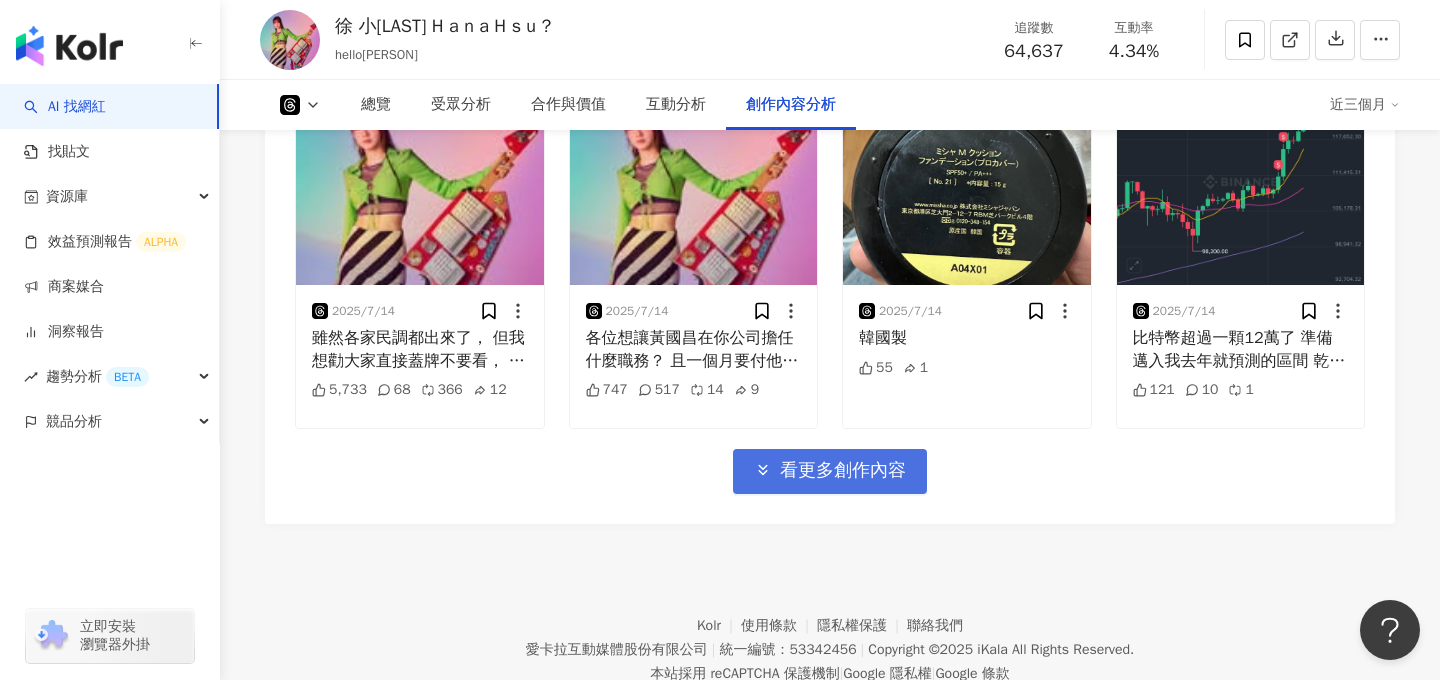 click on "看更多創作內容" at bounding box center (843, 471) 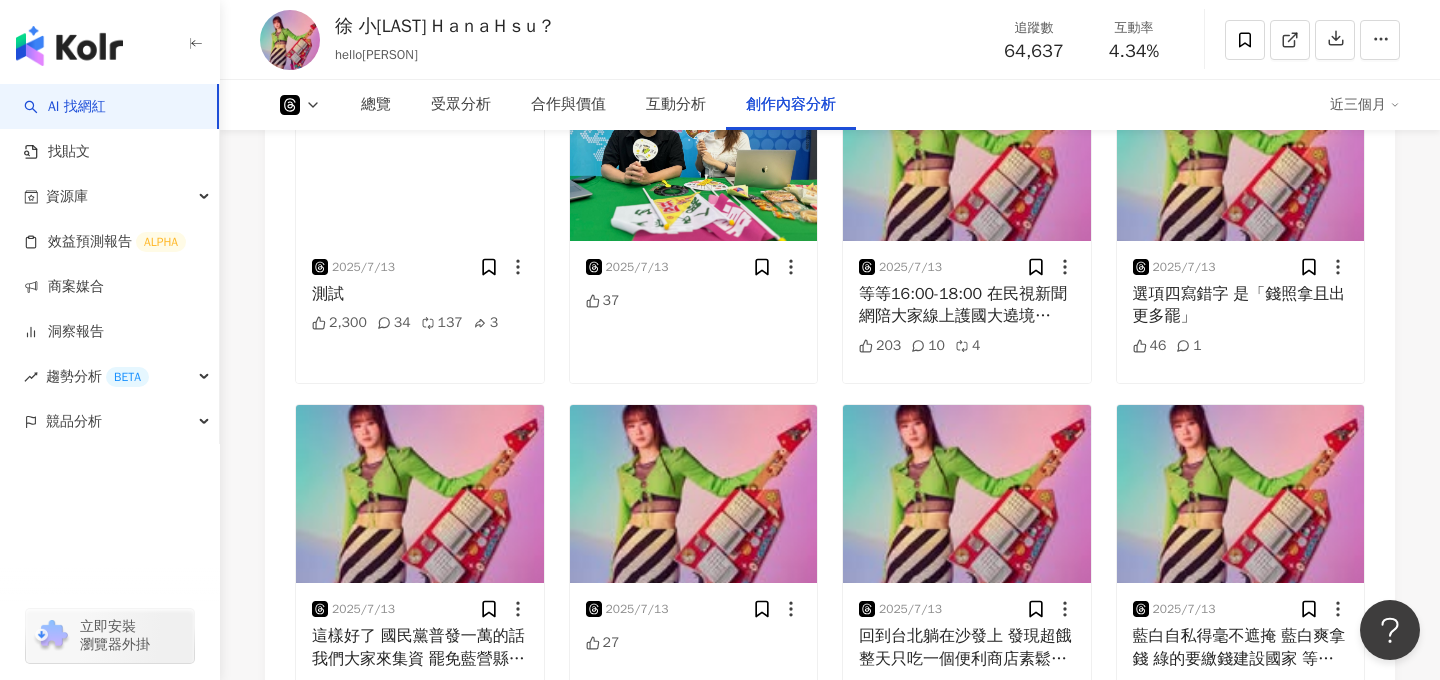 scroll, scrollTop: 20303, scrollLeft: 0, axis: vertical 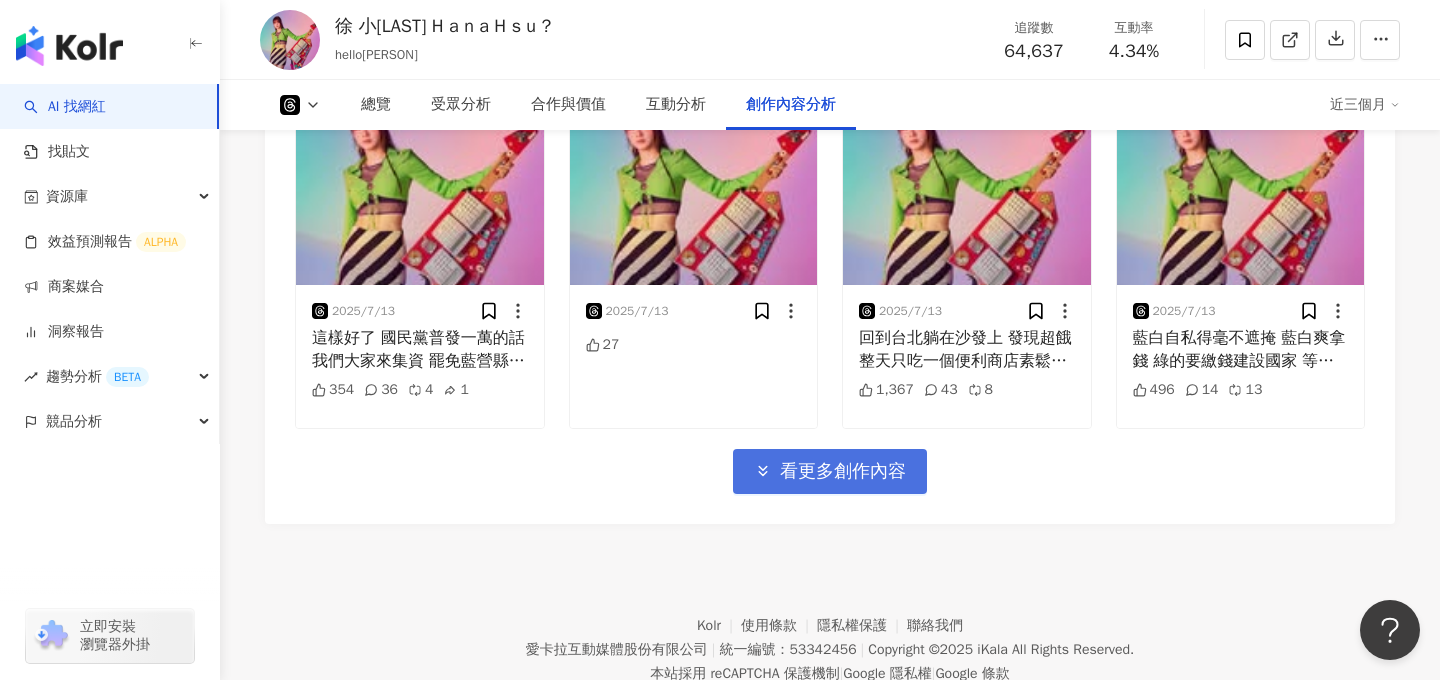 click on "看更多創作內容" at bounding box center (830, 471) 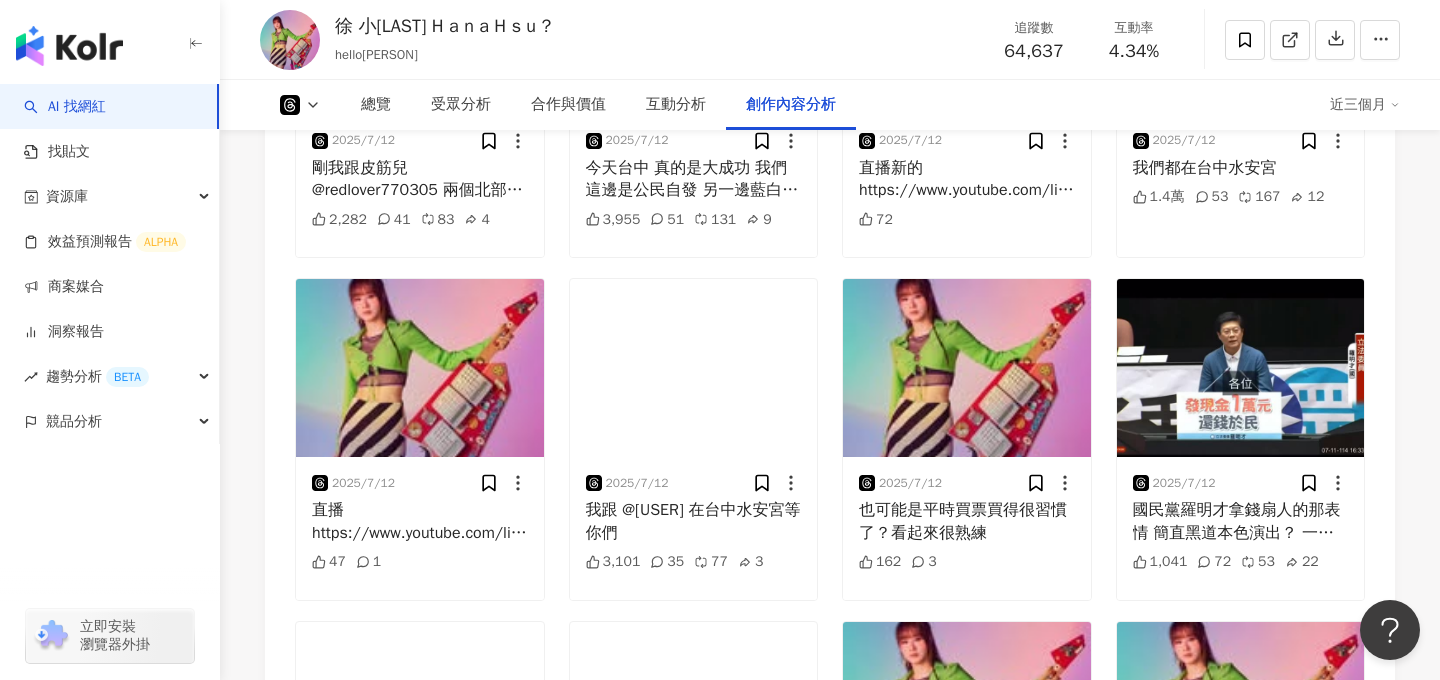 scroll, scrollTop: 21330, scrollLeft: 0, axis: vertical 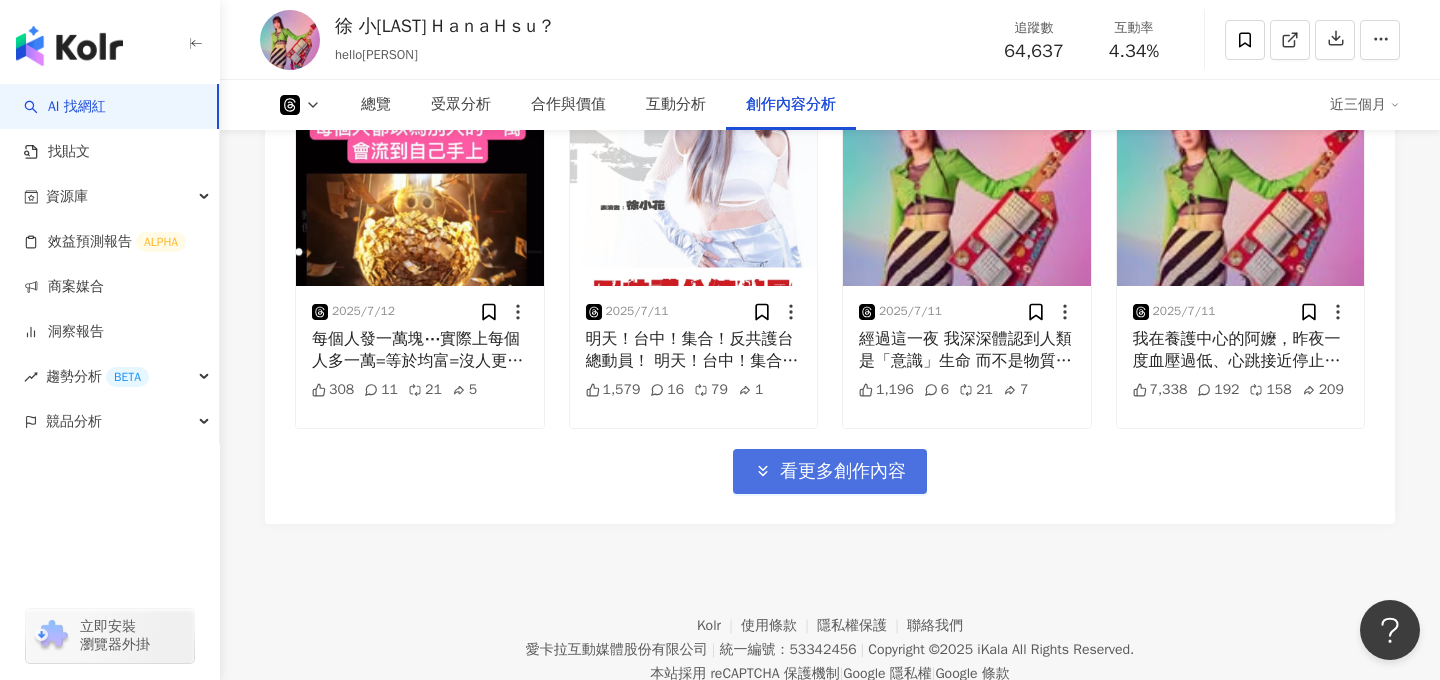 click on "看更多創作內容" at bounding box center (830, 471) 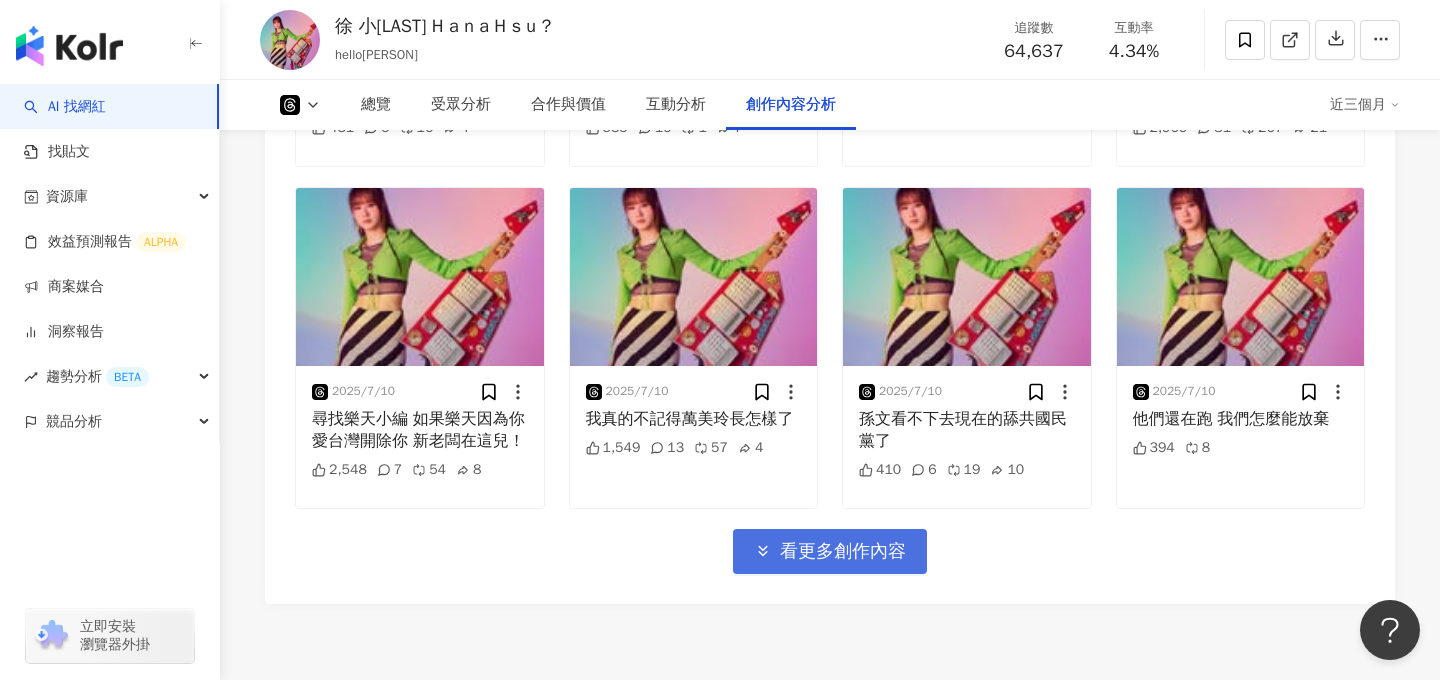 scroll, scrollTop: 22358, scrollLeft: 0, axis: vertical 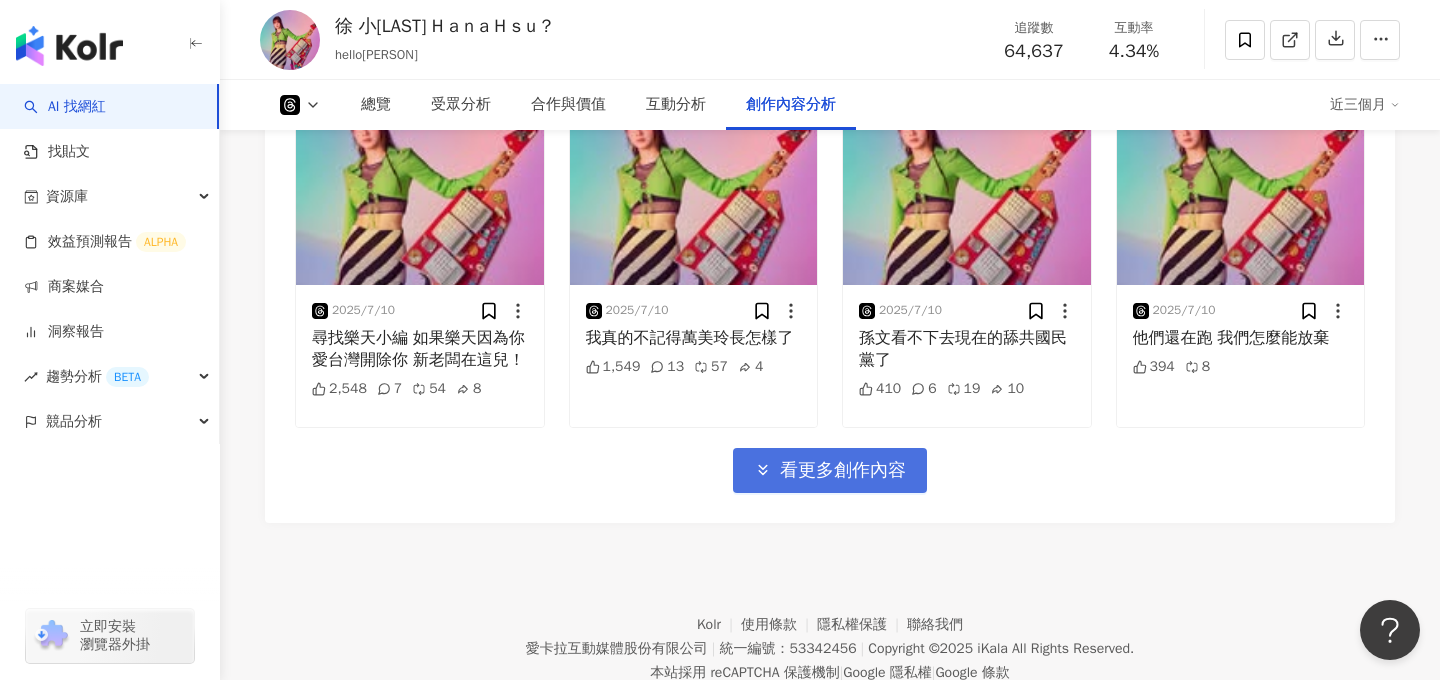 click on "看更多創作內容" at bounding box center (843, 471) 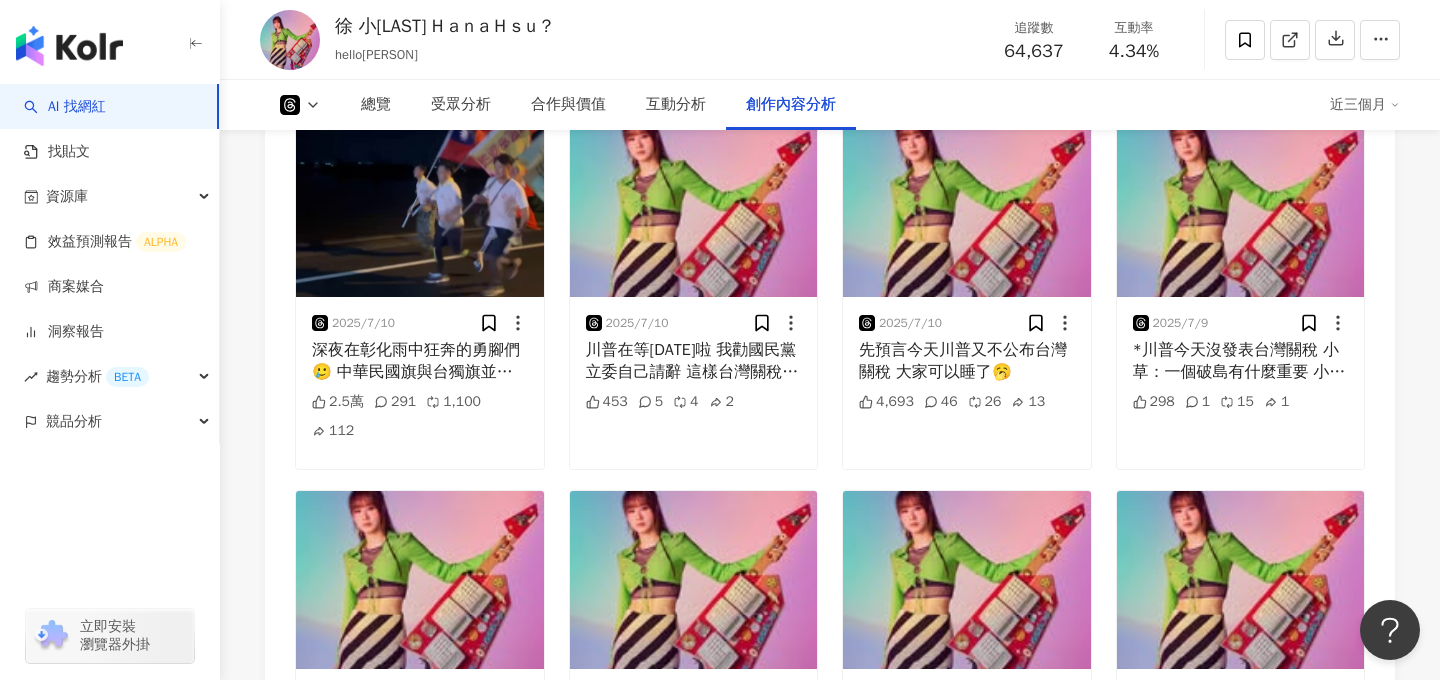 scroll, scrollTop: 23385, scrollLeft: 0, axis: vertical 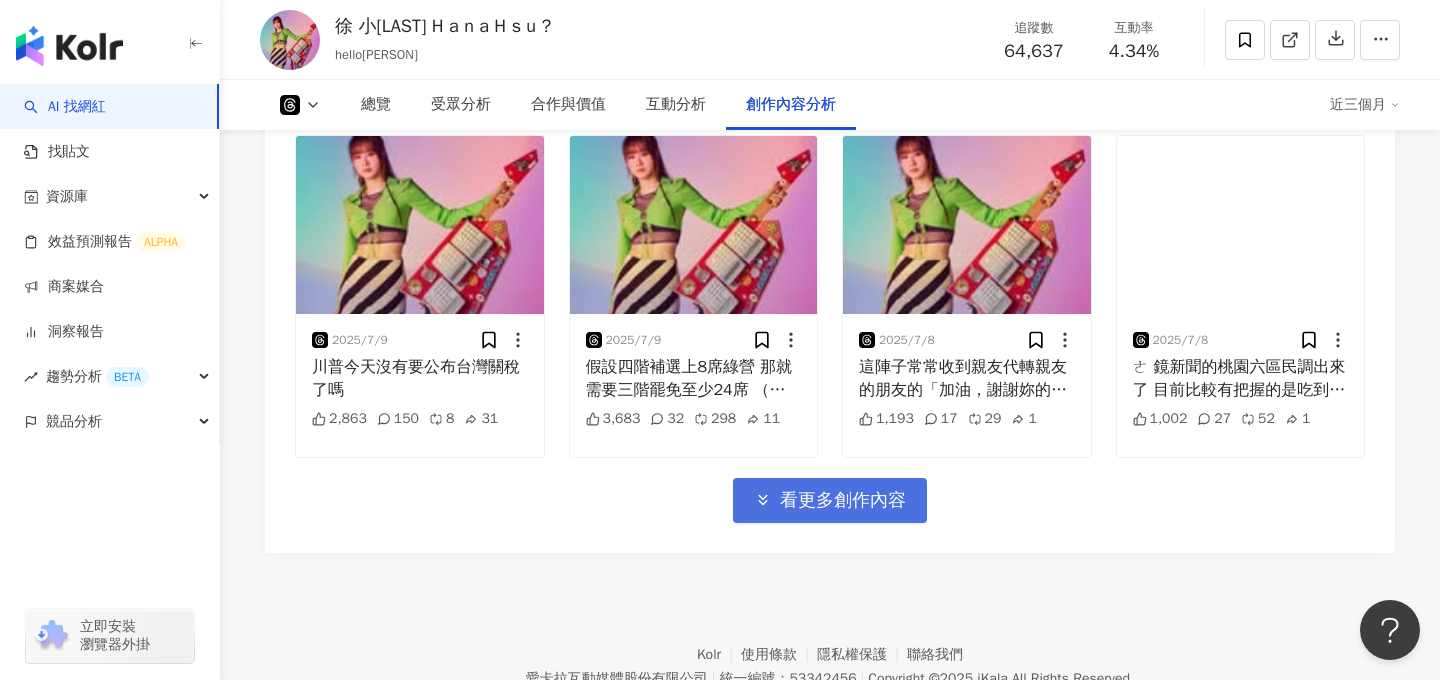 click on "看更多創作內容" at bounding box center [830, 500] 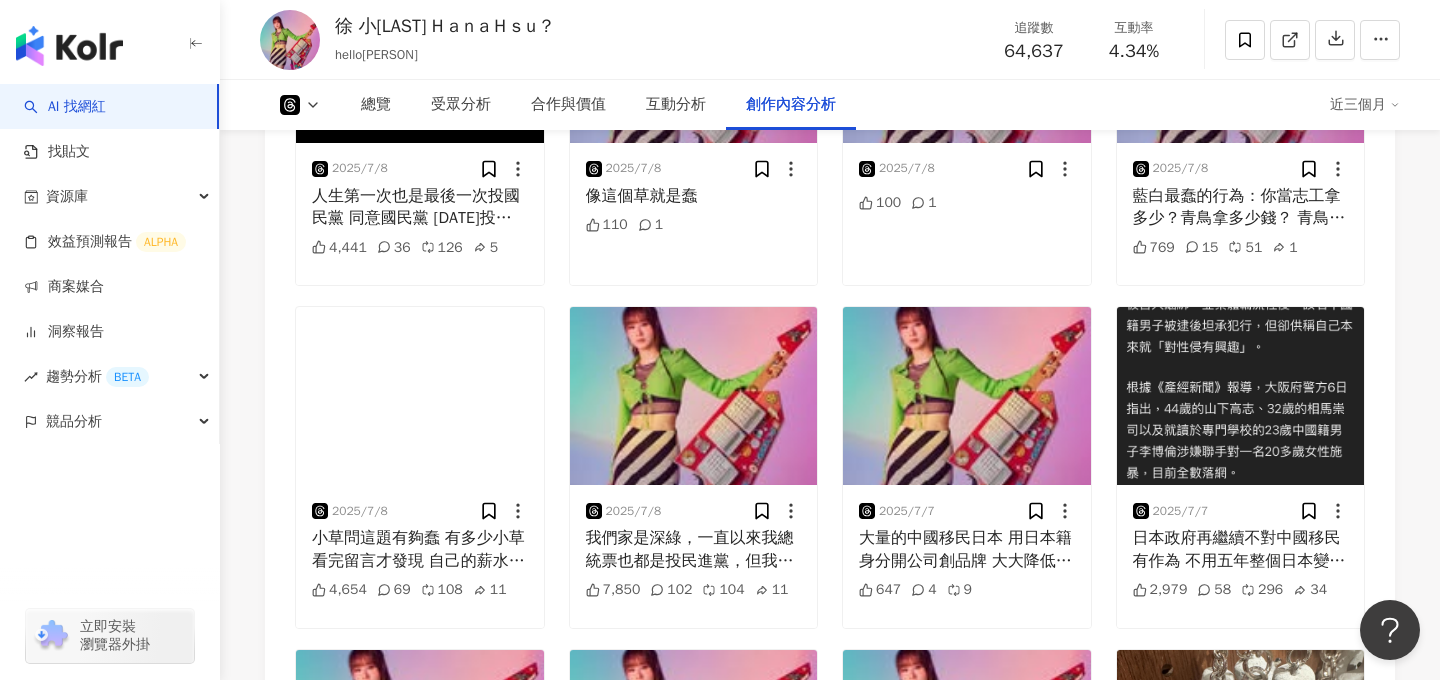 scroll, scrollTop: 24412, scrollLeft: 0, axis: vertical 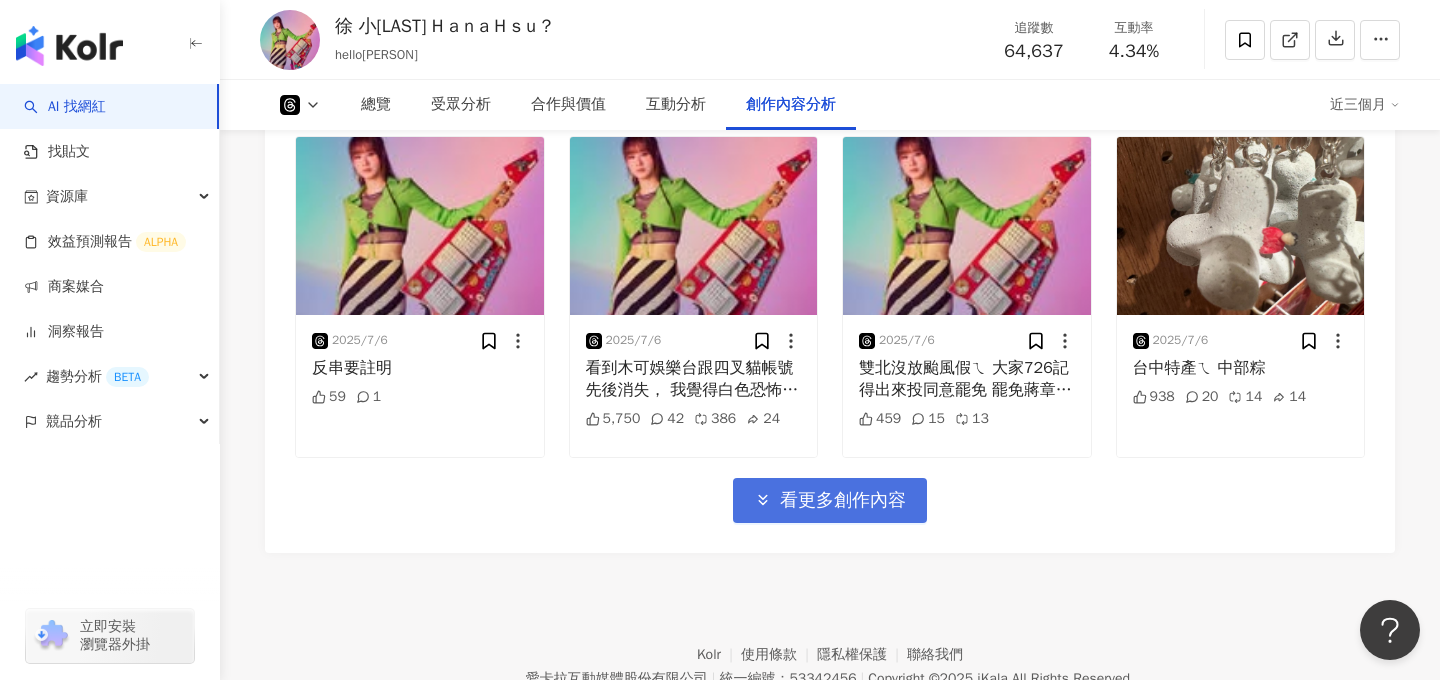 click on "看更多創作內容" at bounding box center (843, 501) 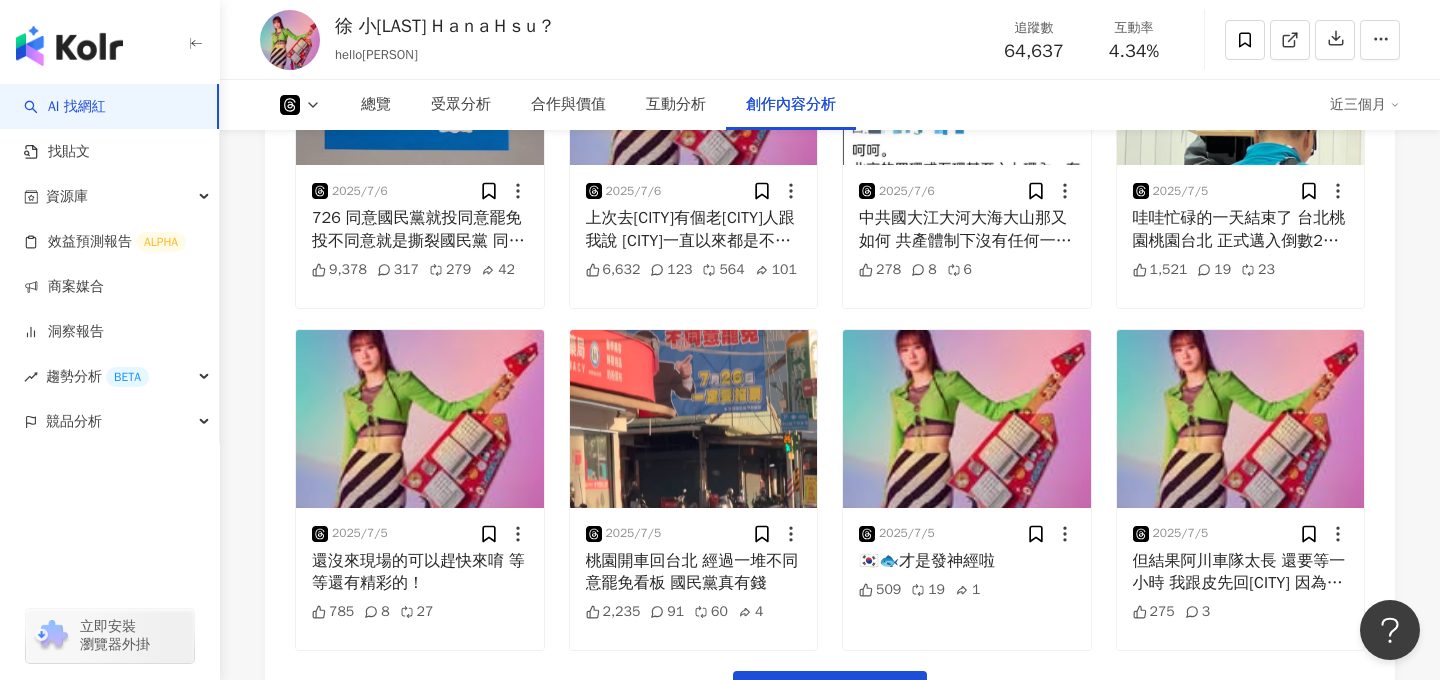 scroll, scrollTop: 25439, scrollLeft: 0, axis: vertical 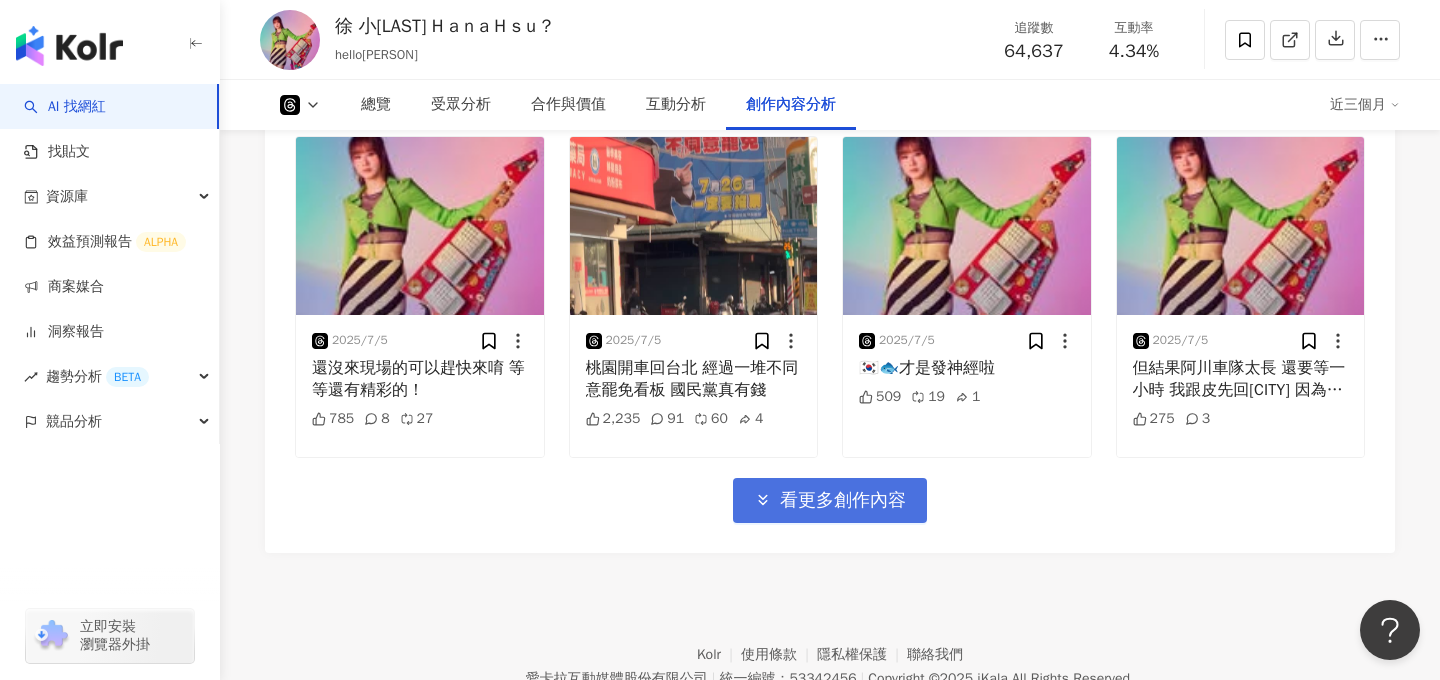 click on "看更多創作內容" at bounding box center (843, 501) 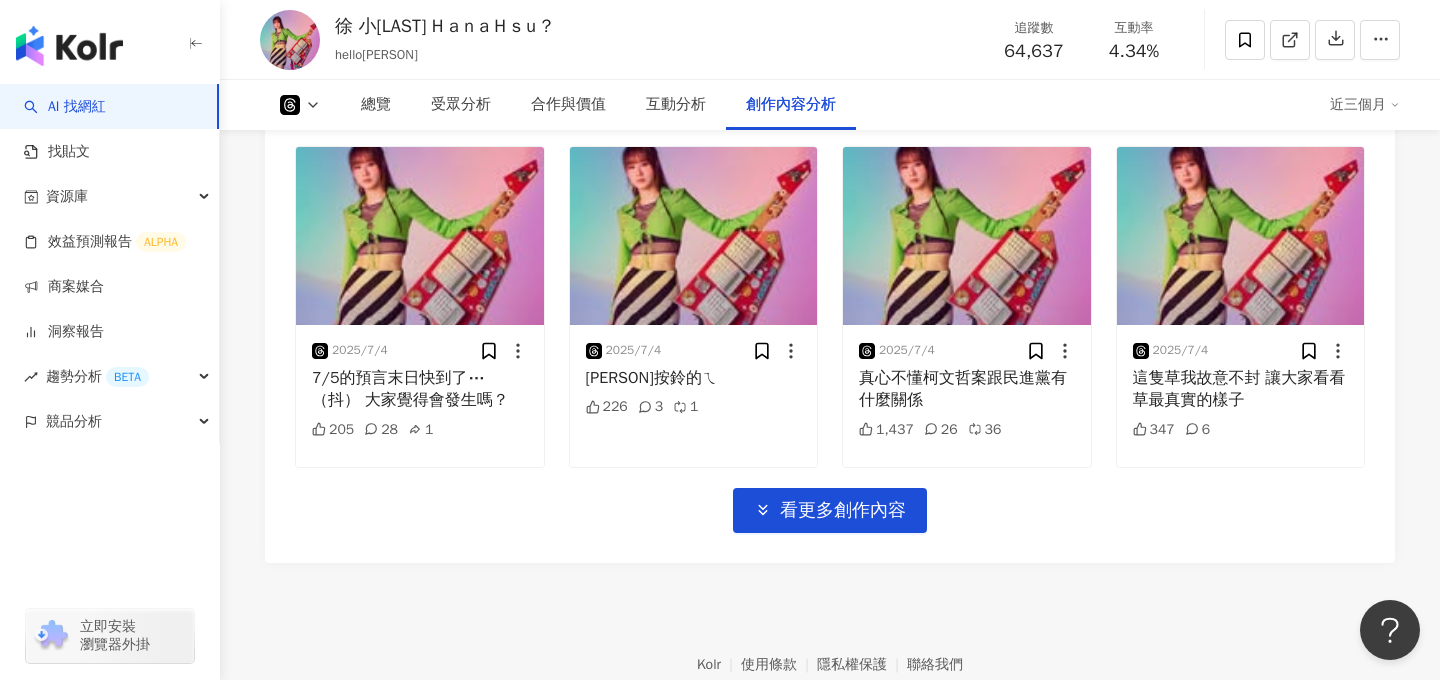 scroll, scrollTop: 26466, scrollLeft: 0, axis: vertical 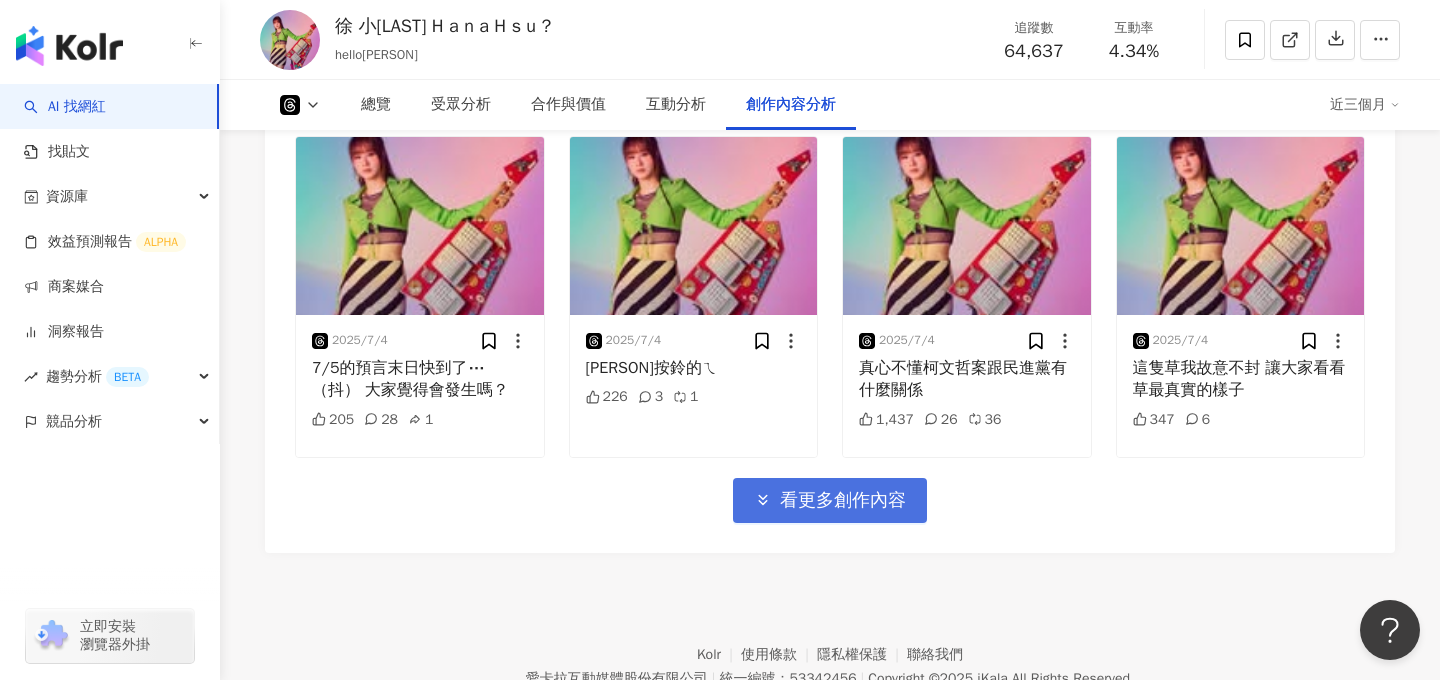 click on "看更多創作內容" at bounding box center (843, 501) 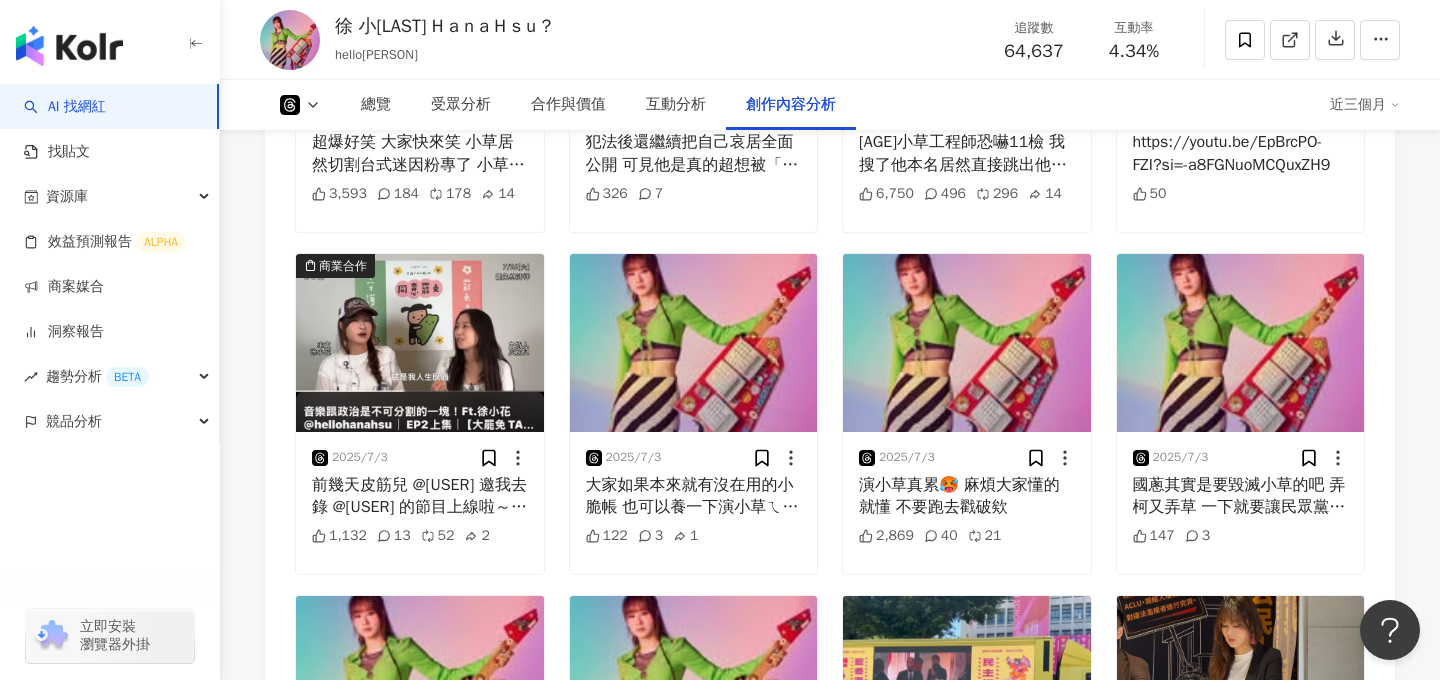 scroll, scrollTop: 27494, scrollLeft: 0, axis: vertical 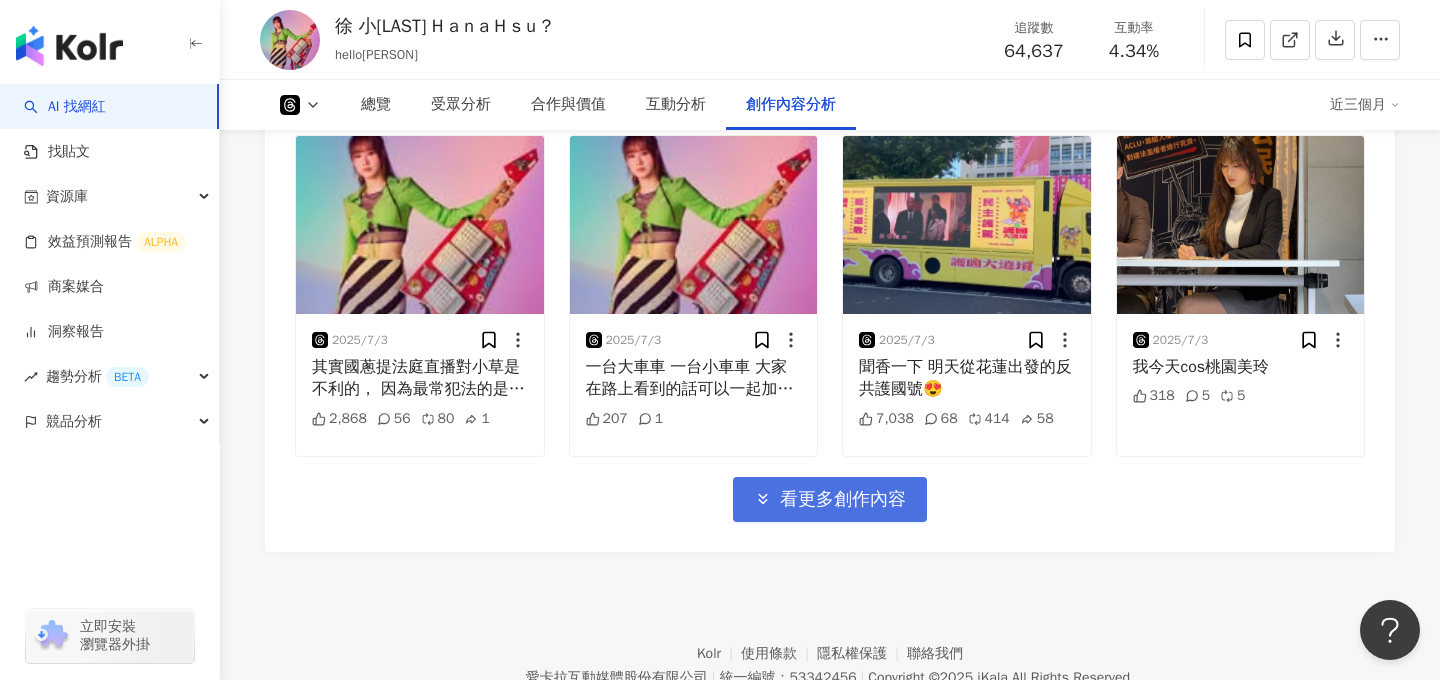click on "看更多創作內容" at bounding box center (830, 499) 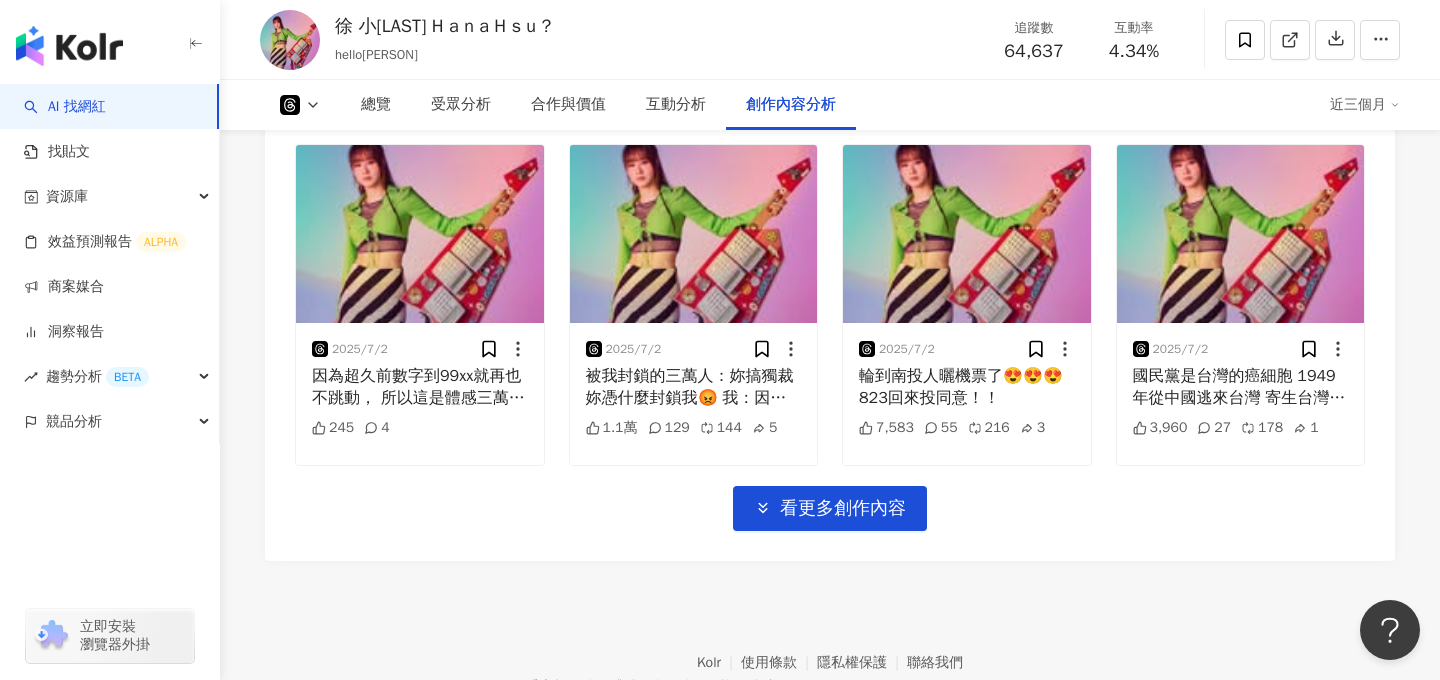 scroll, scrollTop: 28521, scrollLeft: 0, axis: vertical 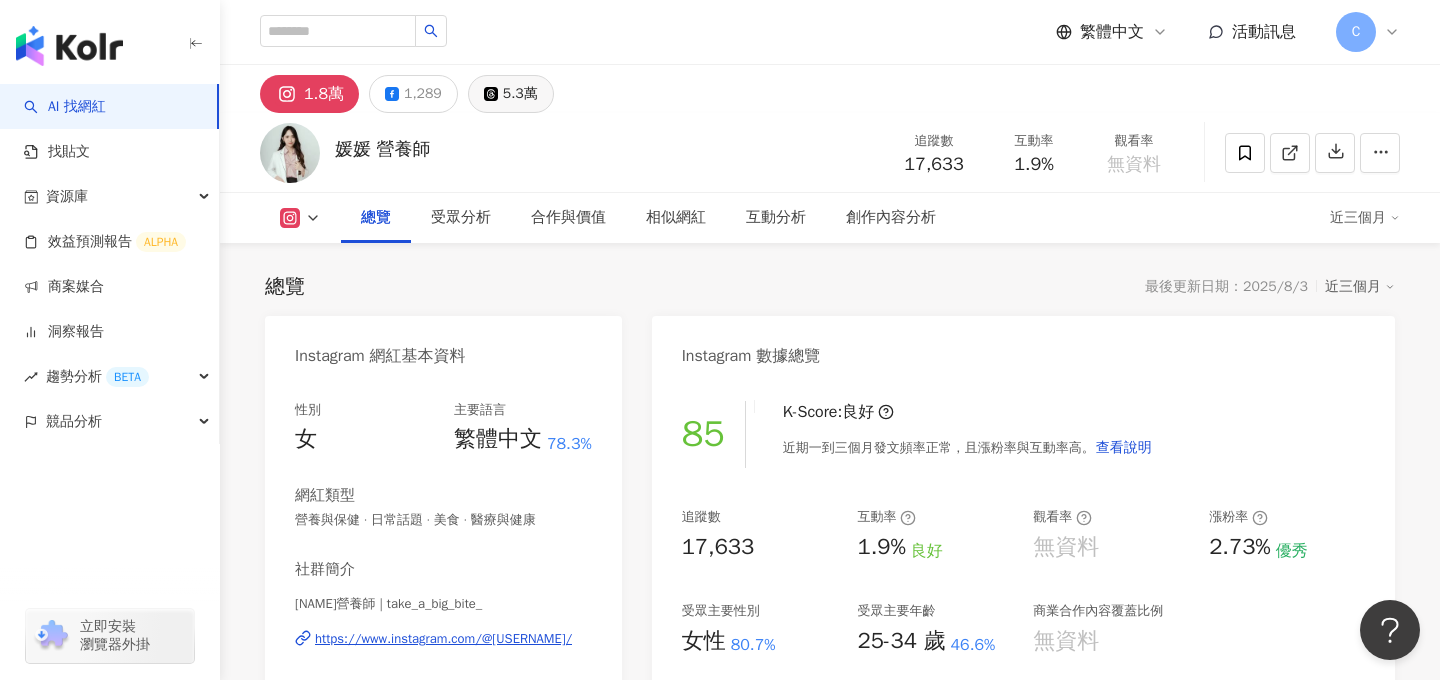 click on "5.3萬" at bounding box center [511, 94] 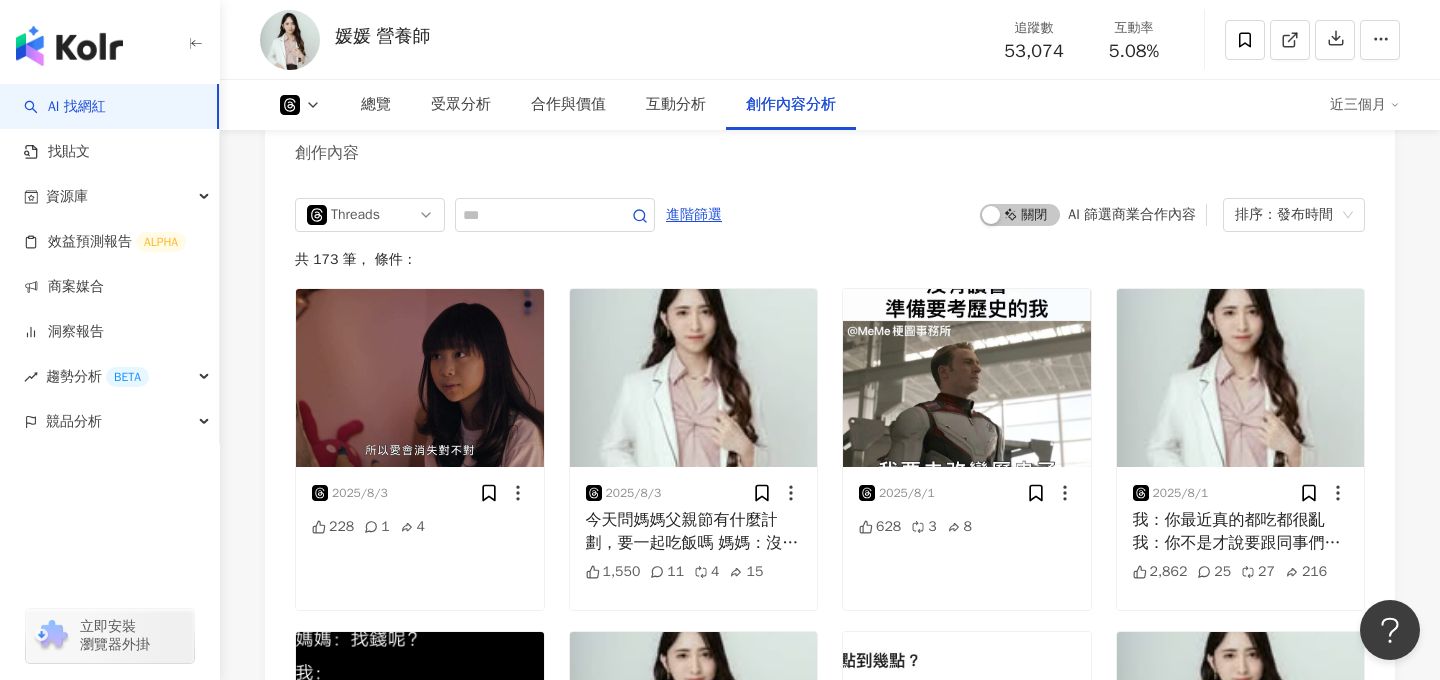 scroll, scrollTop: 4753, scrollLeft: 0, axis: vertical 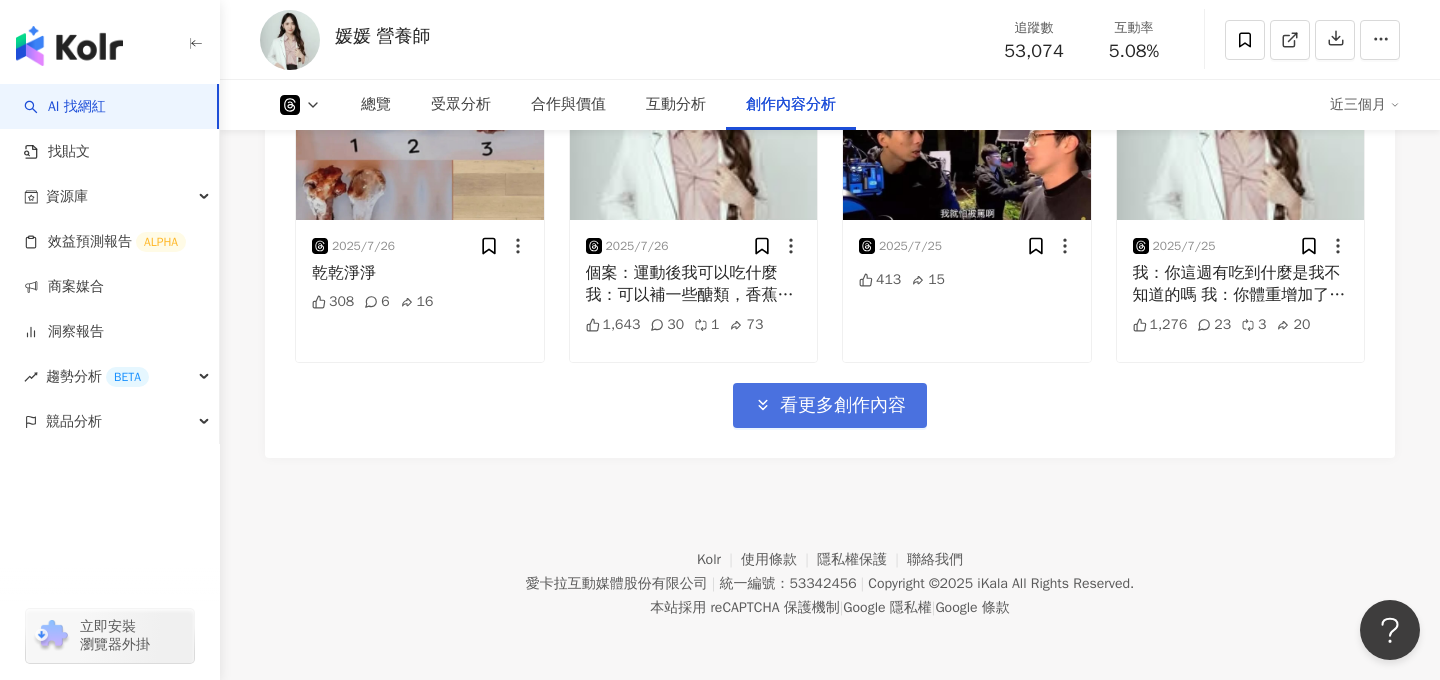 click on "看更多創作內容" at bounding box center [843, 406] 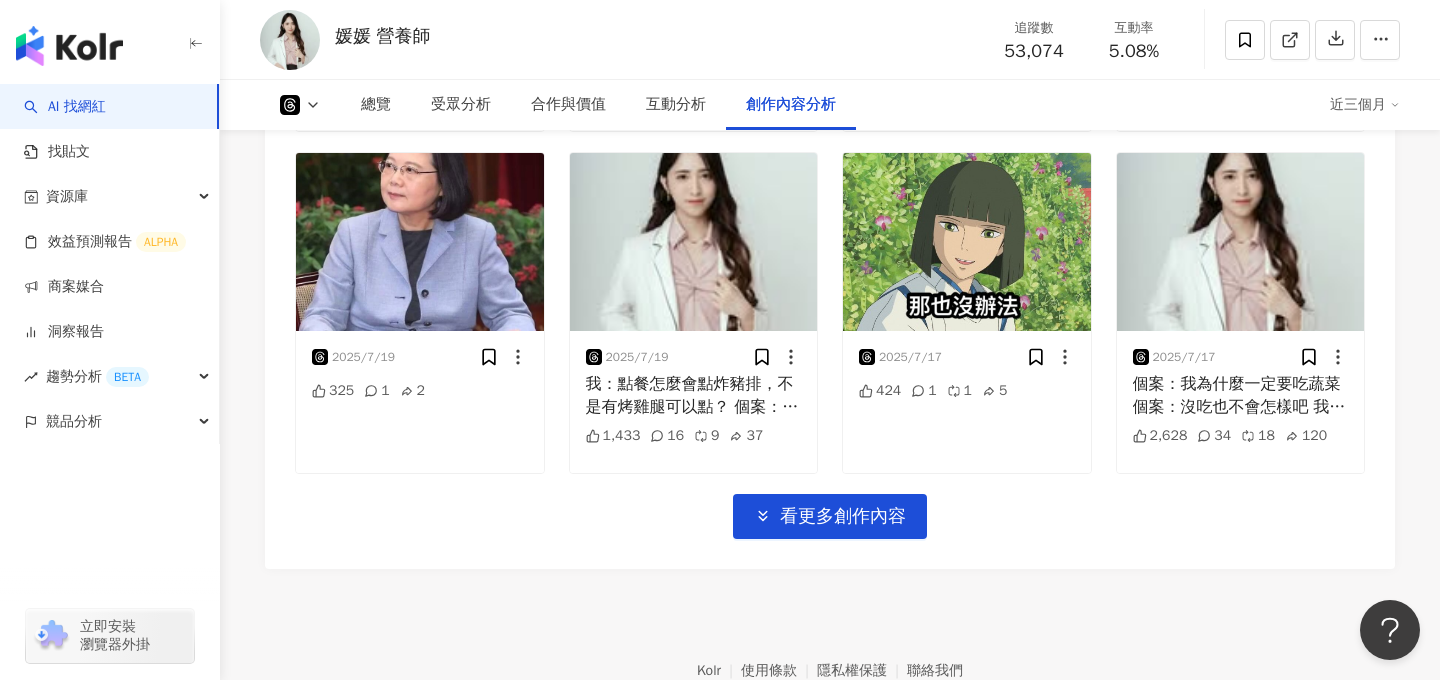 scroll, scrollTop: 5780, scrollLeft: 0, axis: vertical 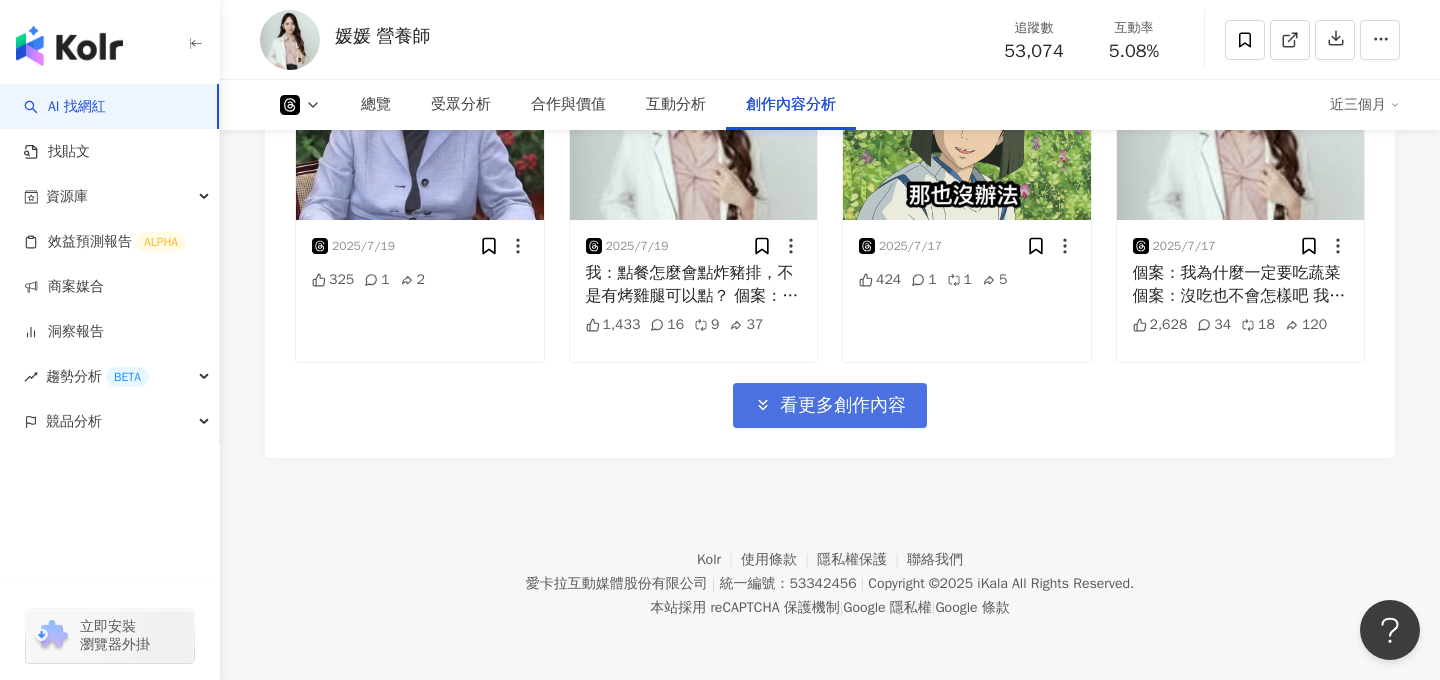 click on "看更多創作內容" at bounding box center [830, 405] 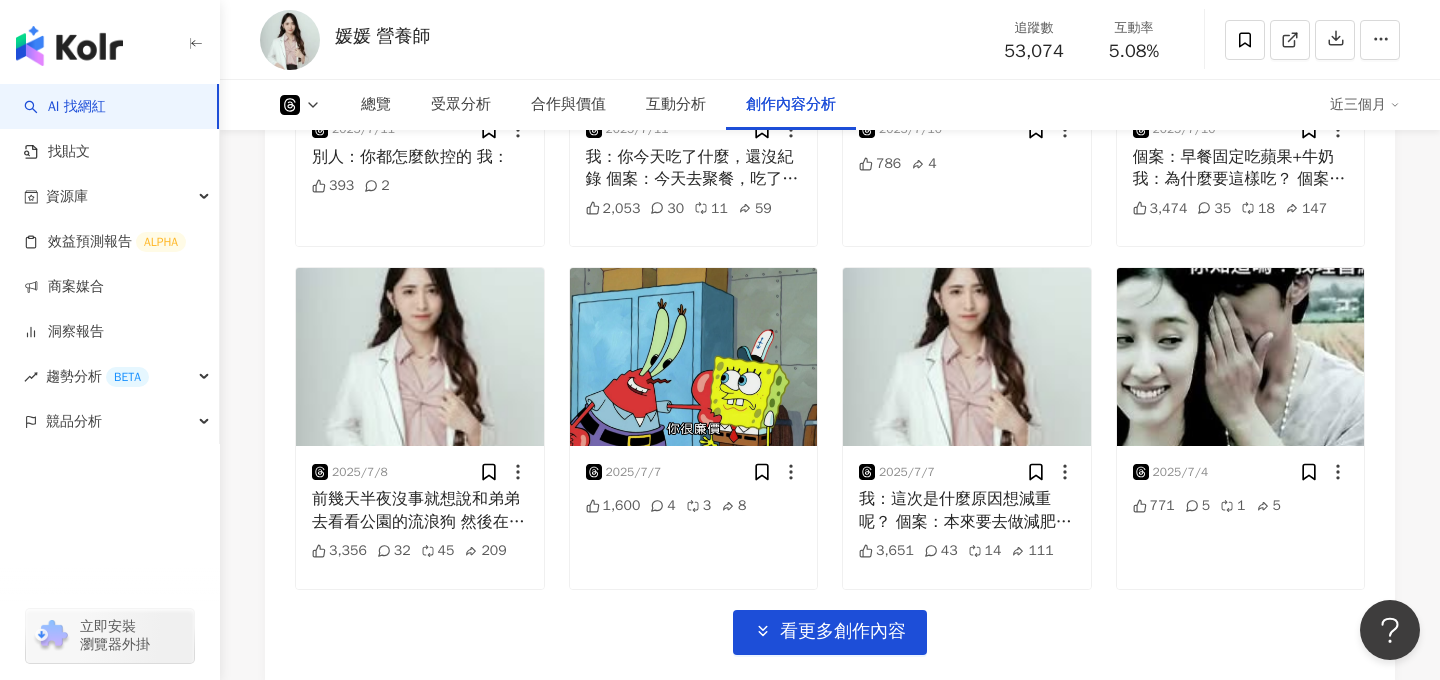 scroll, scrollTop: 6807, scrollLeft: 0, axis: vertical 